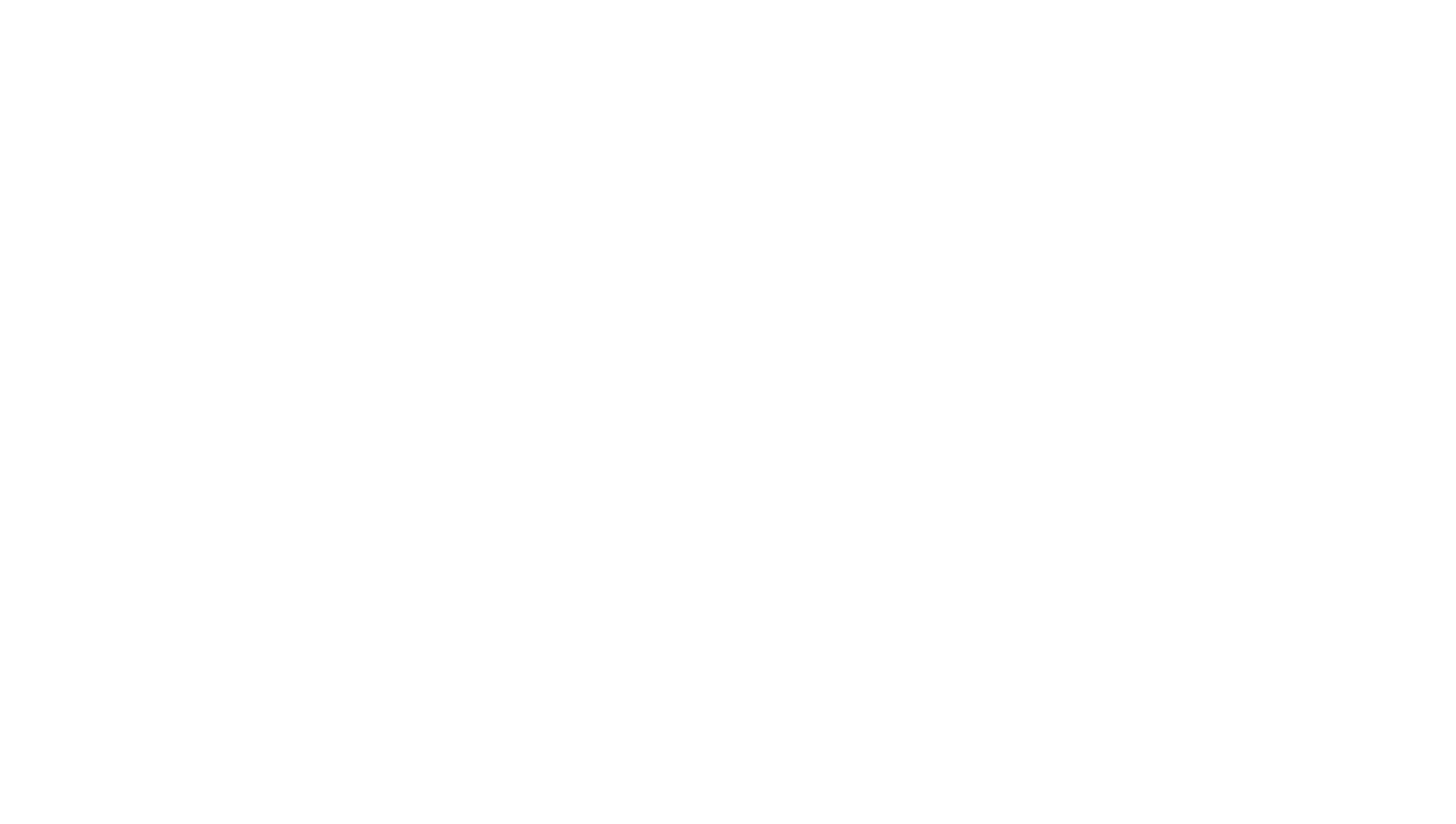 scroll, scrollTop: 0, scrollLeft: 0, axis: both 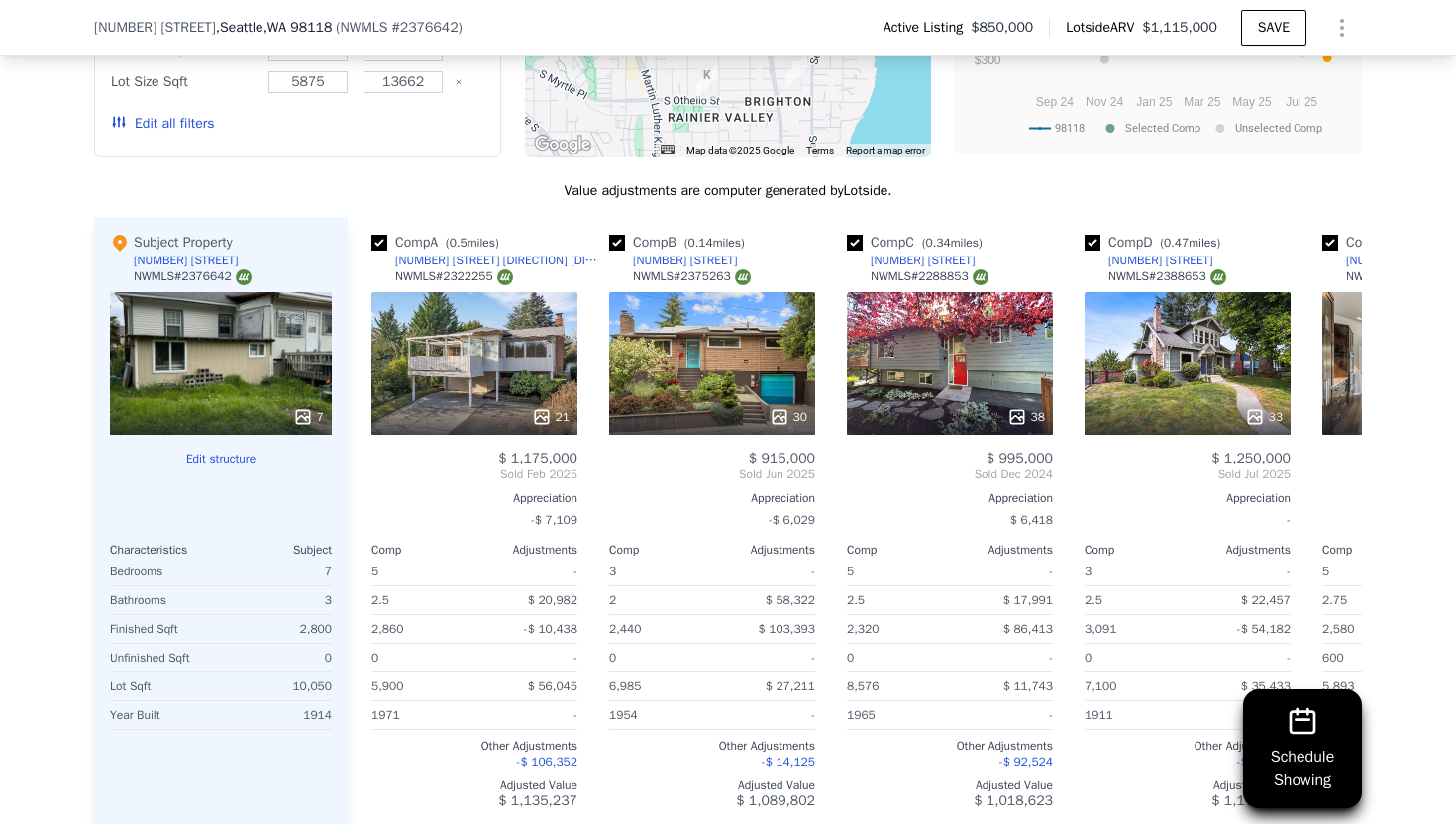 click on ",  Seattle ,  WA   98118" at bounding box center (274, 28) 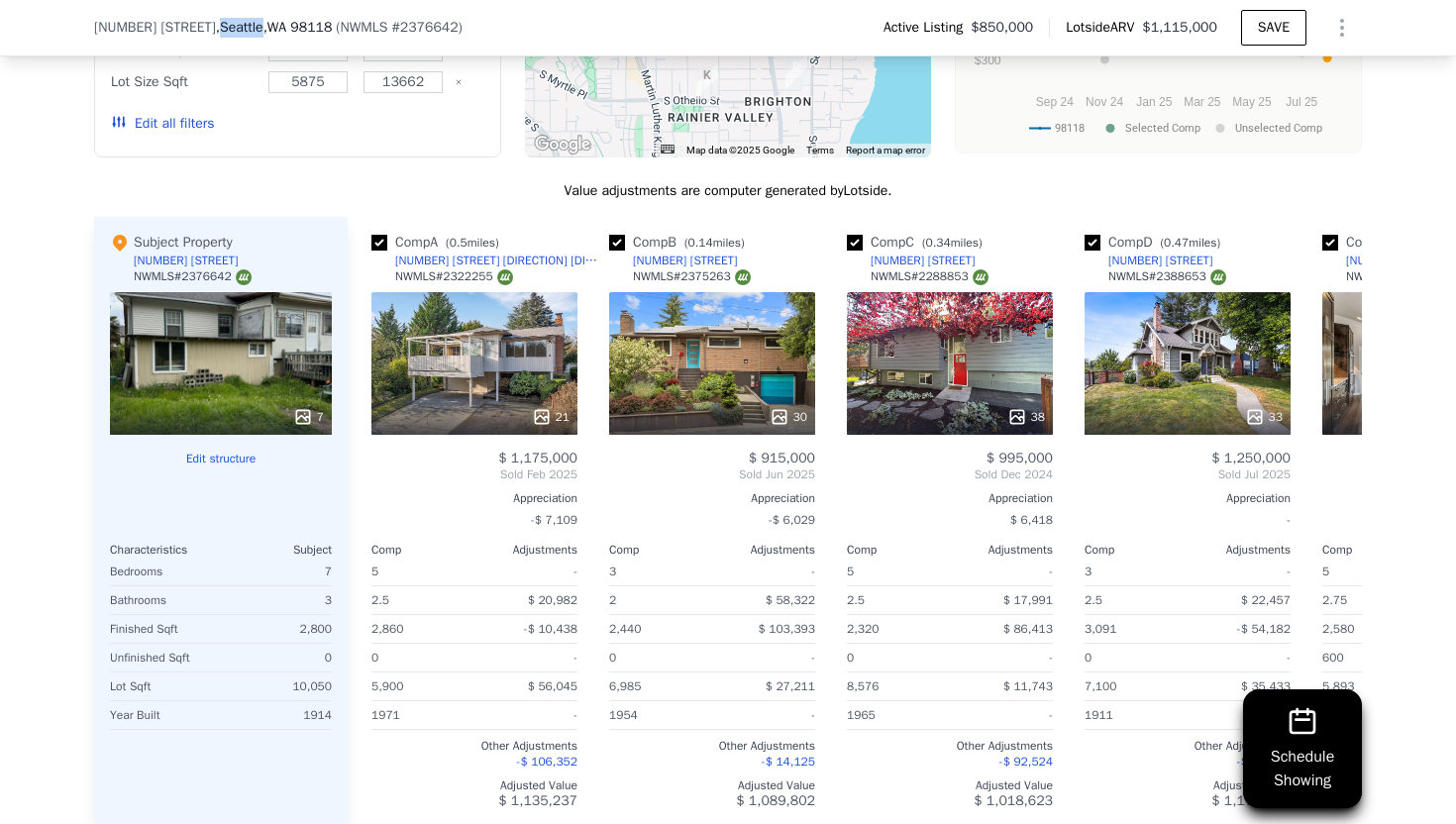 click on ",  Seattle ,  WA   98118" at bounding box center (274, 28) 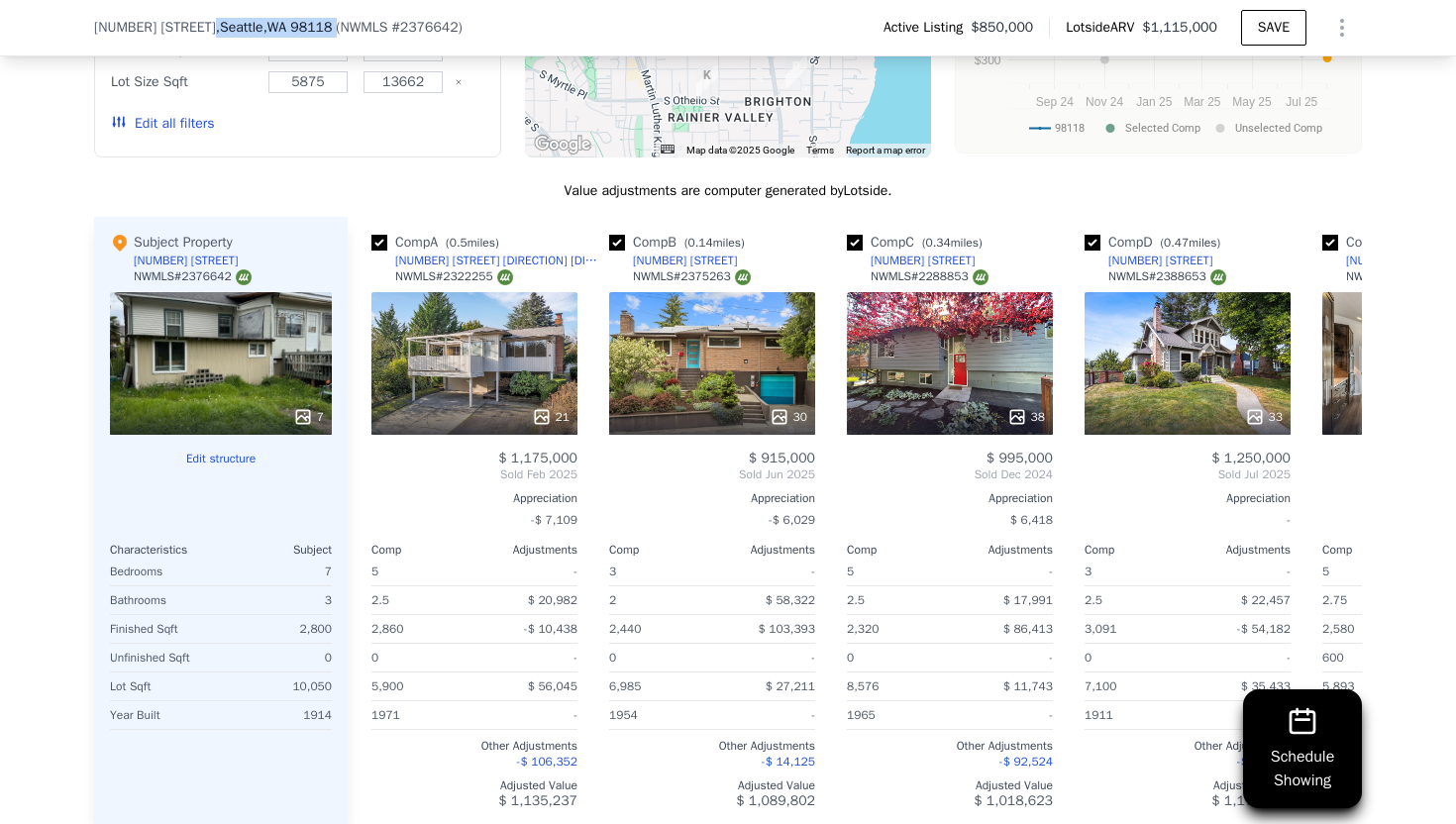 click on ",  Seattle ,  WA   98118" at bounding box center (274, 28) 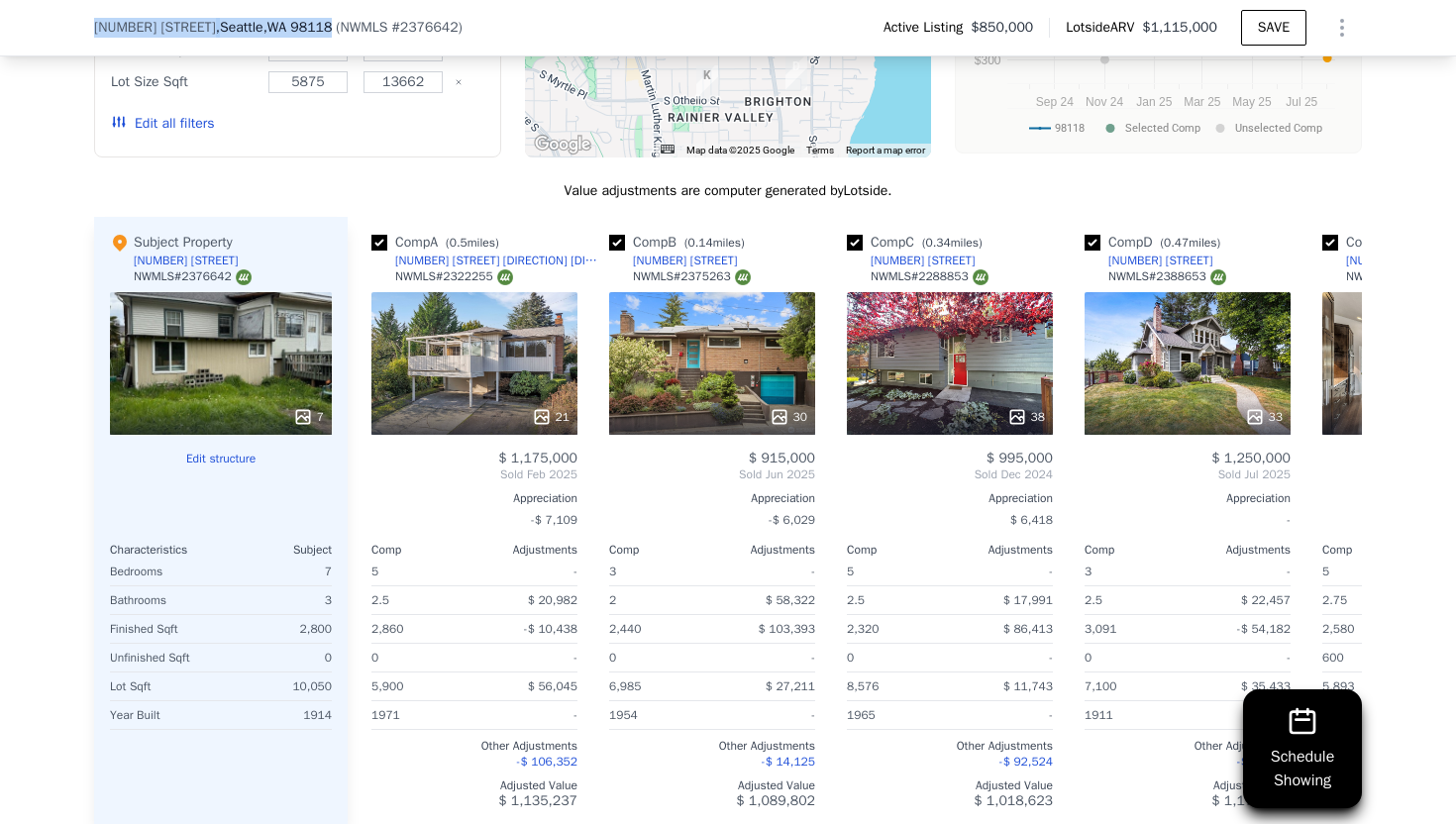 drag, startPoint x: 96, startPoint y: 25, endPoint x: 321, endPoint y: 31, distance: 225.07999 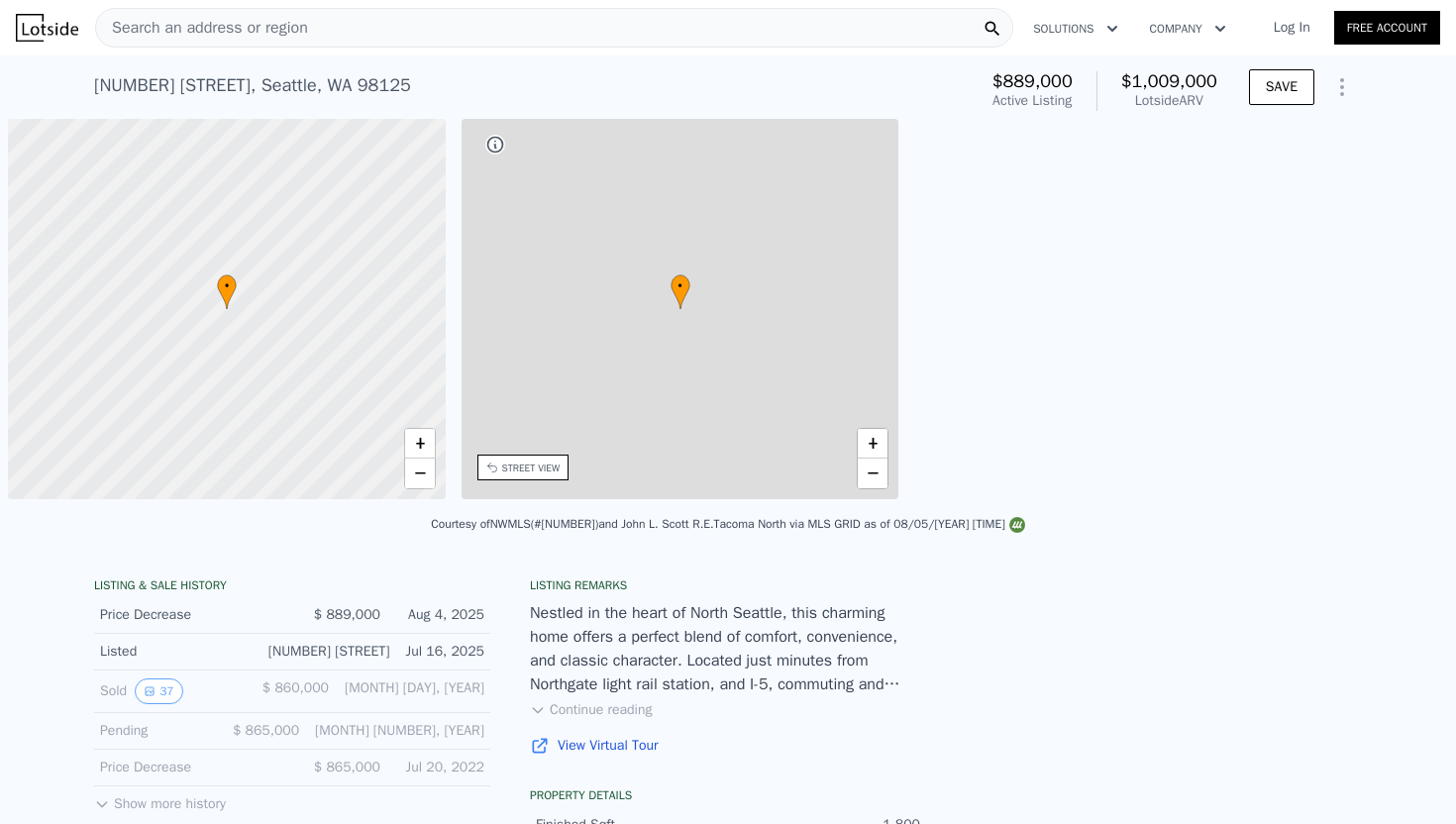 scroll, scrollTop: 0, scrollLeft: 0, axis: both 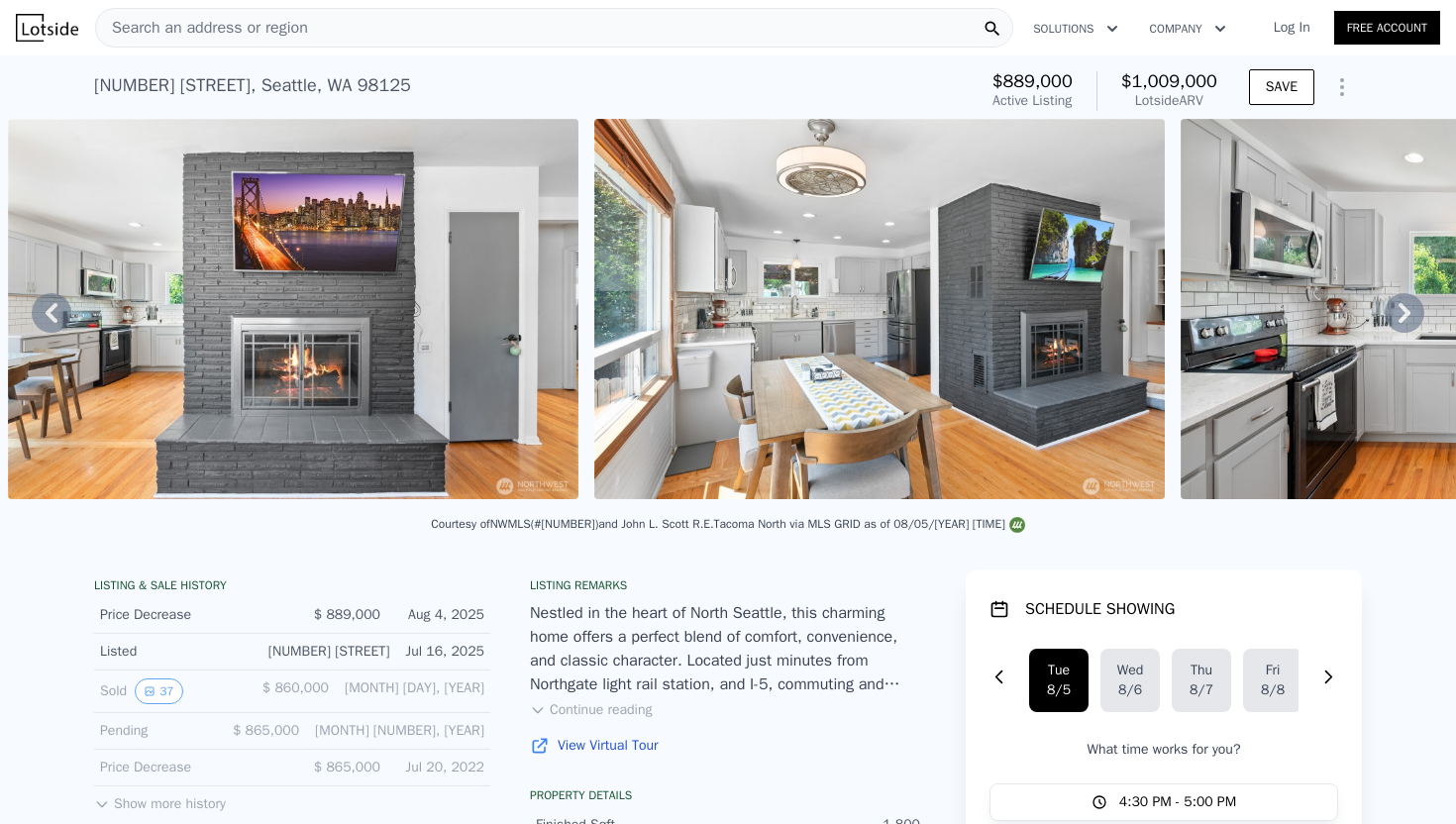 click on "Search an address or region" at bounding box center (554, 28) 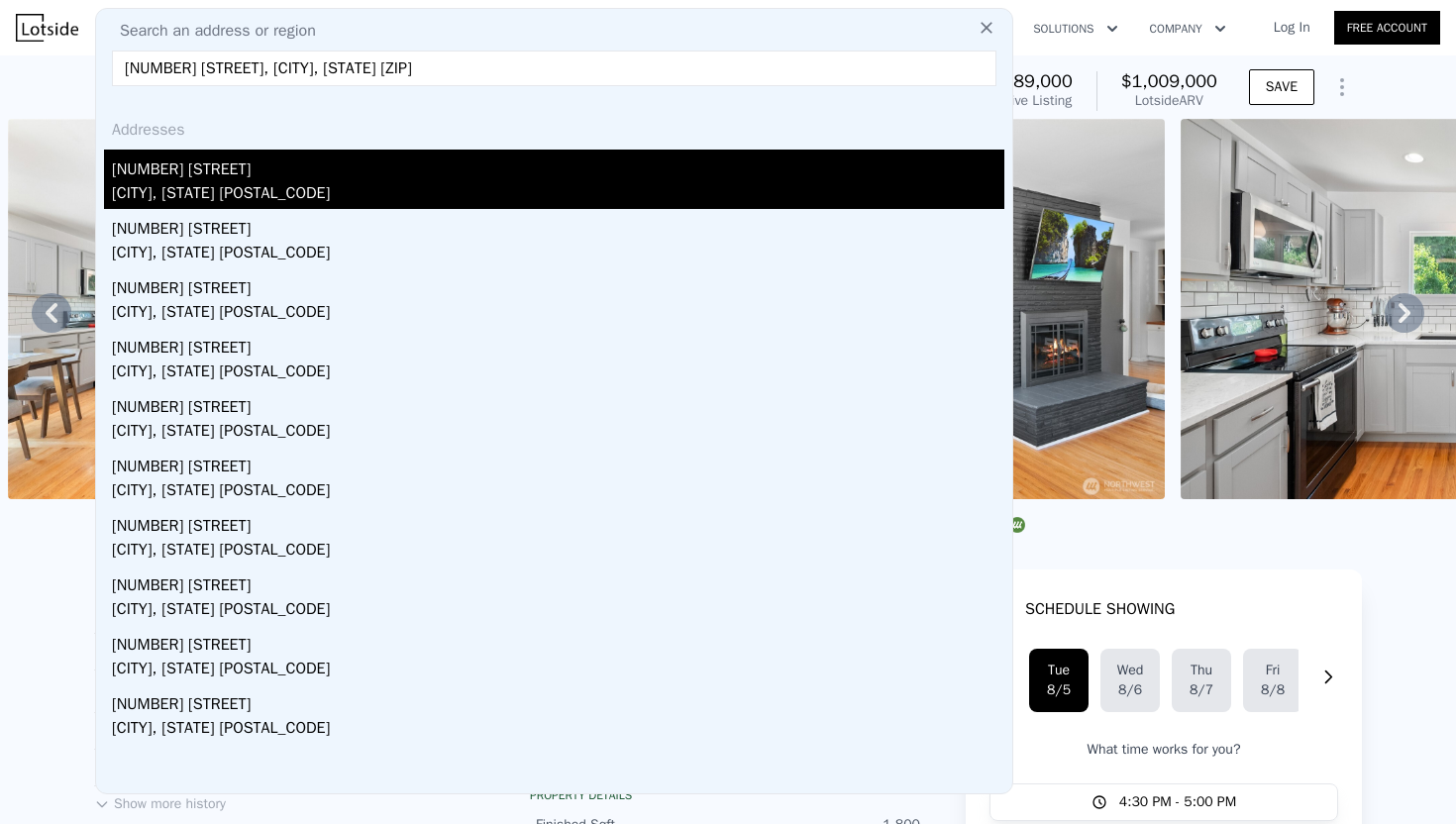 type on "[NUMBER] [STREET], [CITY], [STATE] [ZIP]" 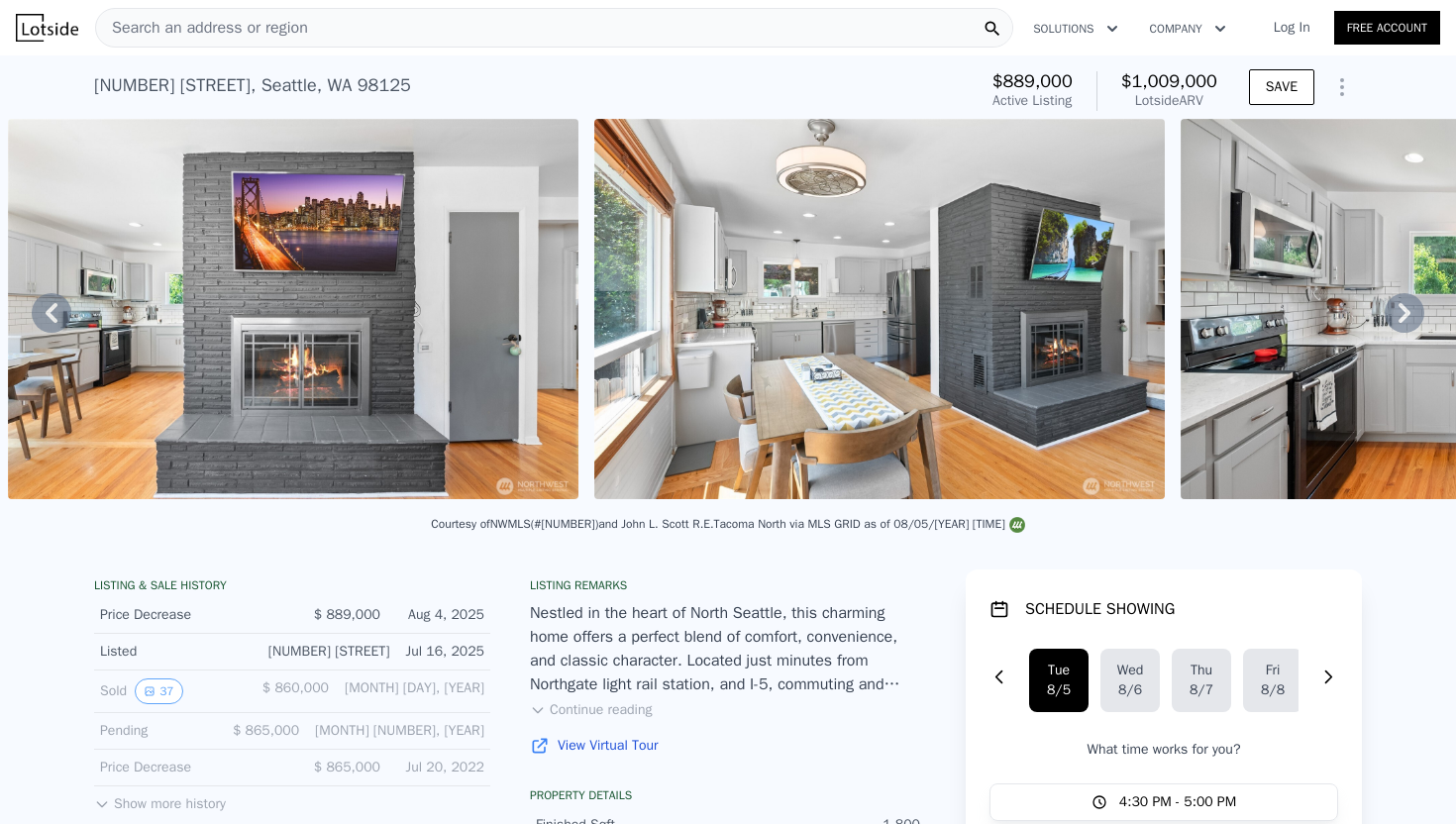 scroll, scrollTop: 0, scrollLeft: 7705, axis: horizontal 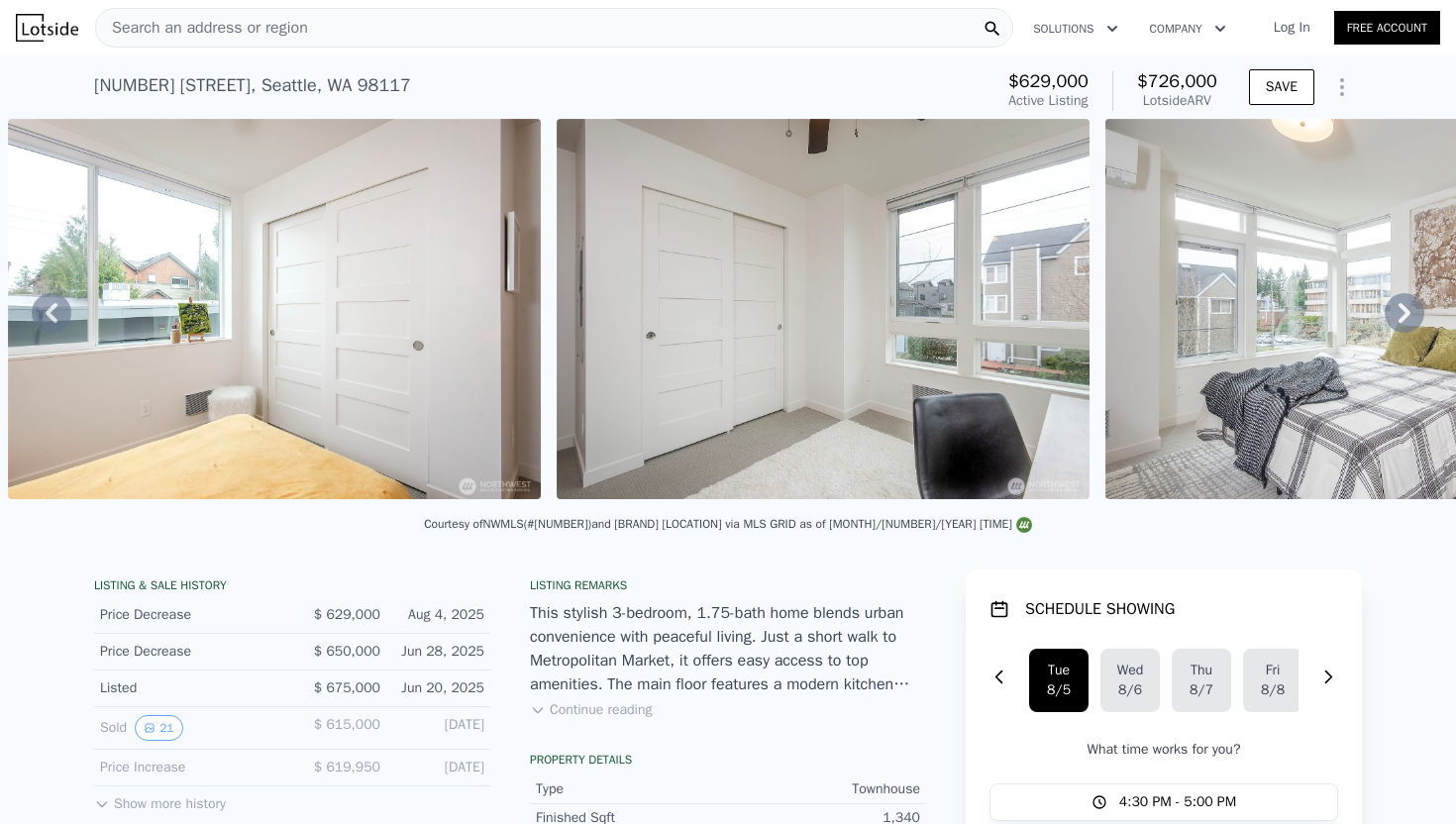 click on "Search an address or region" at bounding box center (554, 28) 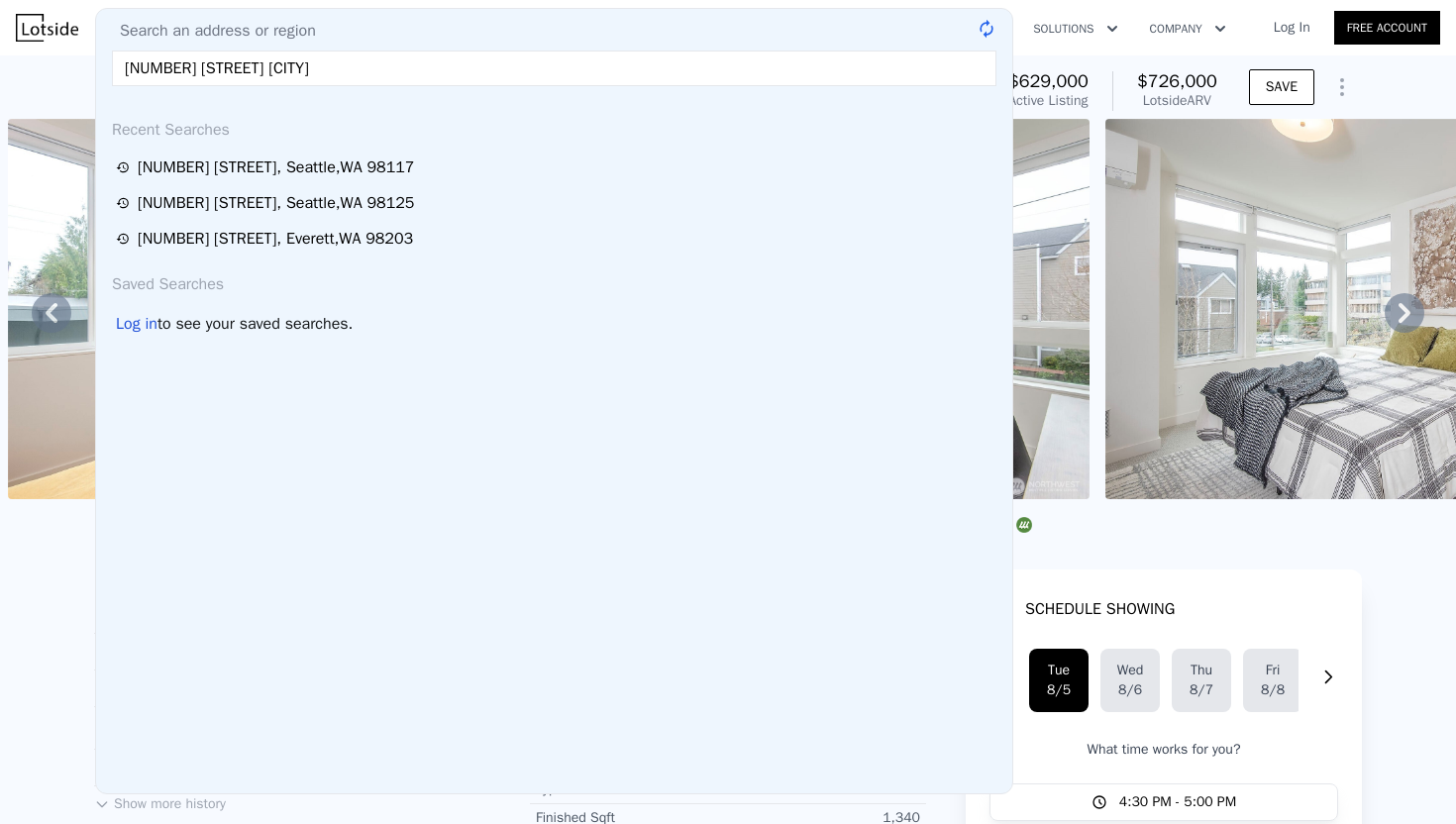 type on "[NUMBER] [STREET] [CITY]" 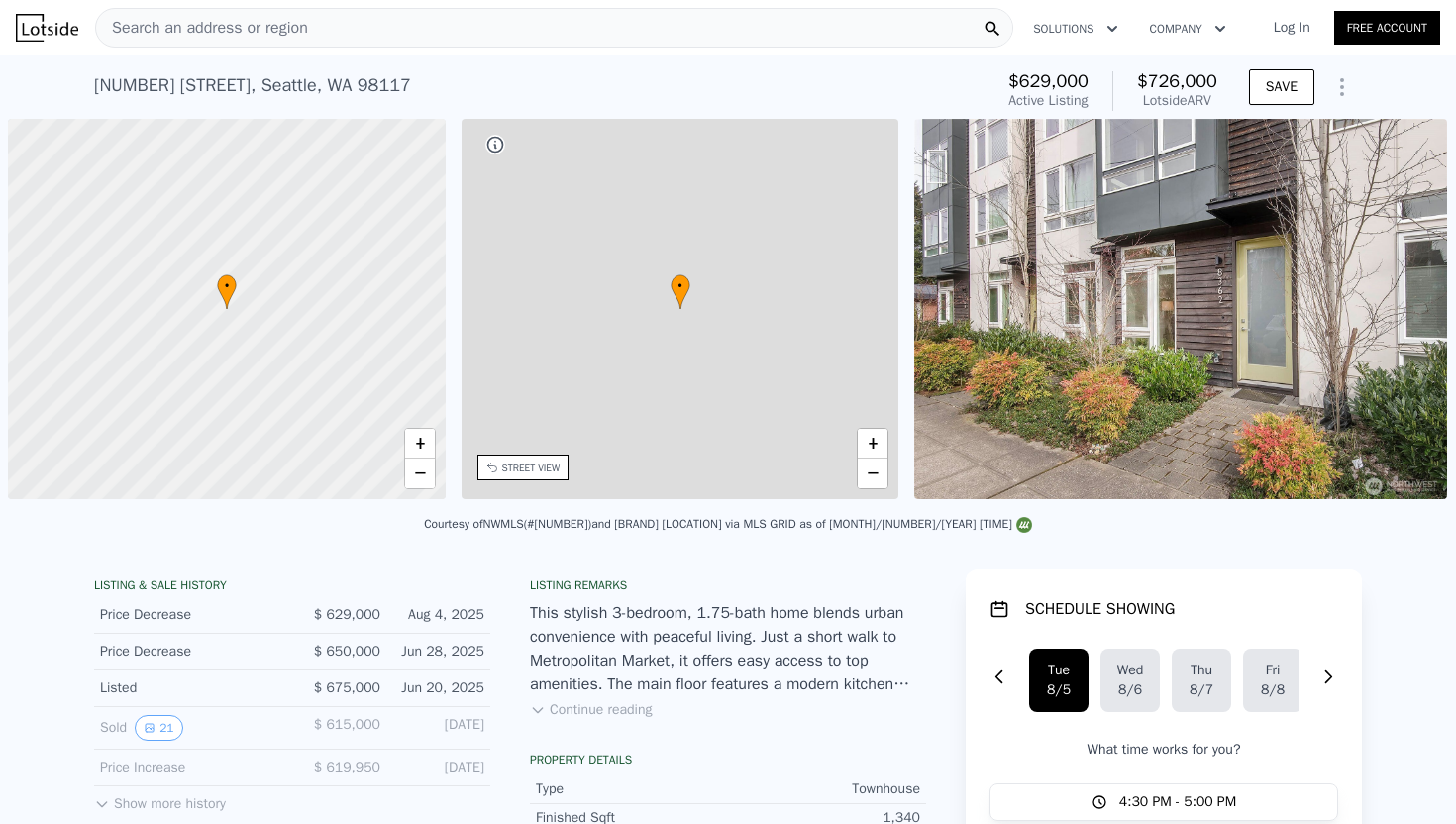 scroll, scrollTop: 0, scrollLeft: 8, axis: horizontal 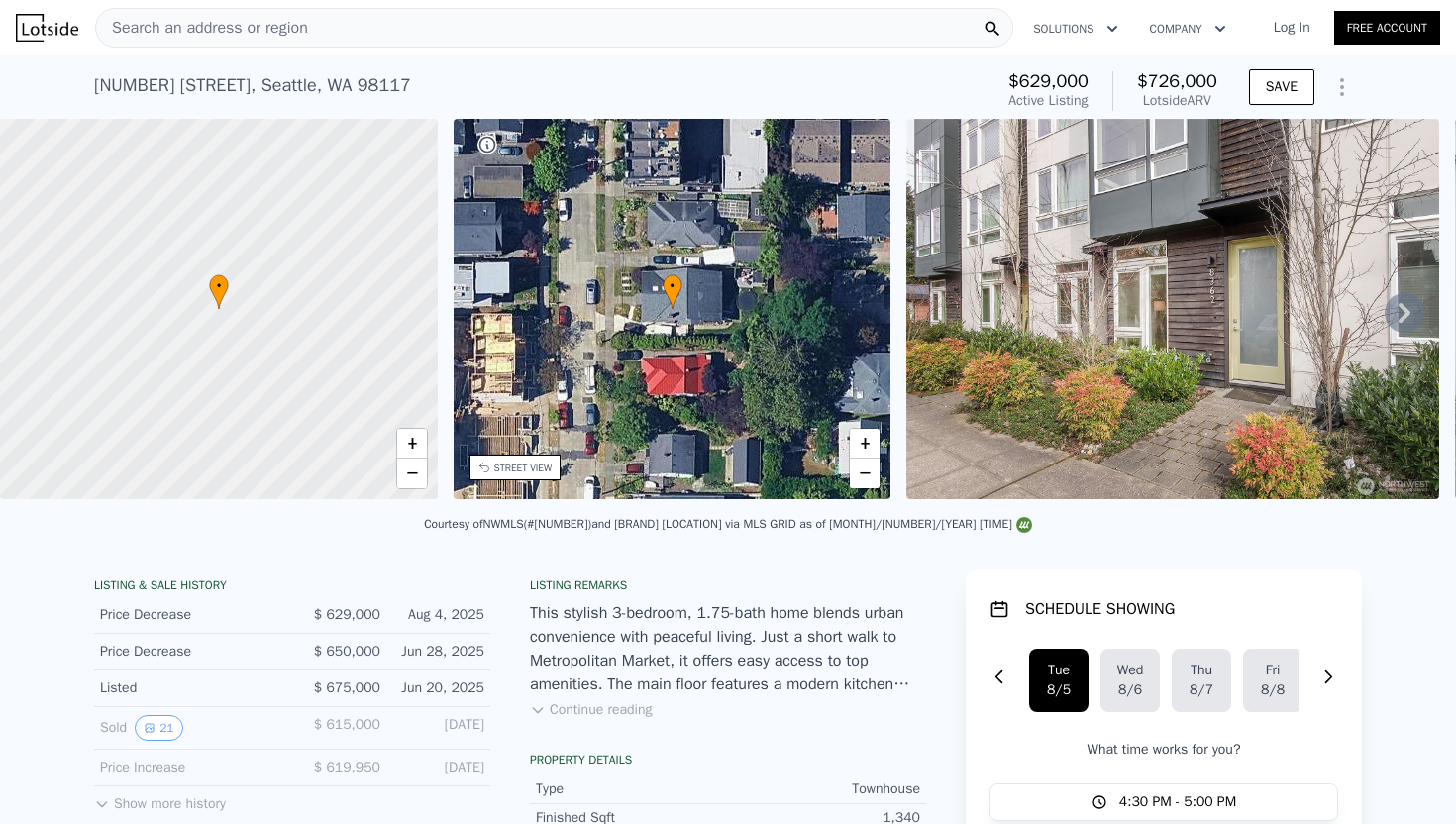 click on "Search an address or region" at bounding box center [202, 28] 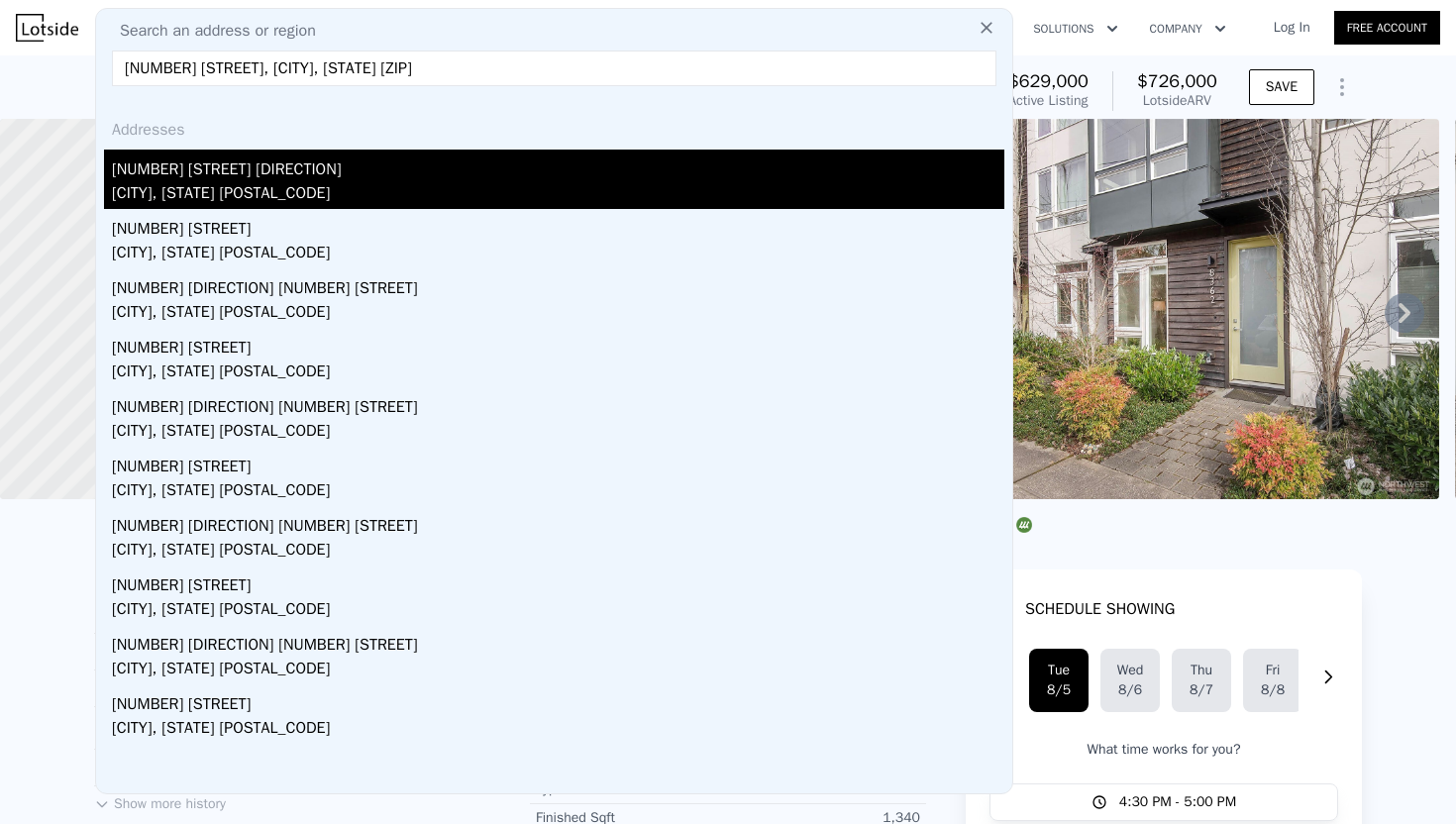type on "[NUMBER] [STREET], [CITY], [STATE] [ZIP]" 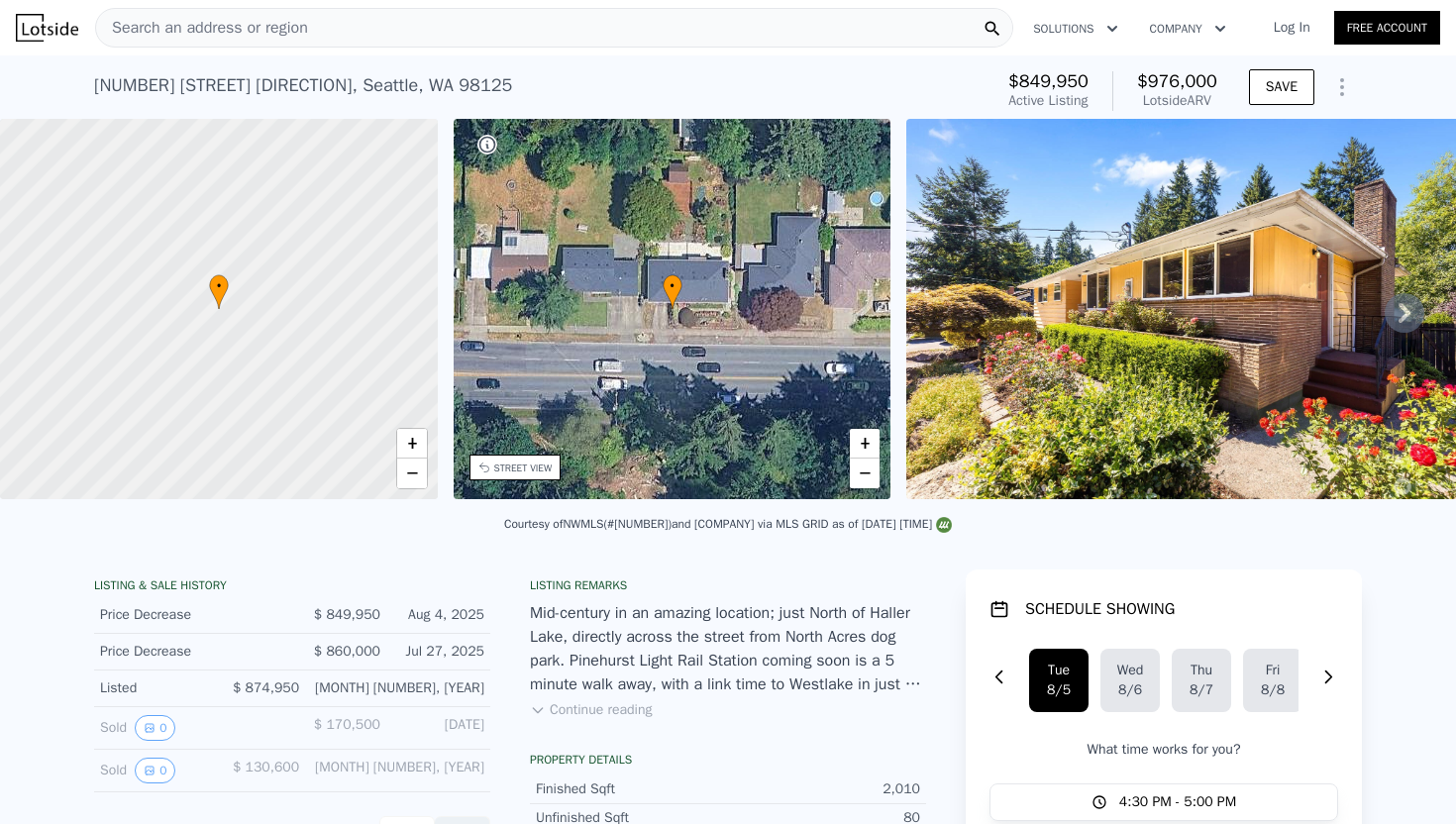 click on "Search an address or region" at bounding box center (554, 28) 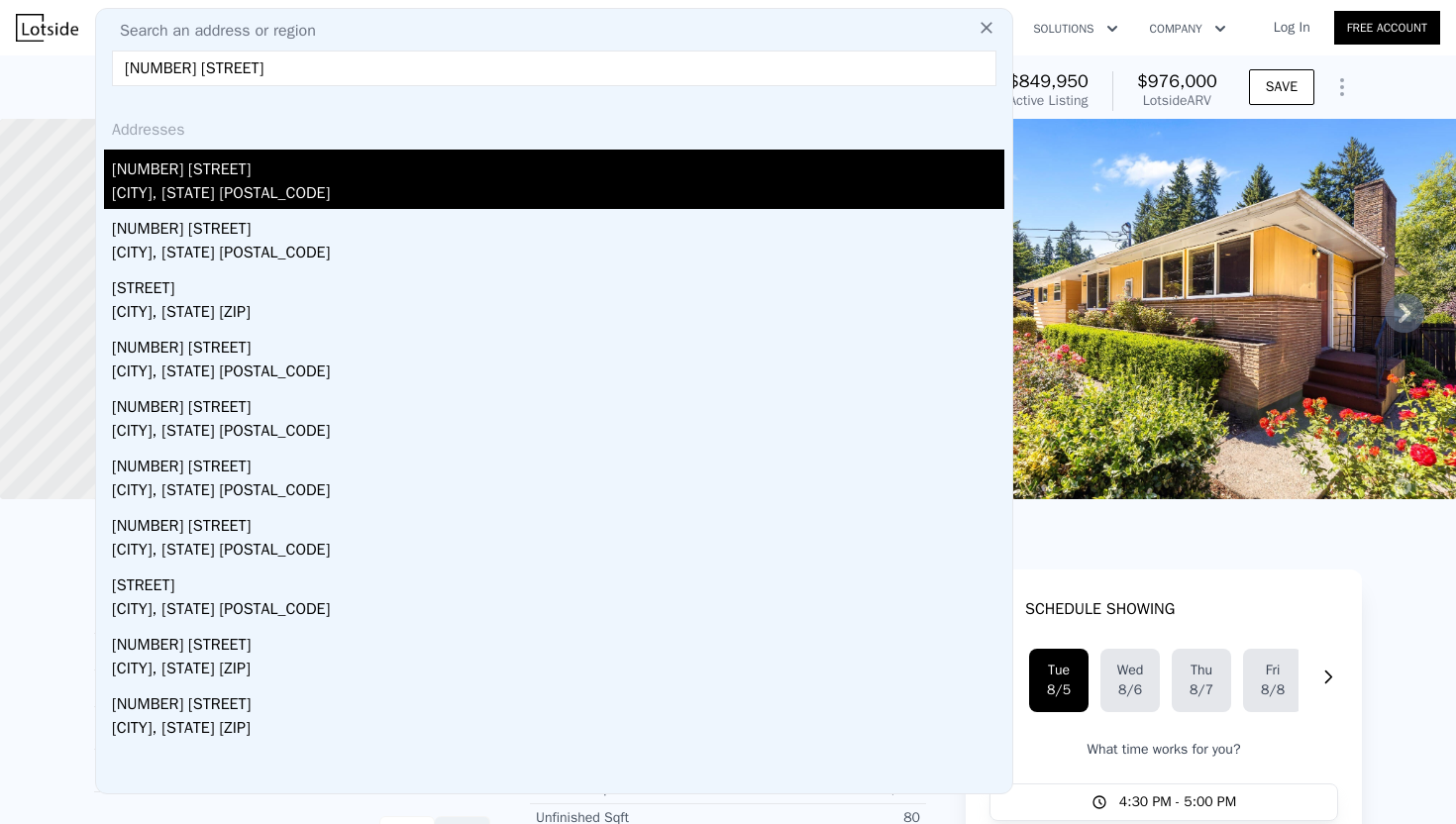 type on "[NUMBER] [STREET]" 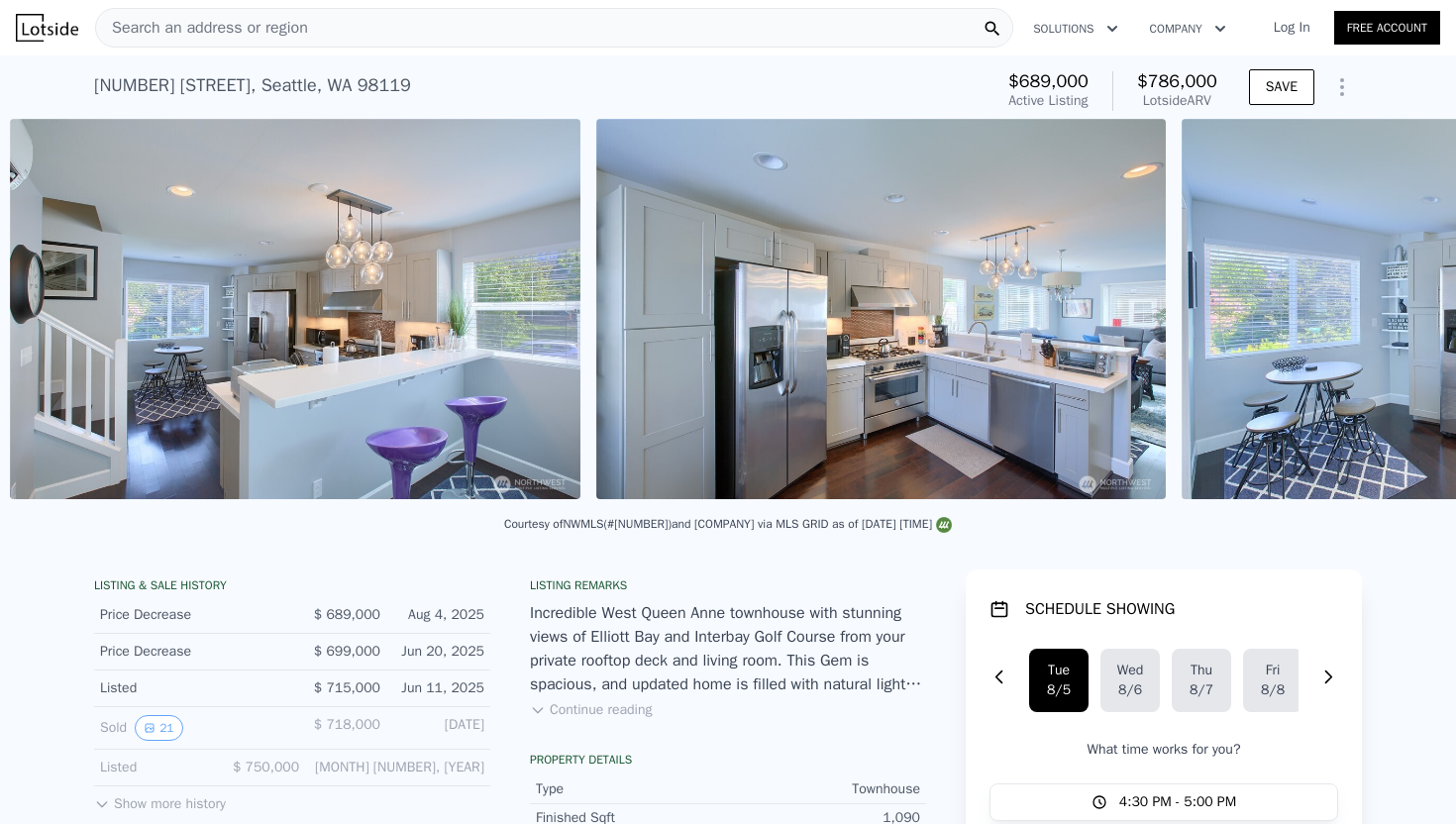 scroll, scrollTop: 0, scrollLeft: 2663, axis: horizontal 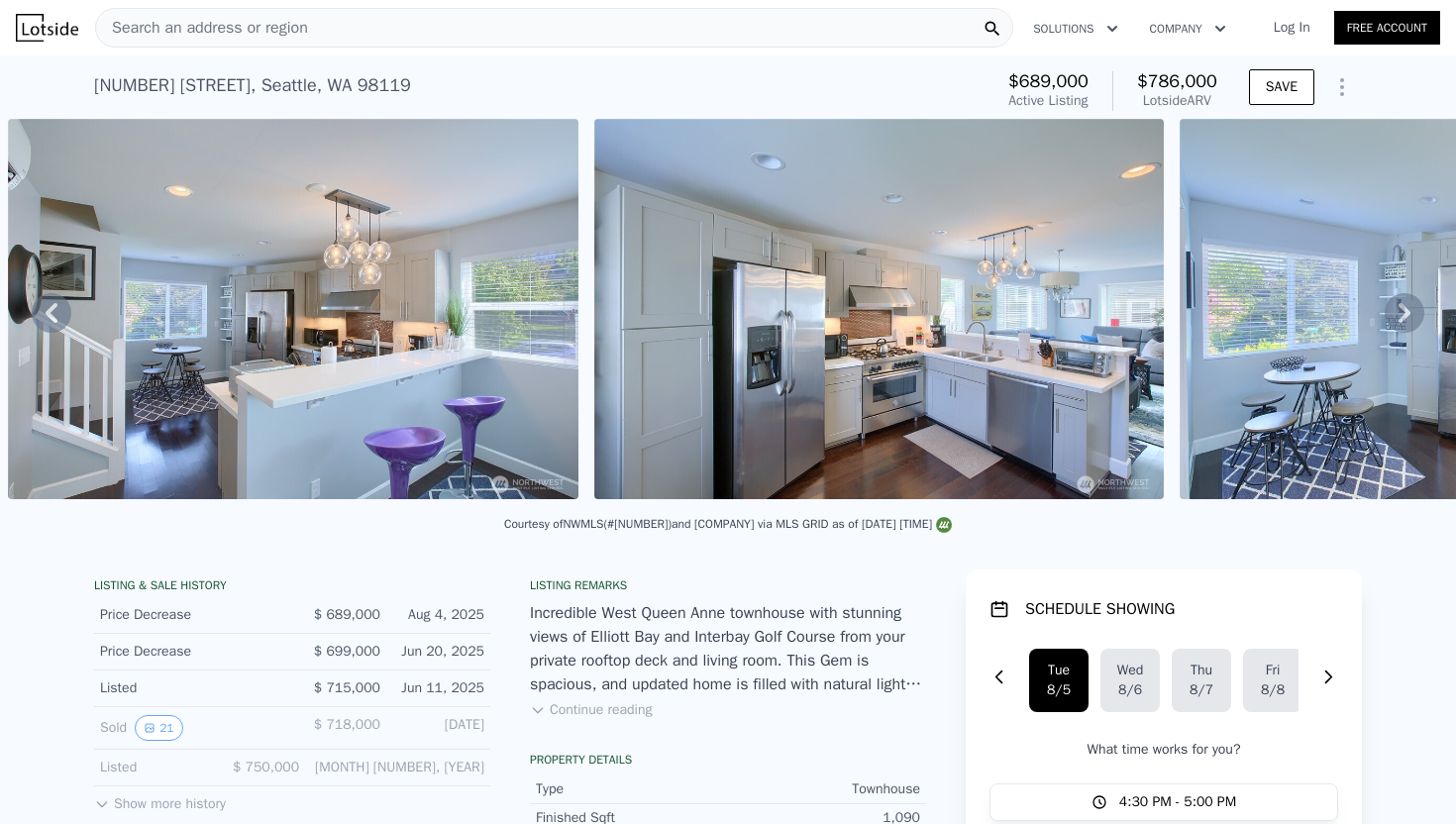 click on "Search an address or region" at bounding box center (554, 28) 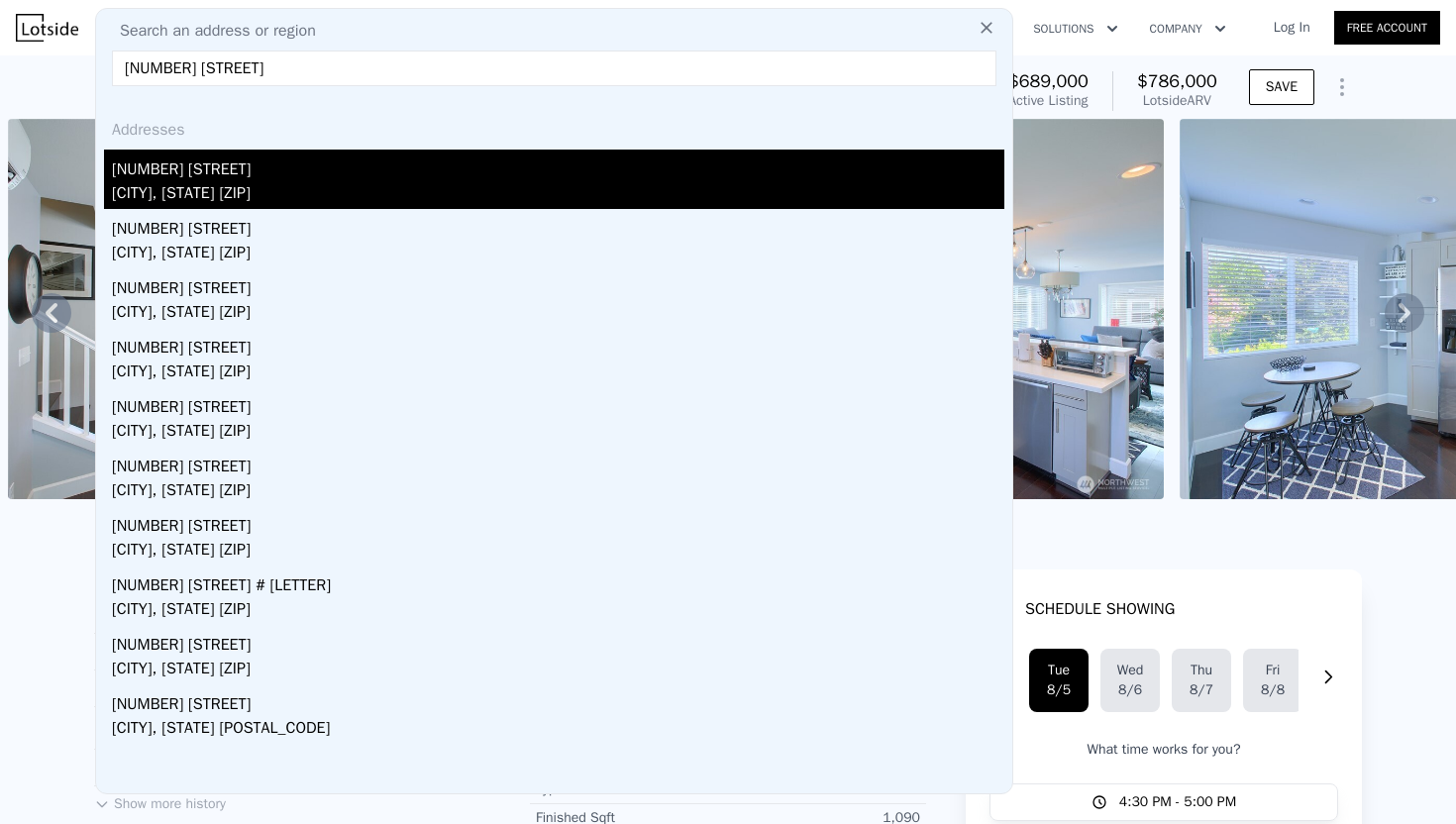 type on "[NUMBER] [STREET]" 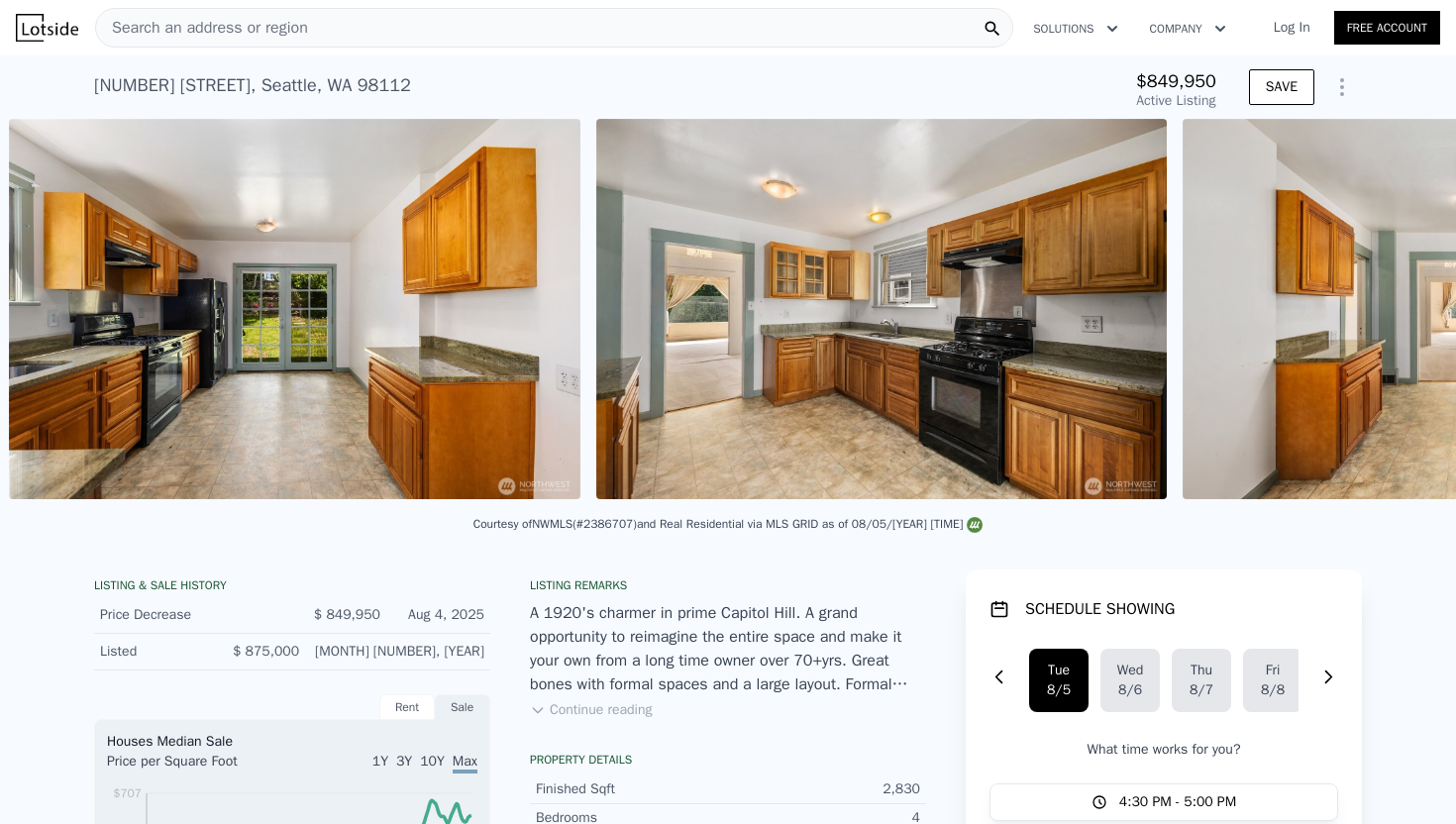 scroll, scrollTop: 0, scrollLeft: 5652, axis: horizontal 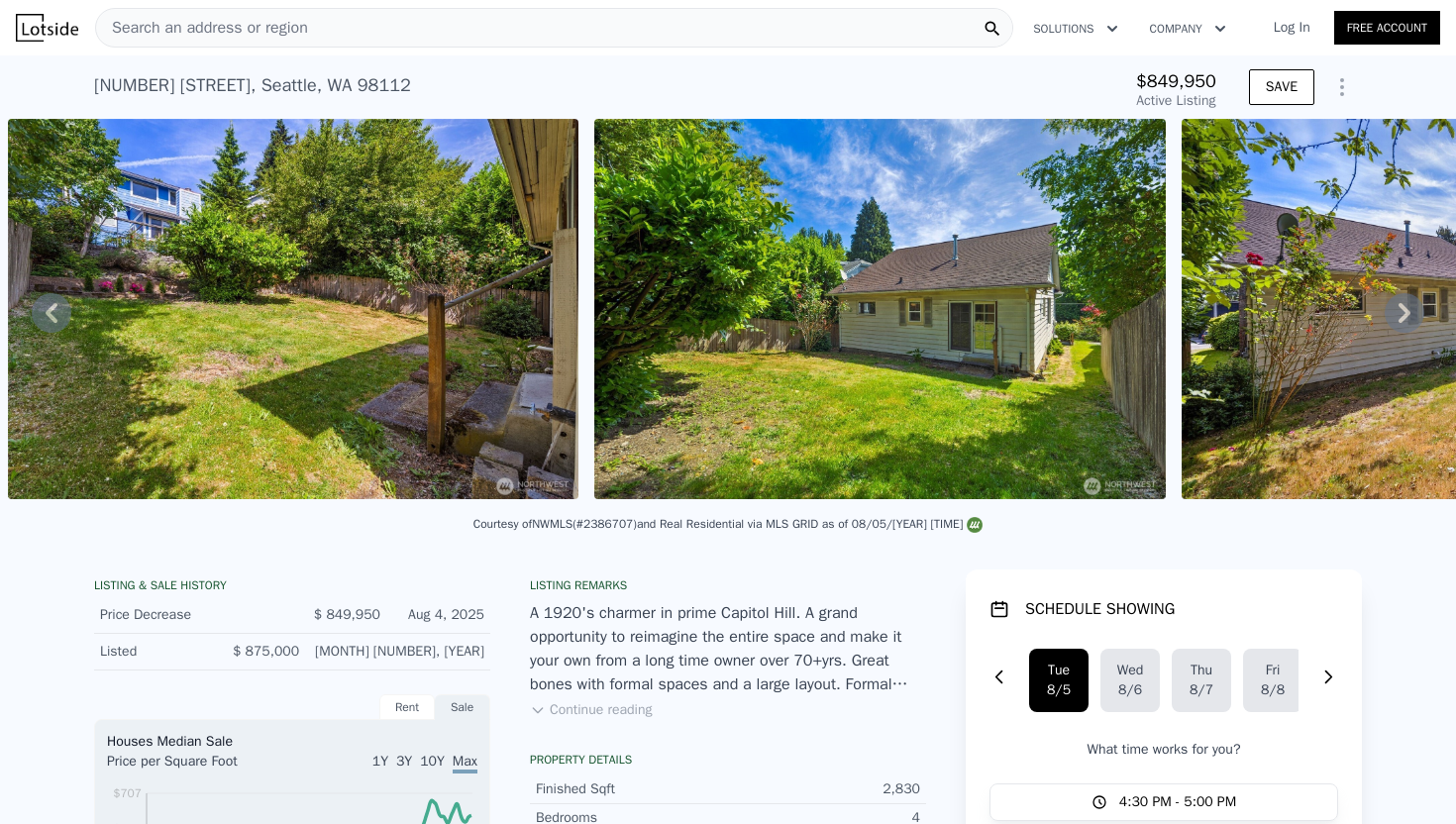 click at bounding box center [1342, 87] 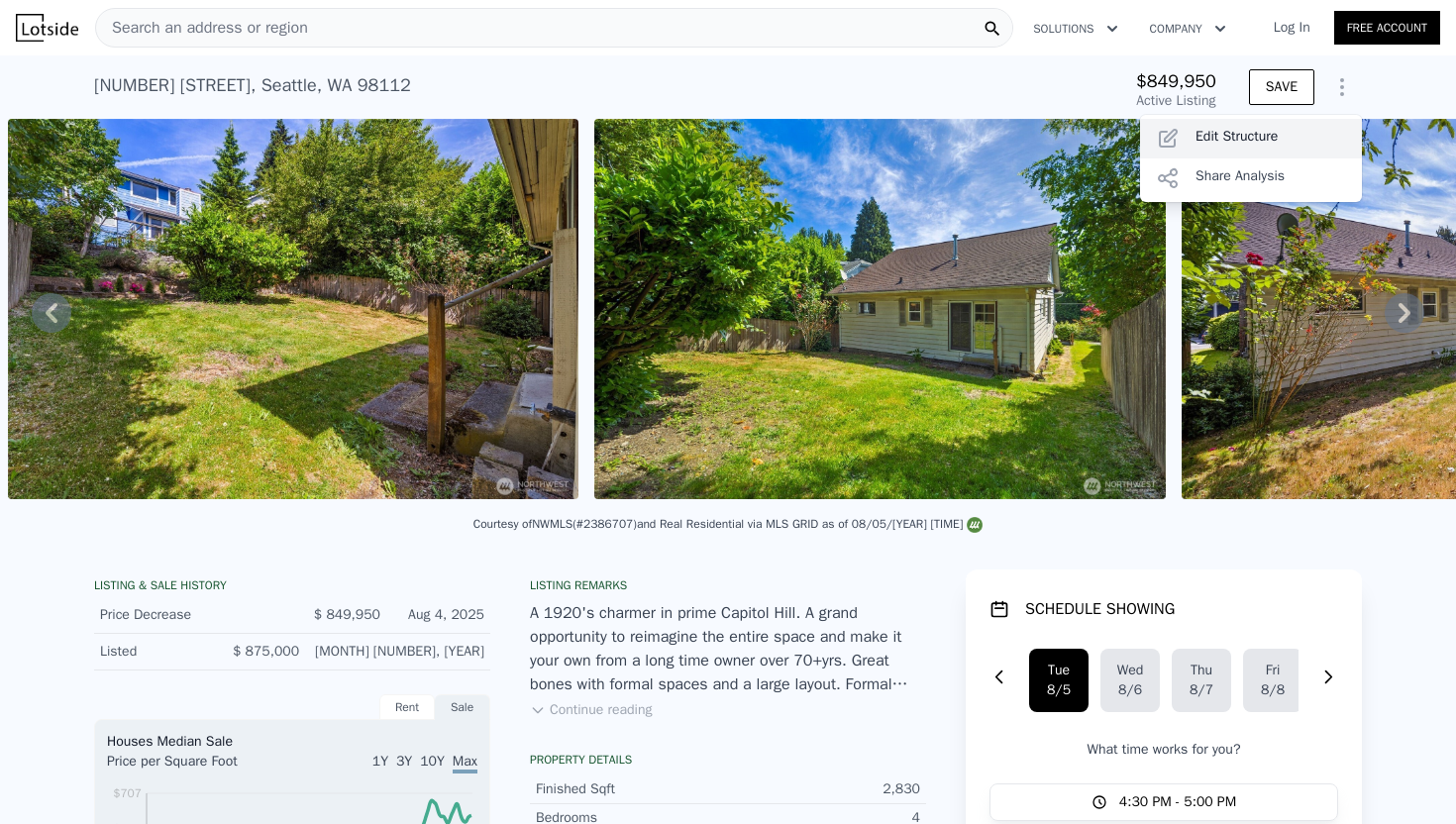 click on "Edit Structure" at bounding box center (1251, 139) 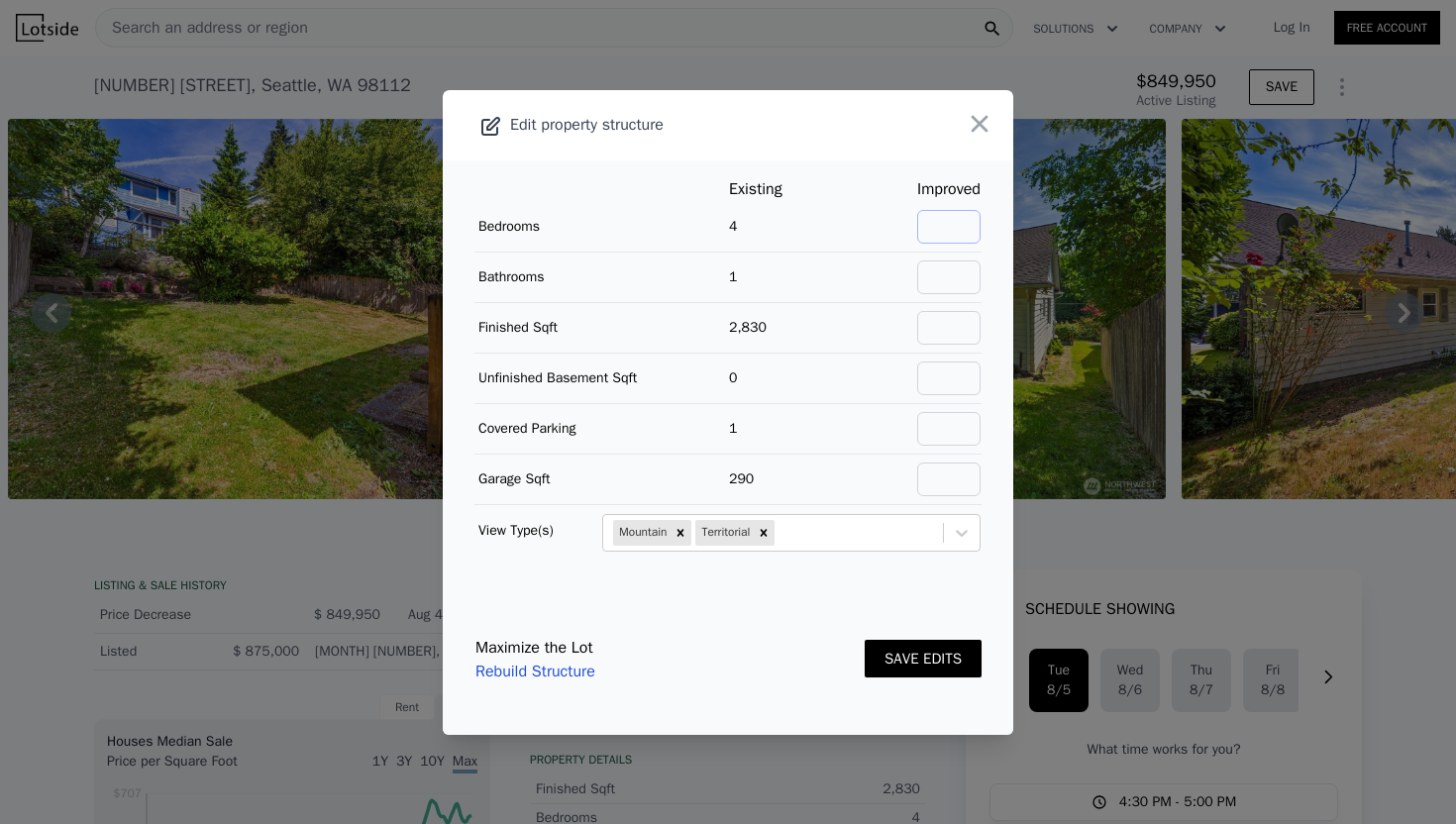 click at bounding box center (949, 227) 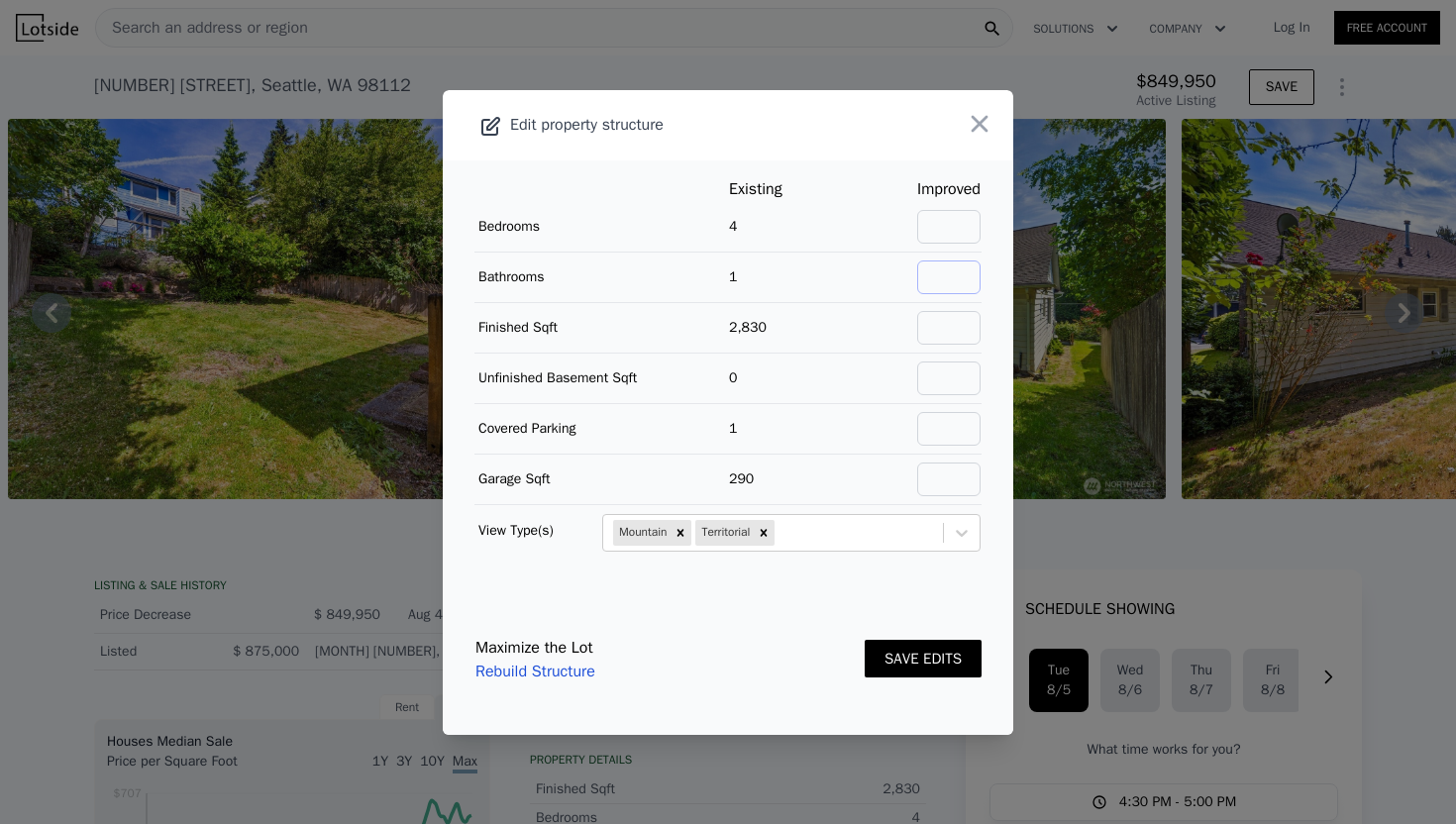 click at bounding box center [949, 277] 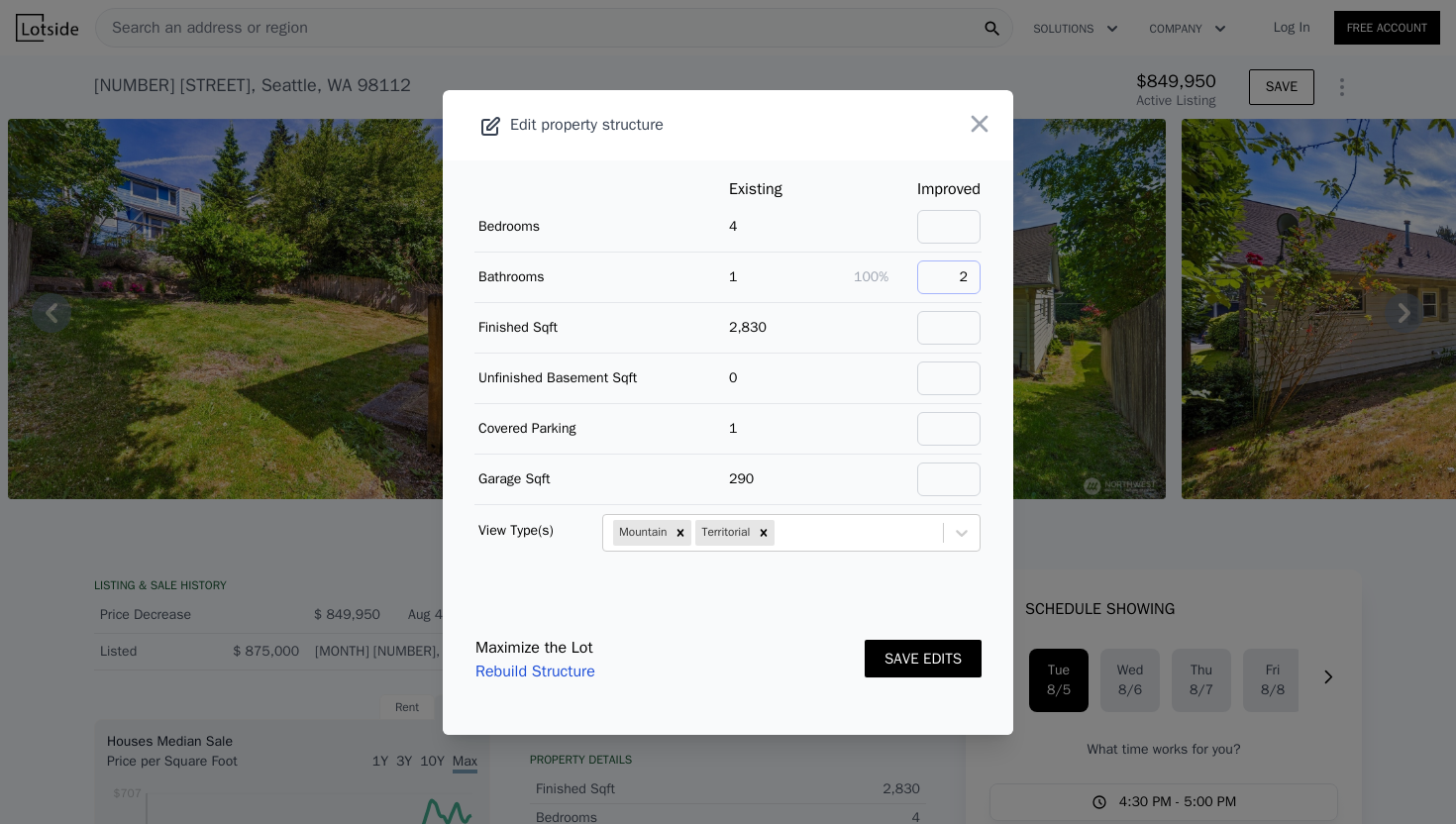 type on "2" 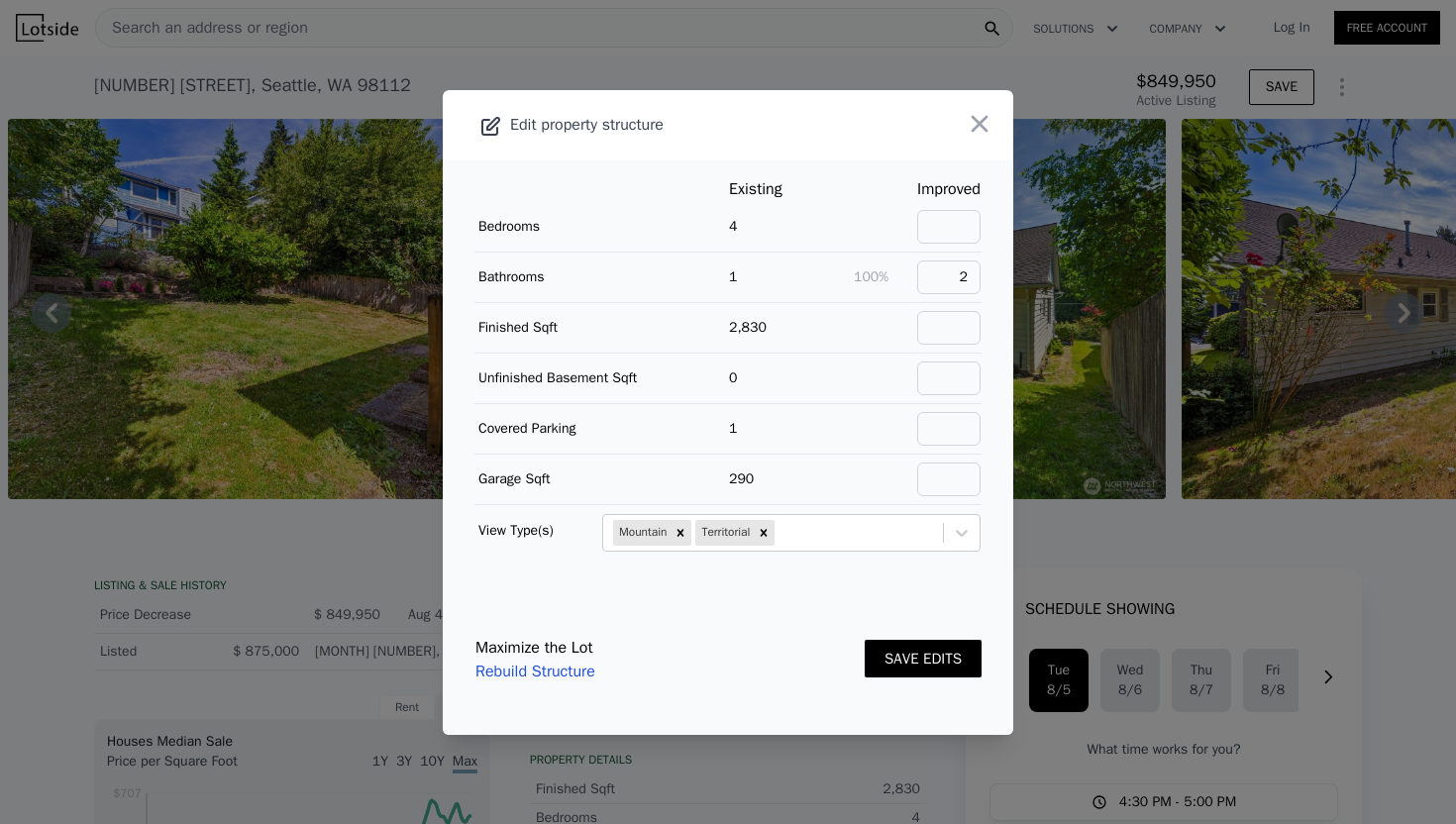 click on "SAVE EDITS" at bounding box center (923, 659) 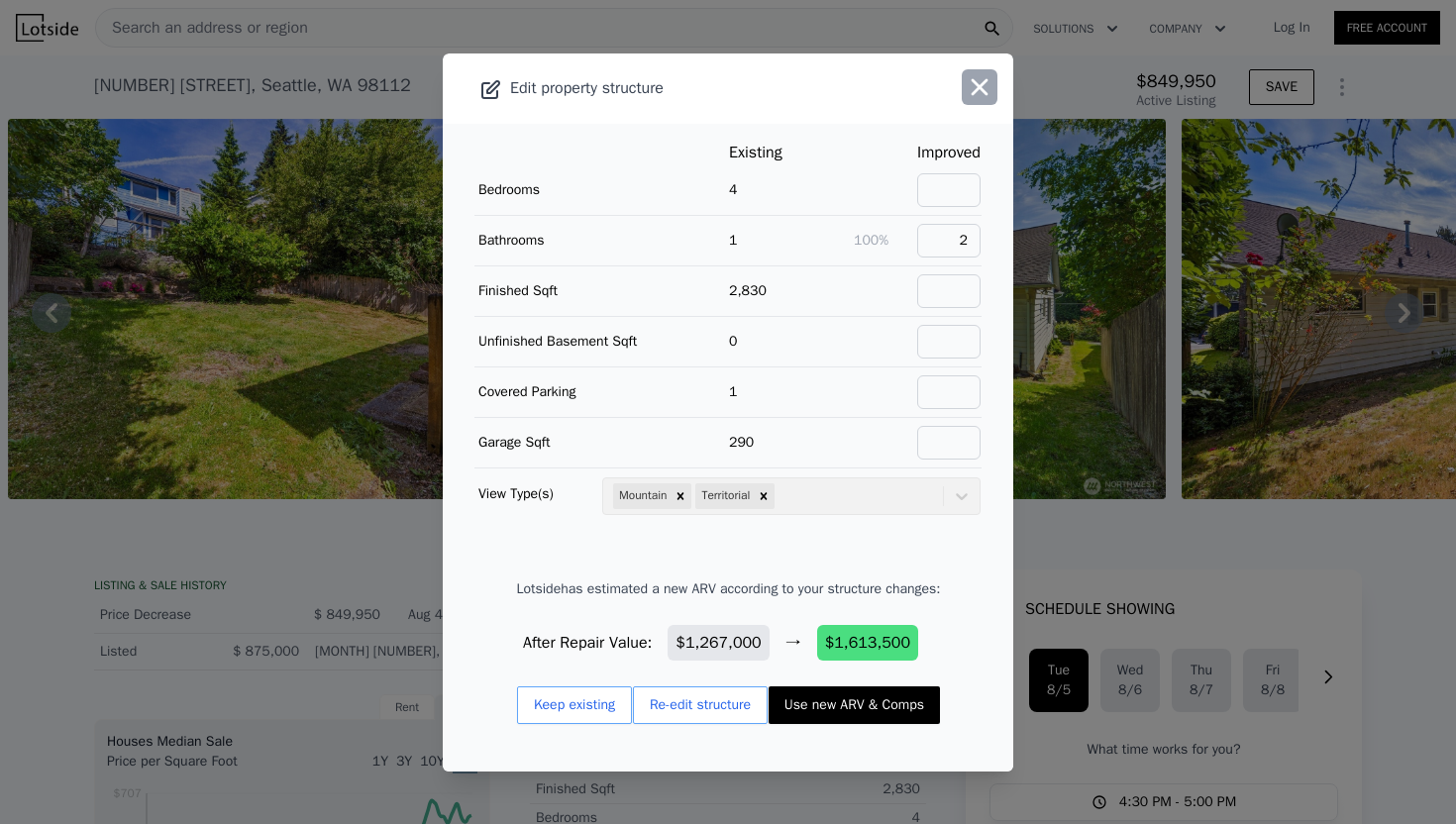 click at bounding box center (980, 87) 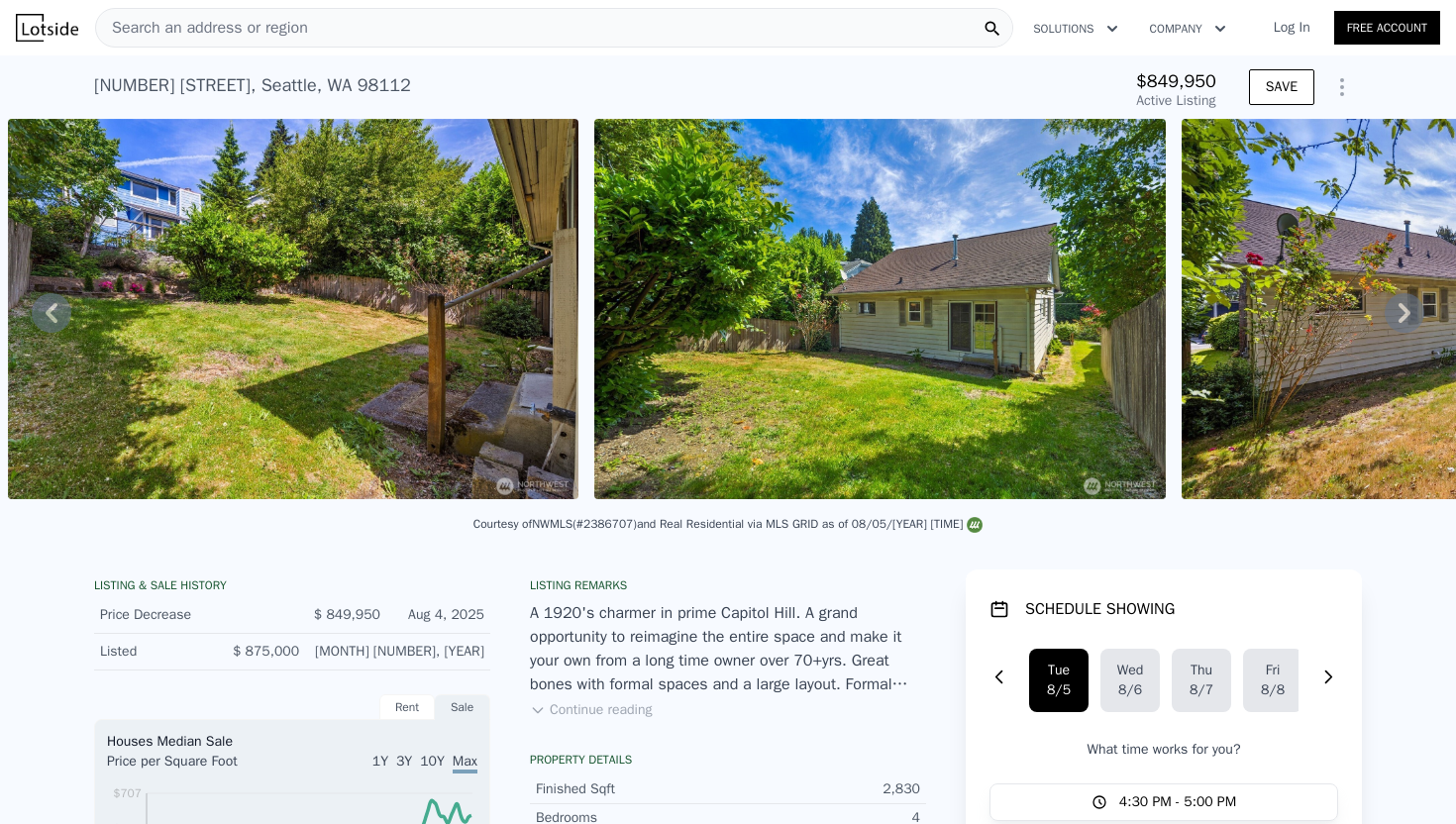 click on "Search an address or region" at bounding box center (554, 28) 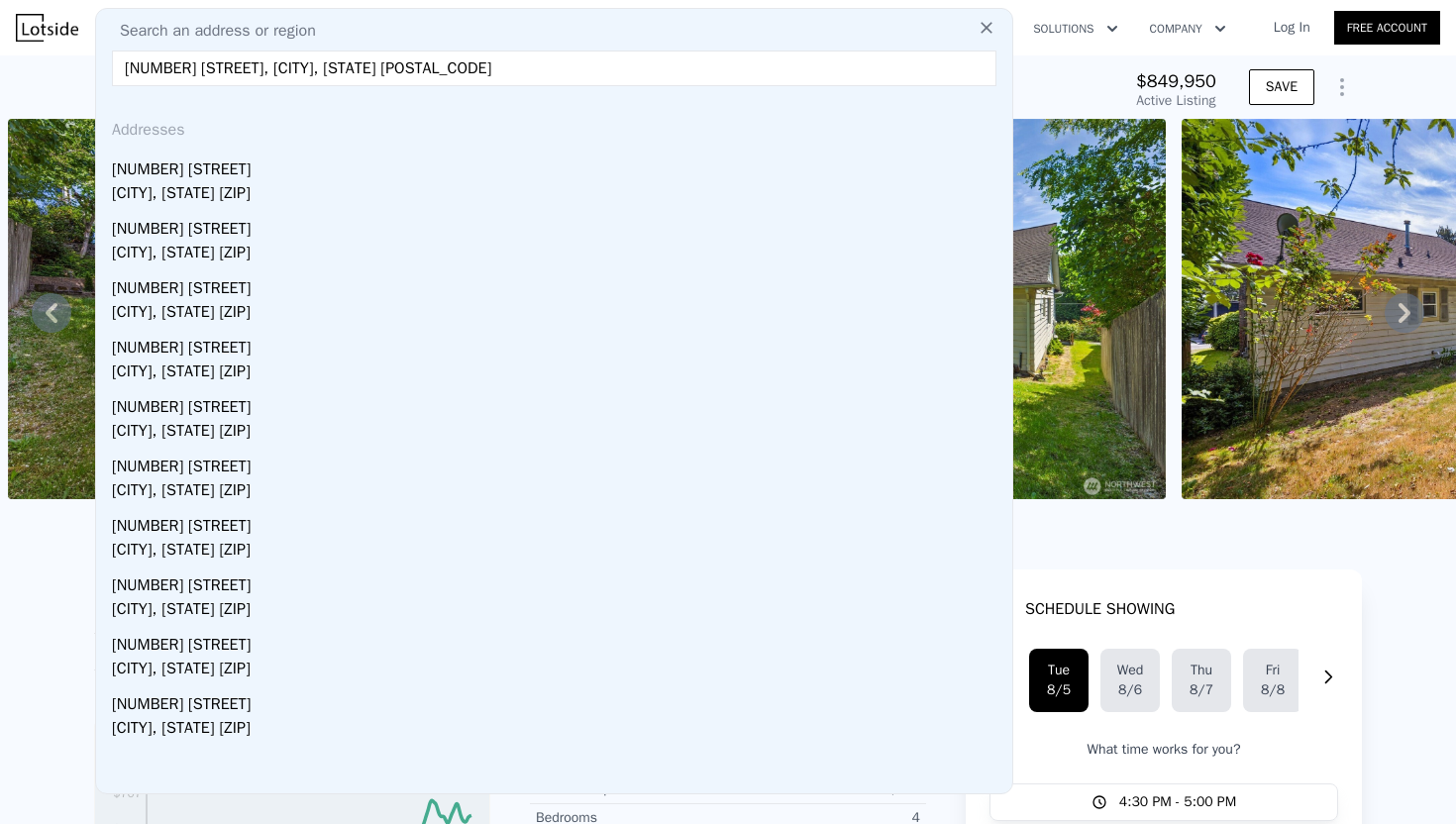 type on "[NUMBER] [STREET], [CITY], [STATE] [POSTAL_CODE]" 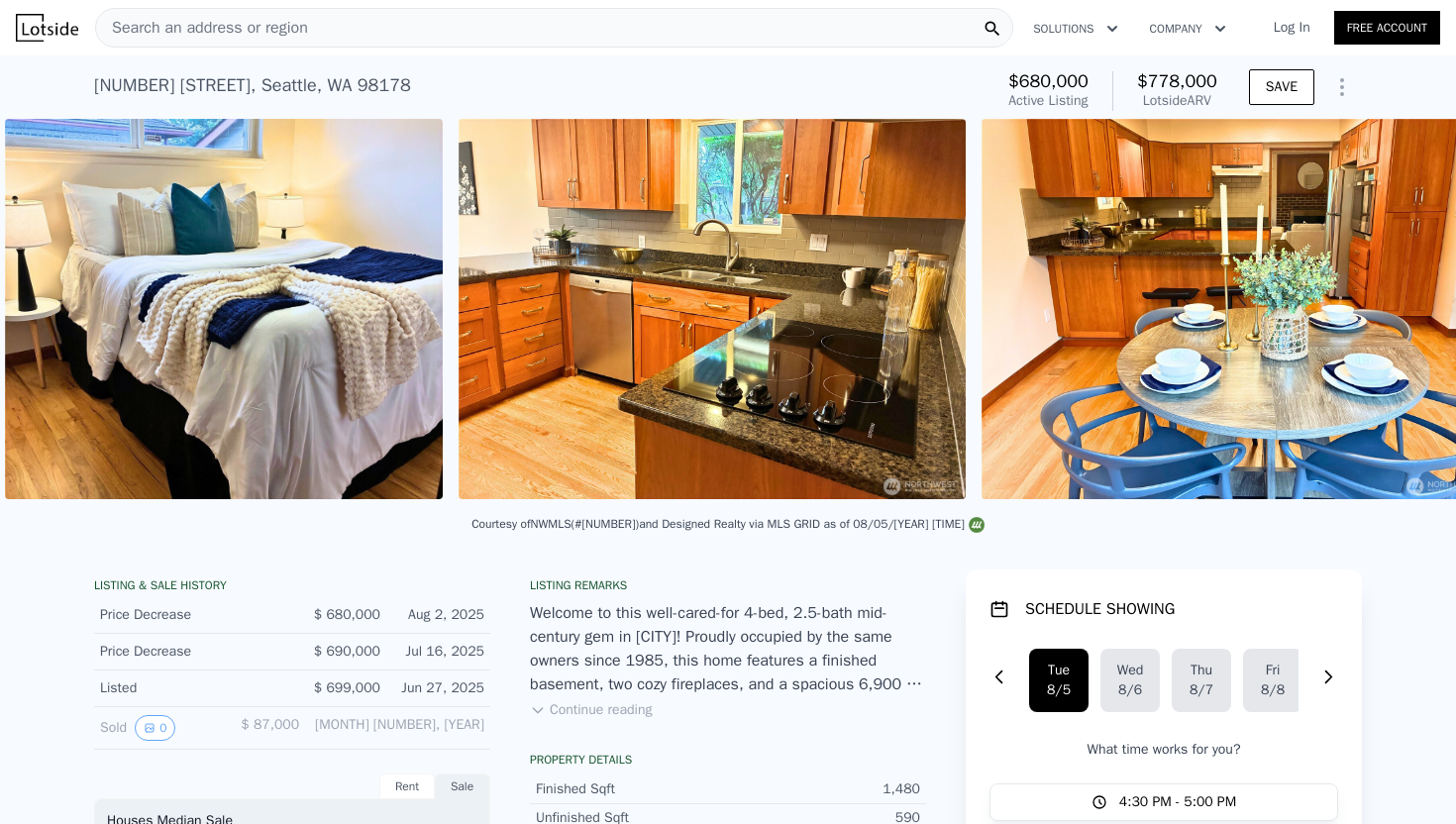 scroll, scrollTop: 0, scrollLeft: 2266, axis: horizontal 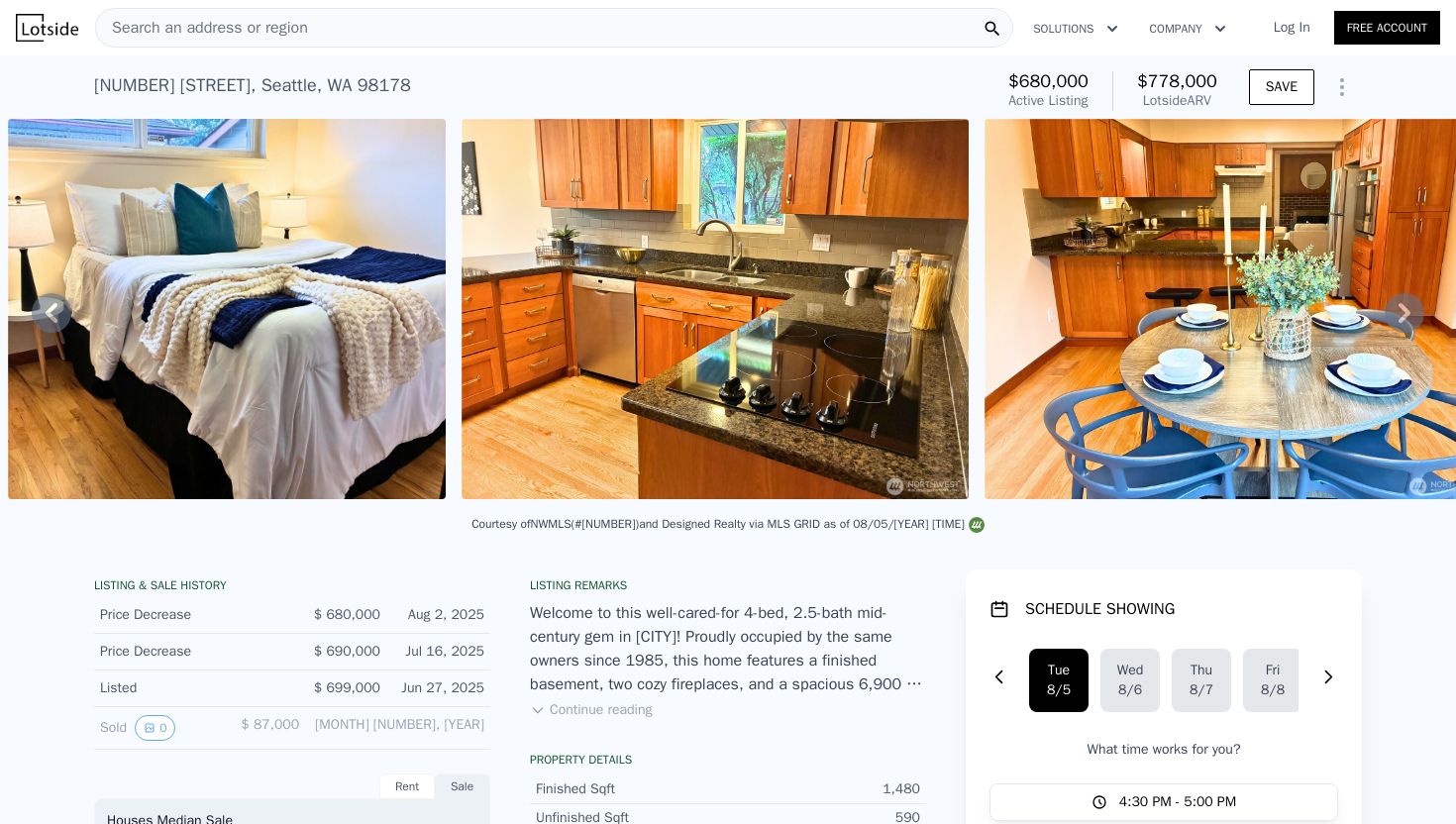 click on "Search an address or region" at bounding box center (554, 28) 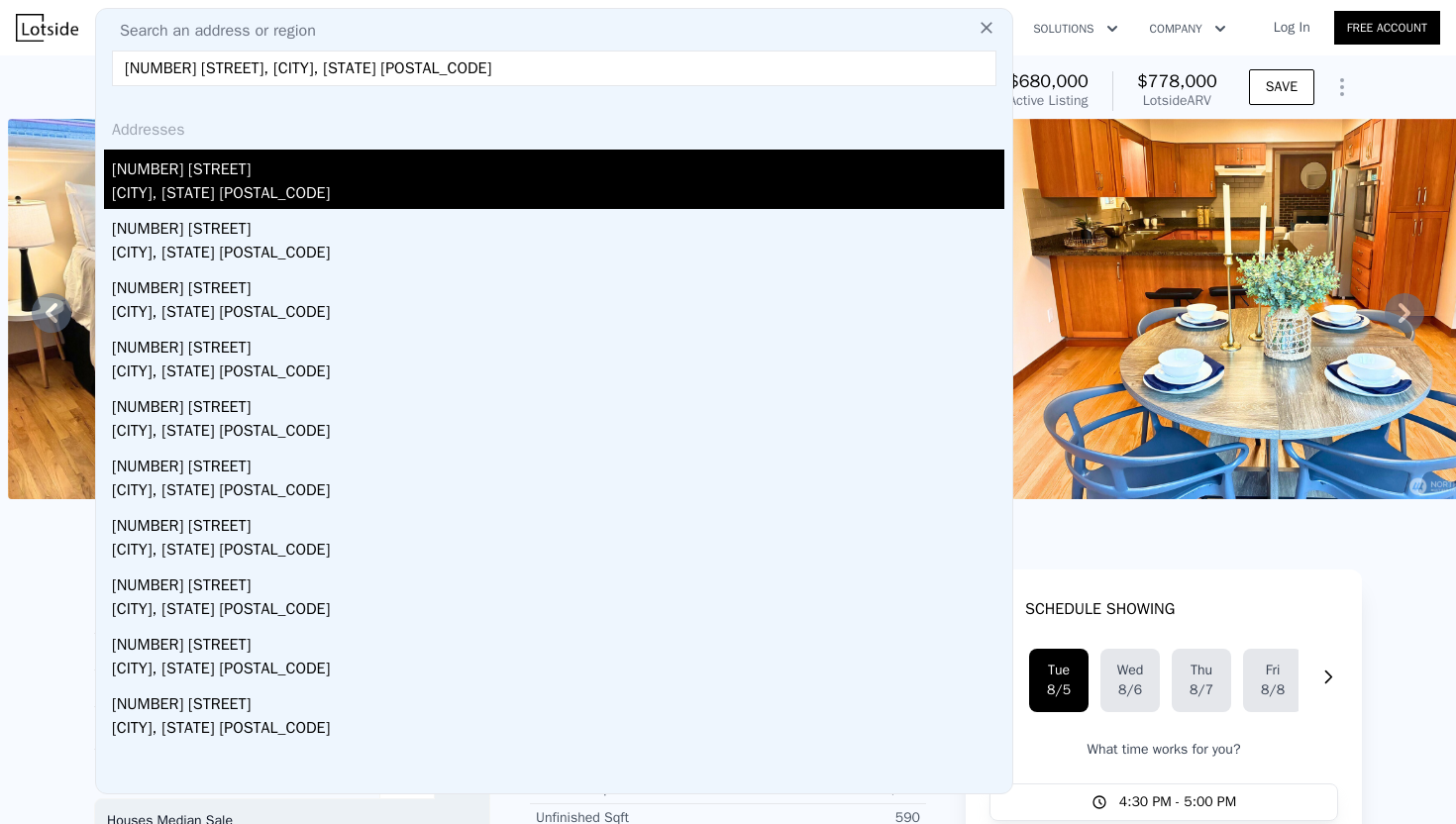 type on "[NUMBER] [STREET], [CITY], [STATE] [POSTAL_CODE]" 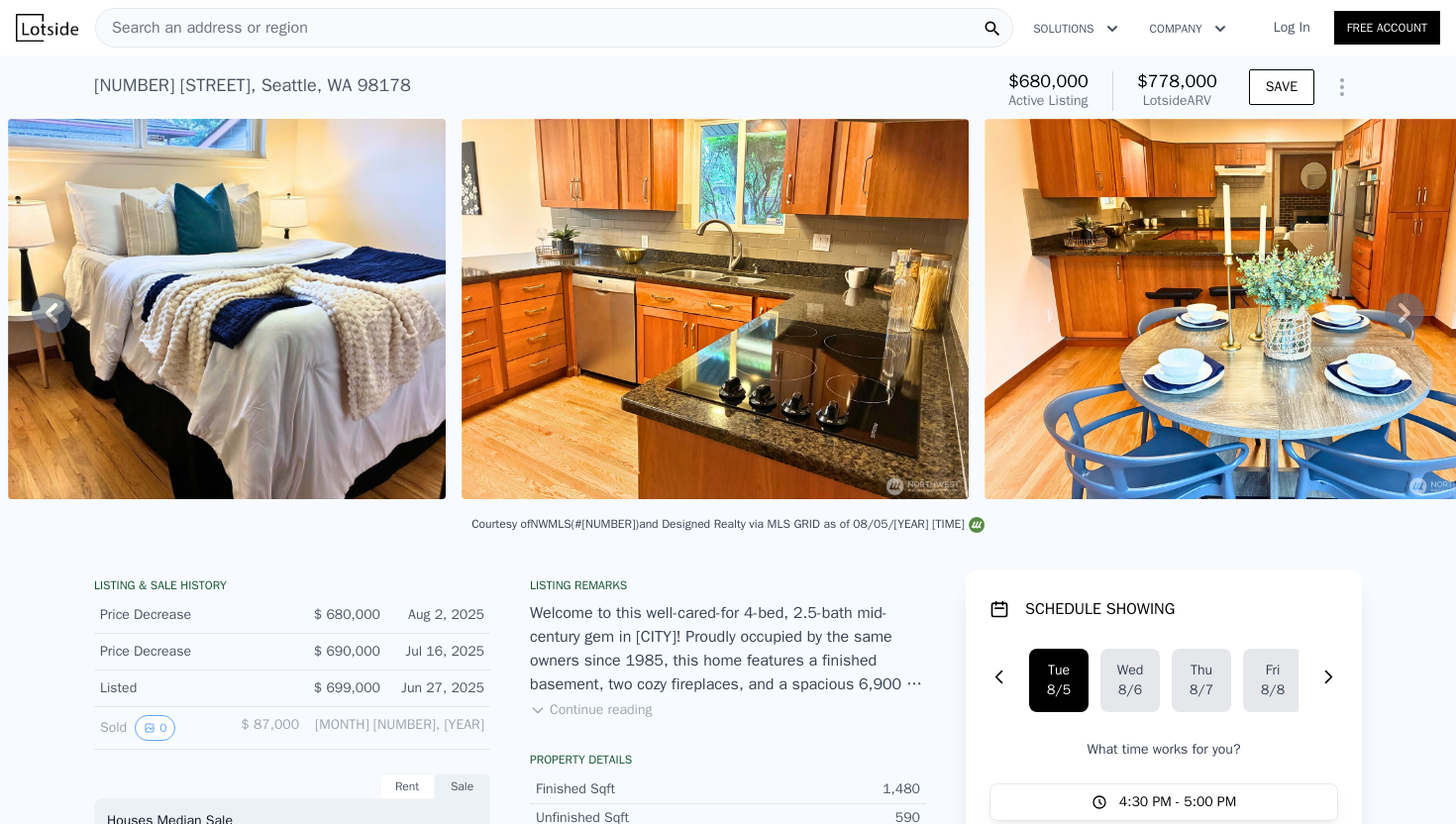 type on "5" 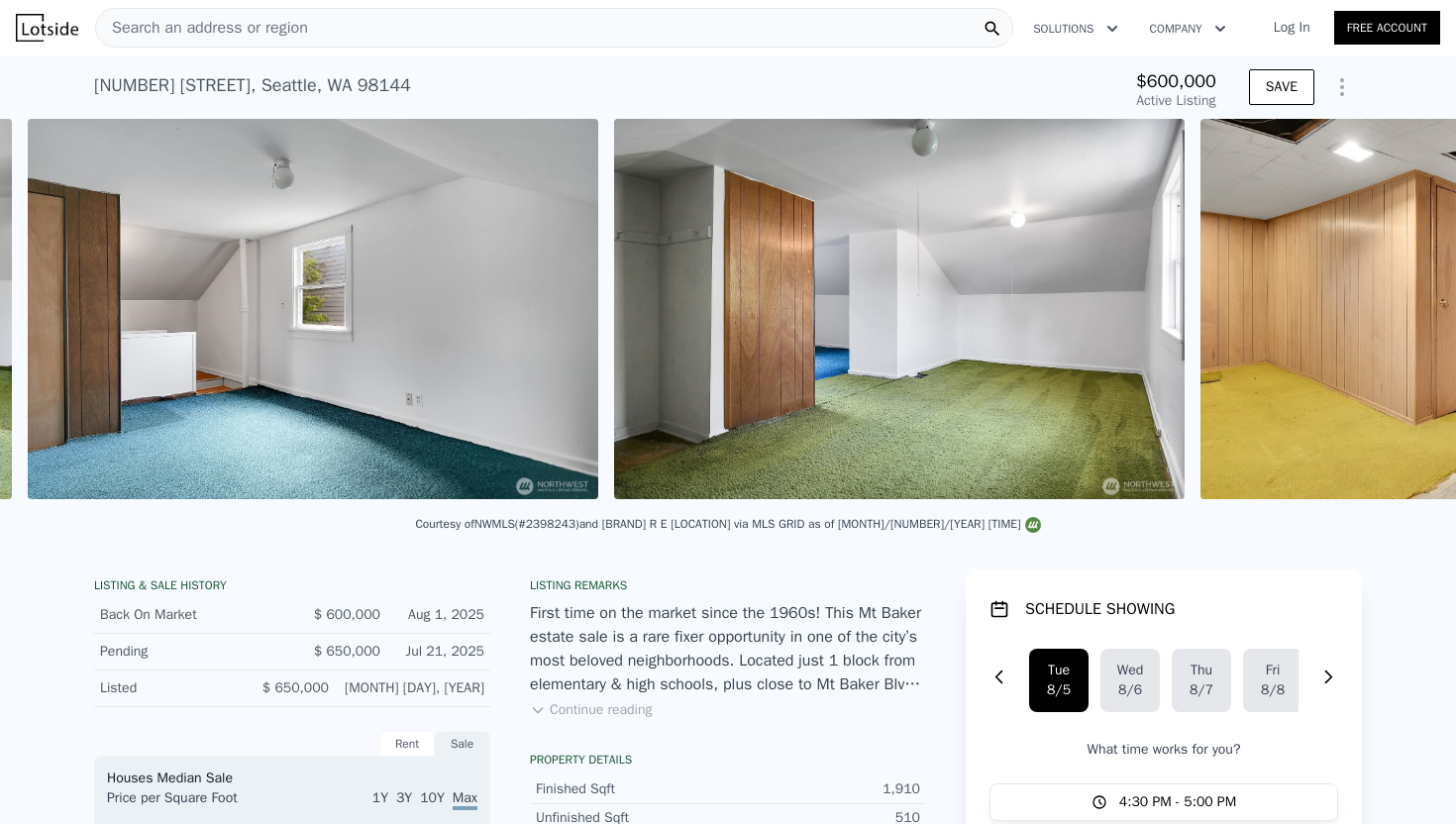 scroll, scrollTop: 0, scrollLeft: 6824, axis: horizontal 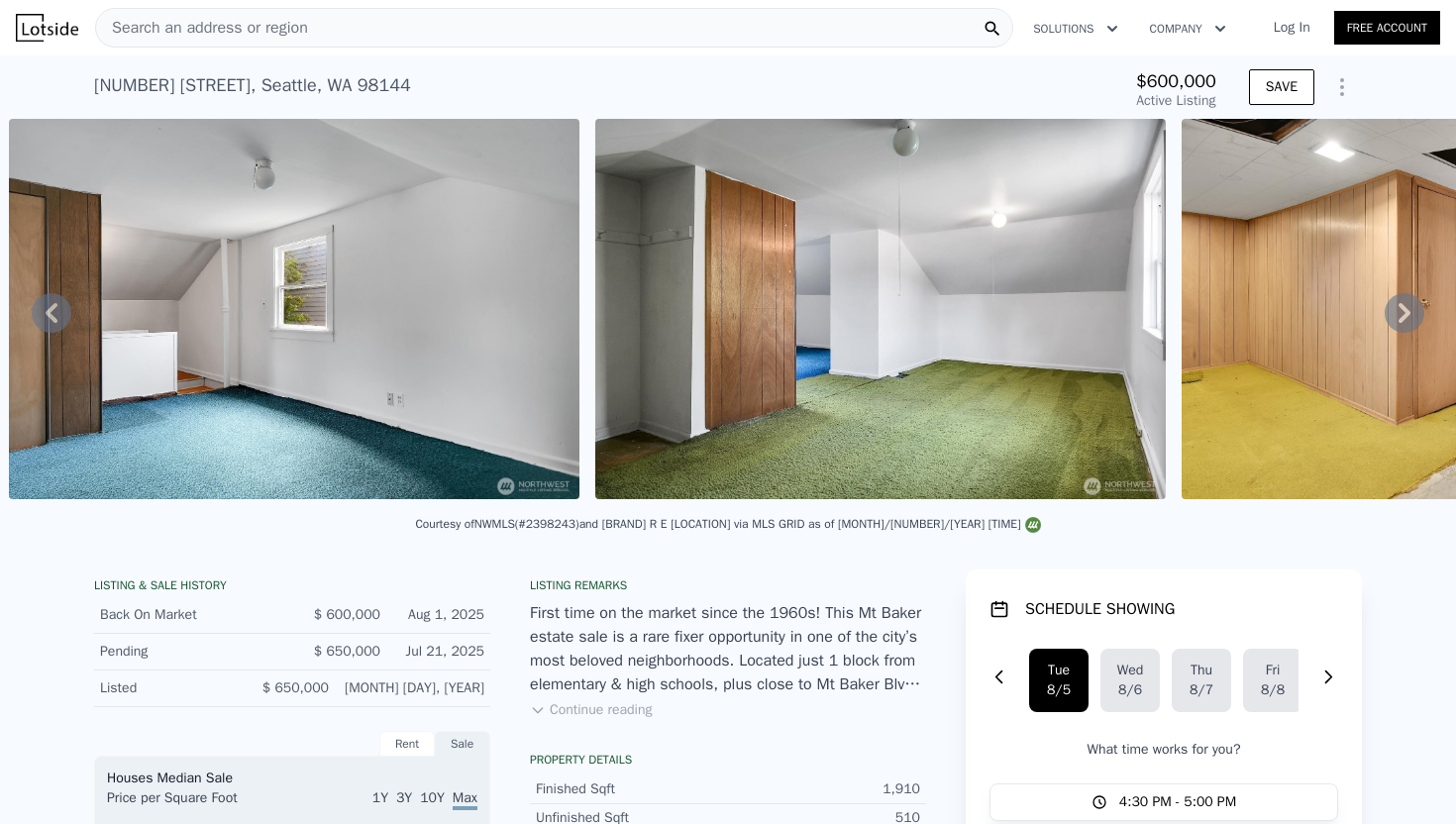 click at bounding box center (1342, 87) 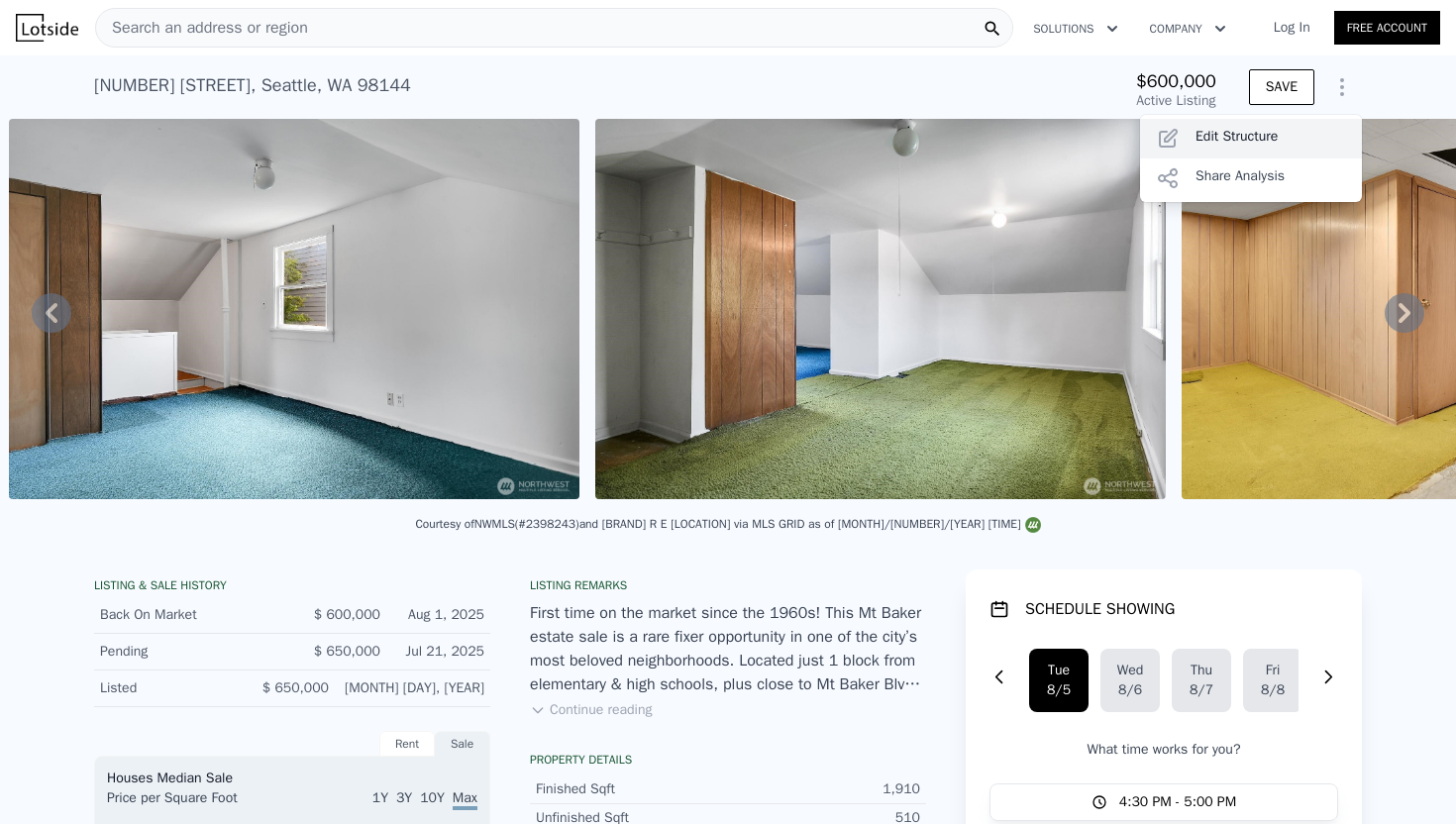 click on "Edit Structure" at bounding box center (1251, 139) 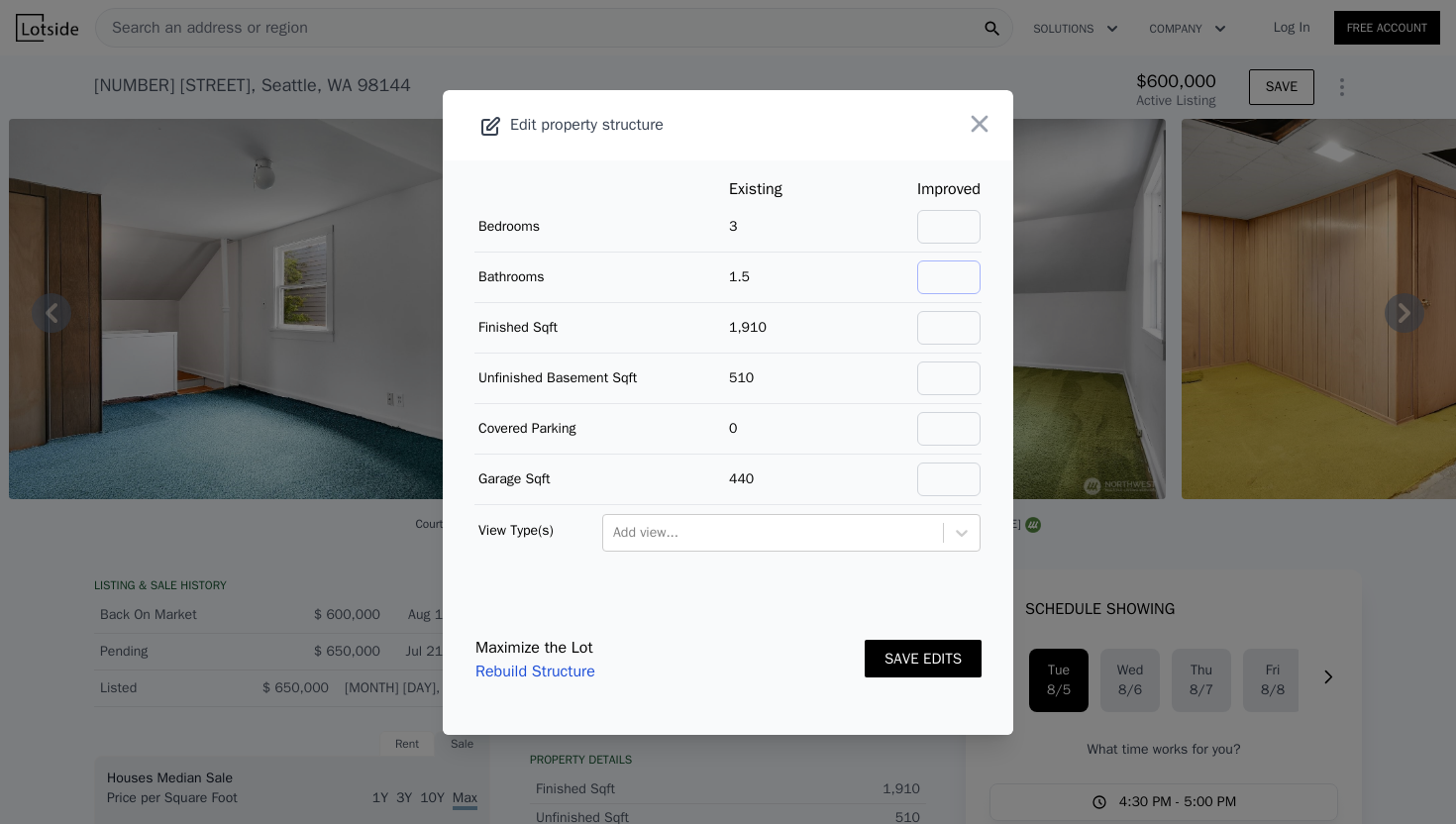 click at bounding box center [949, 277] 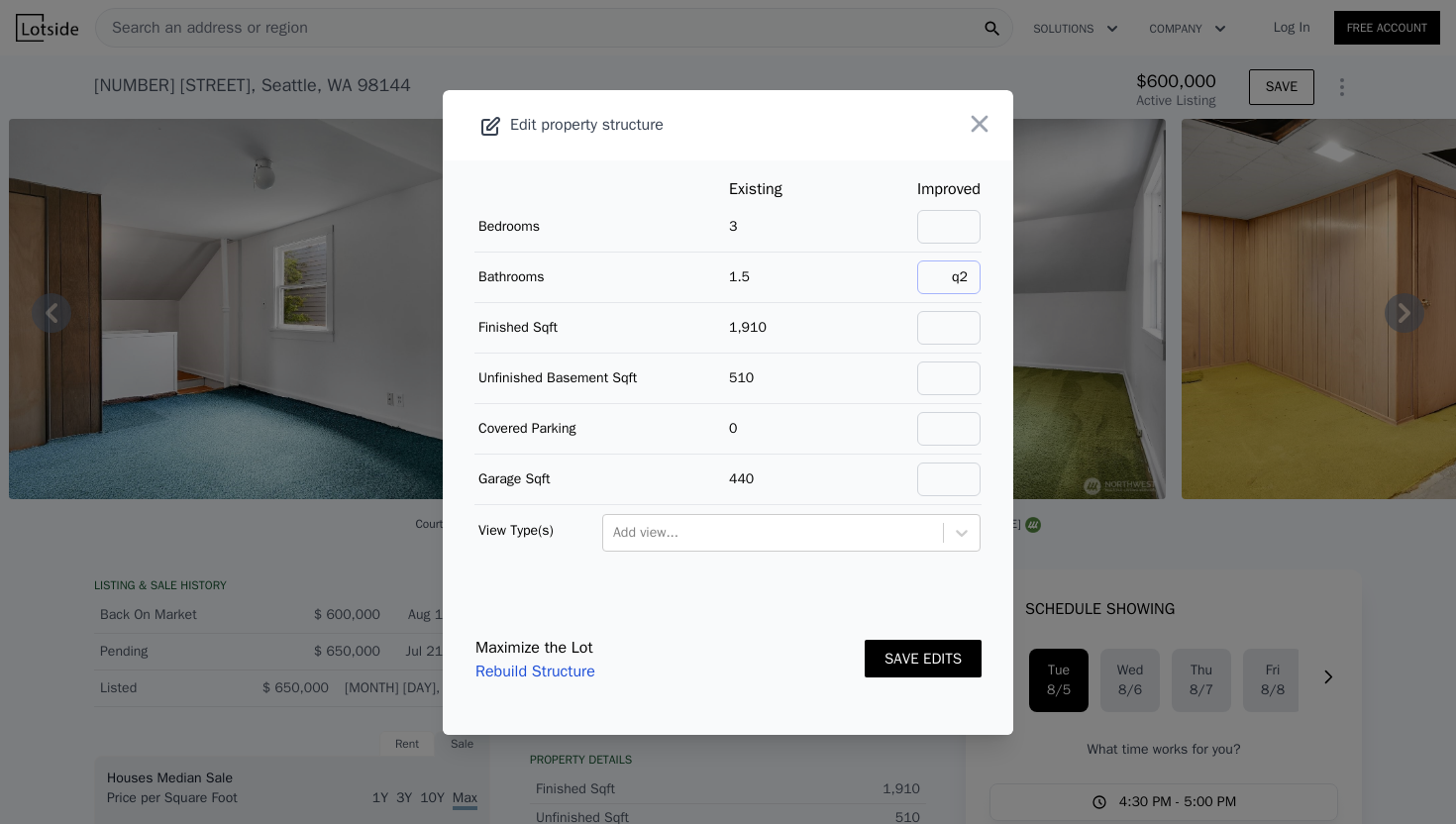 type on "q" 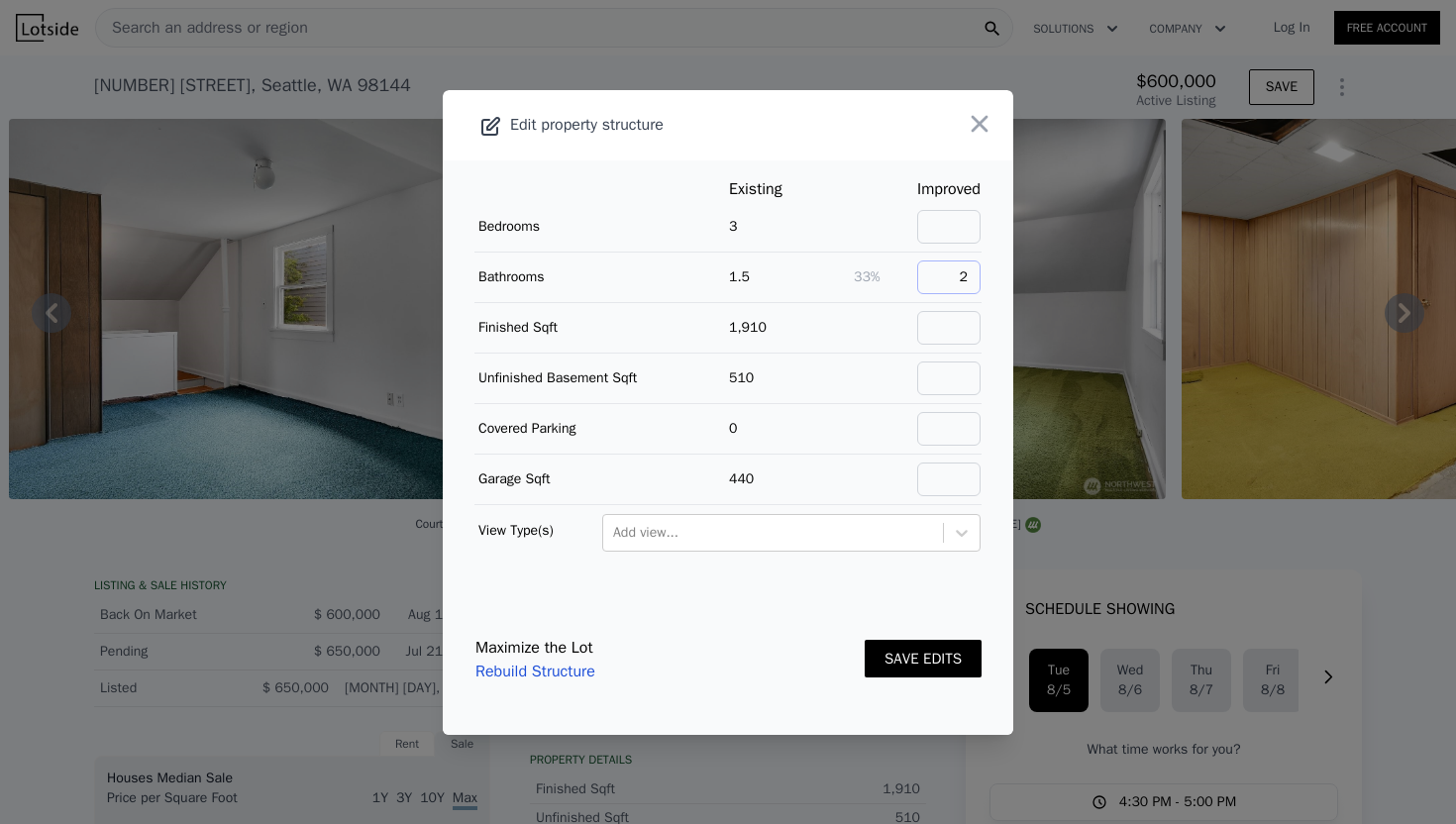 type on "2" 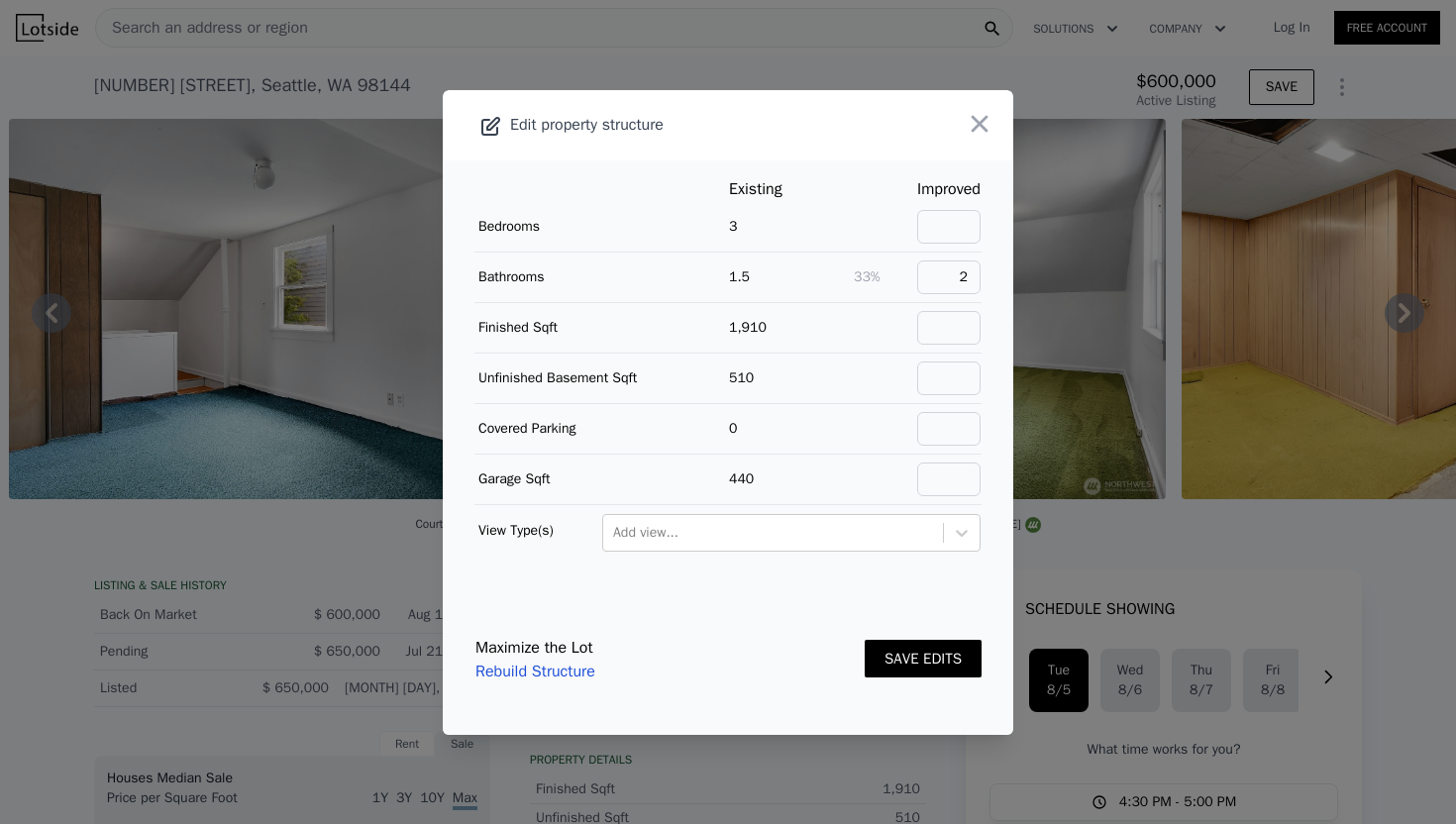 click on "SAVE EDITS" at bounding box center (923, 659) 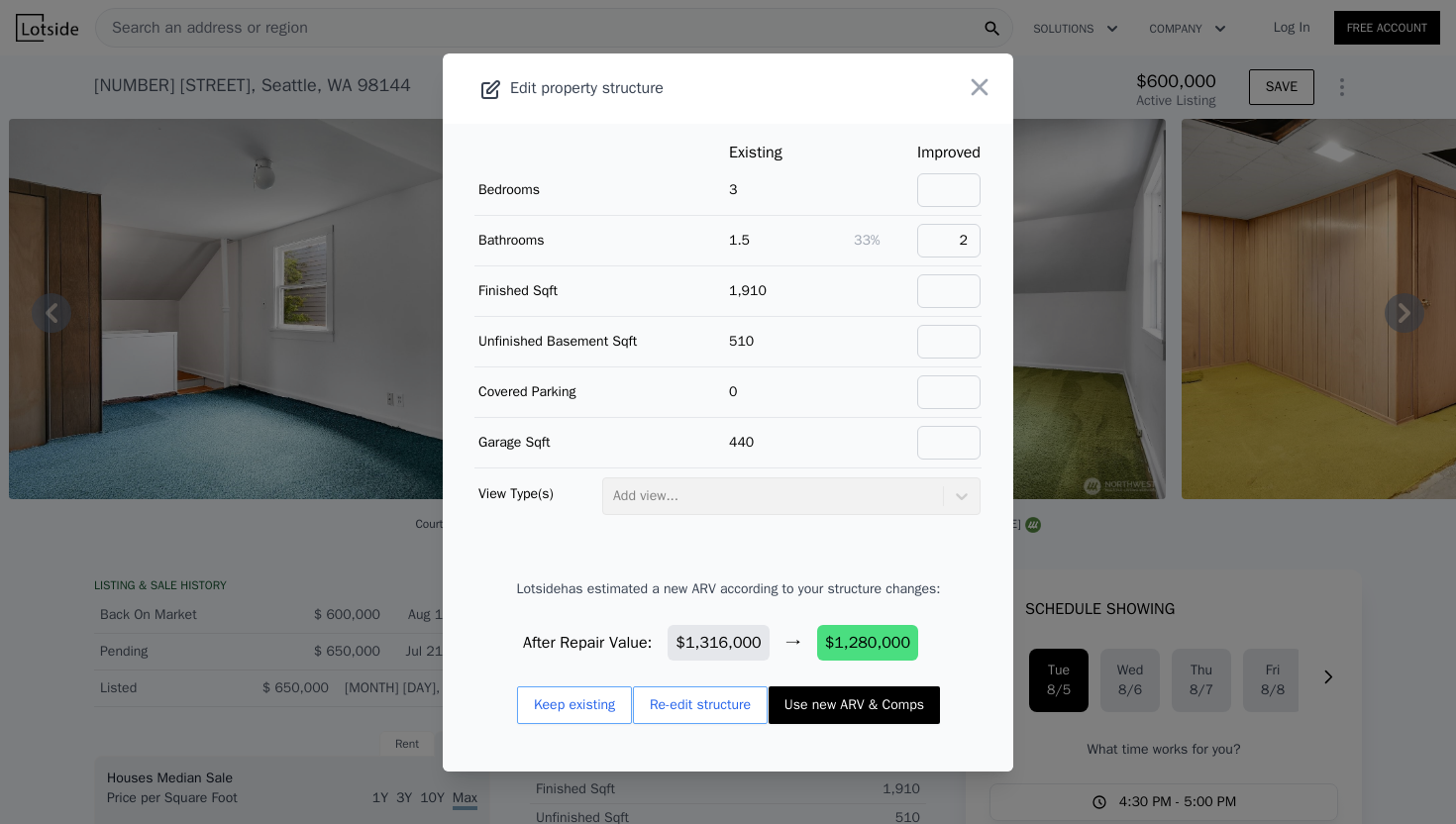 click at bounding box center [949, 190] 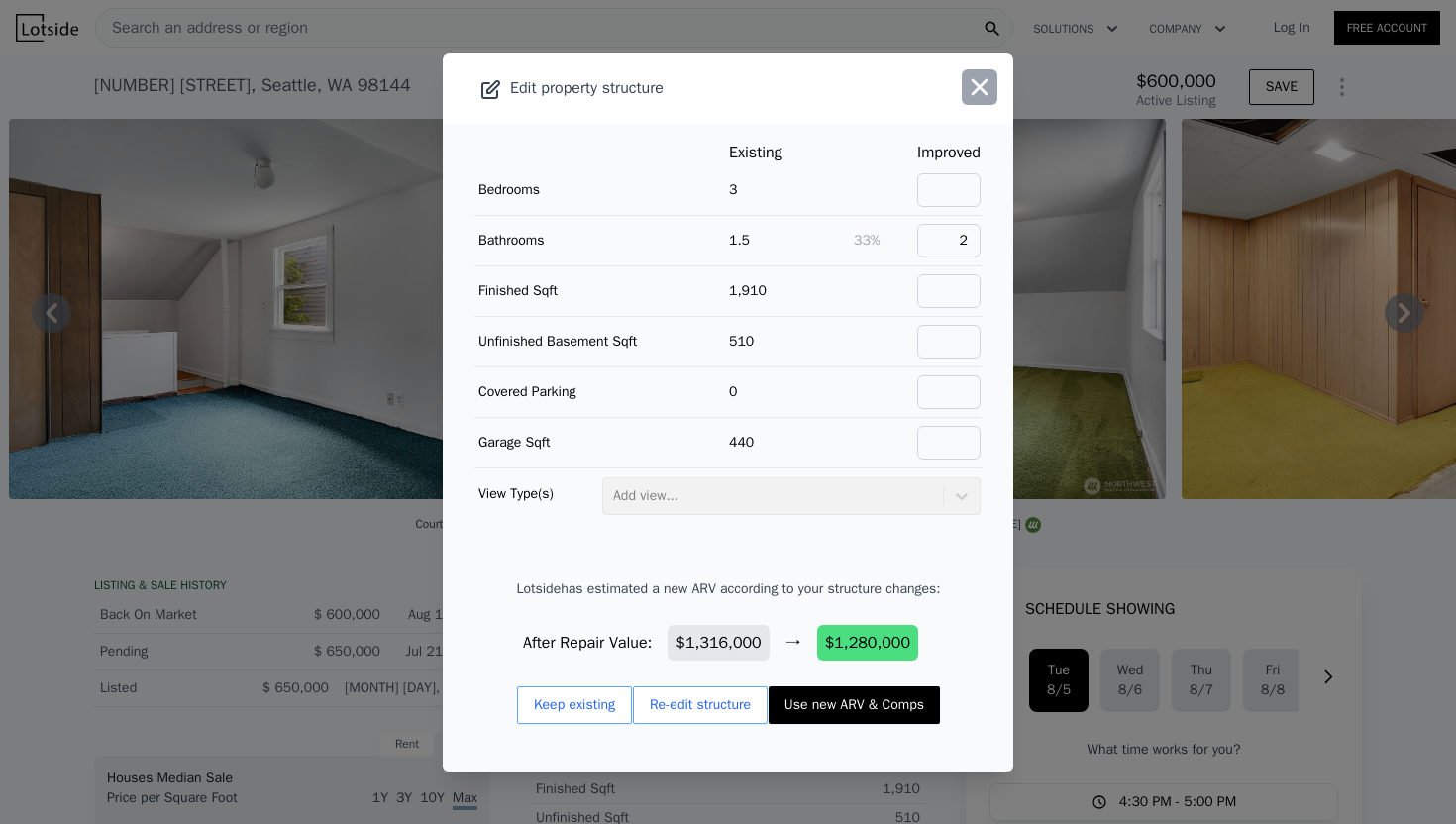 click 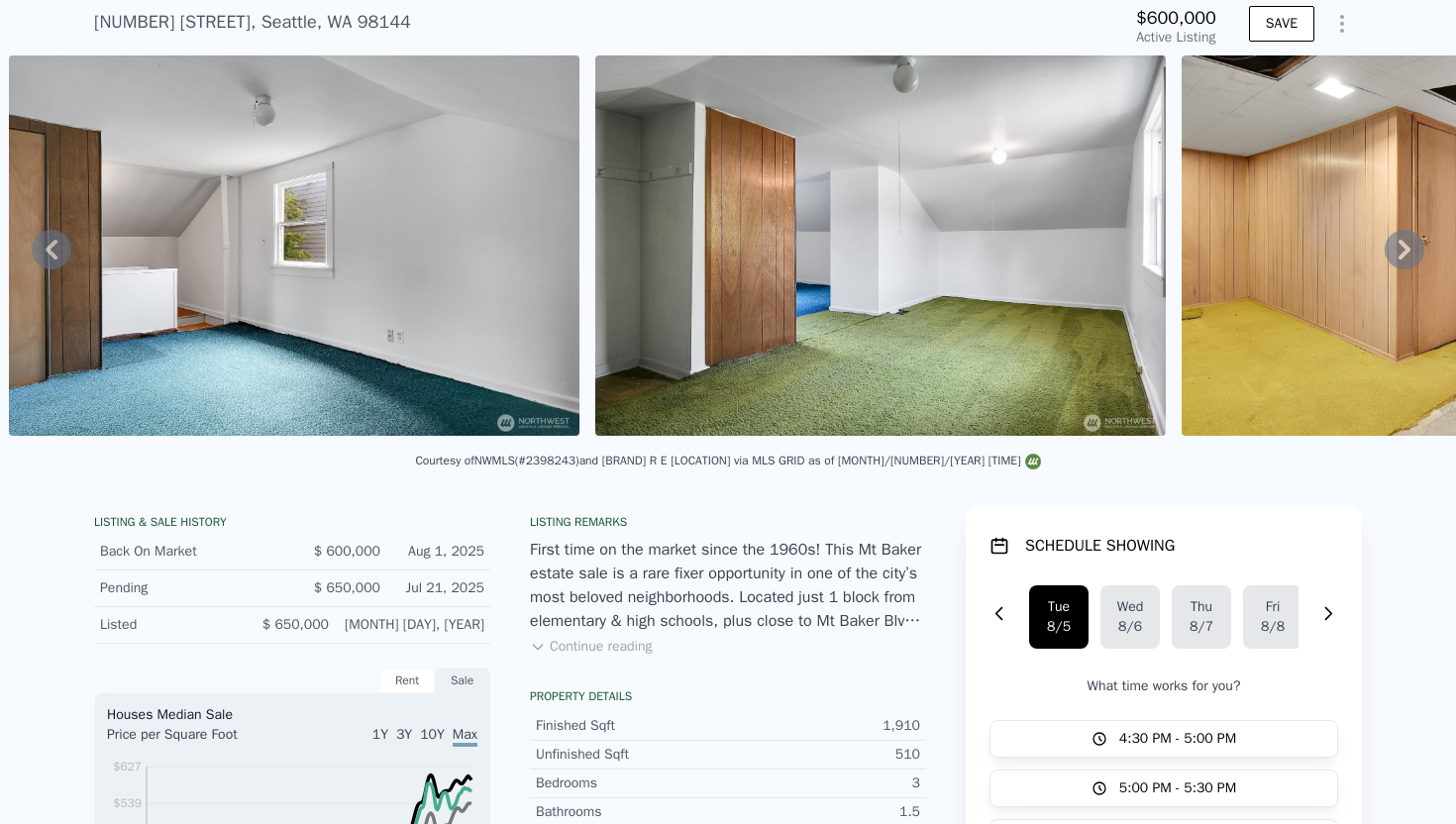 scroll, scrollTop: 251, scrollLeft: 0, axis: vertical 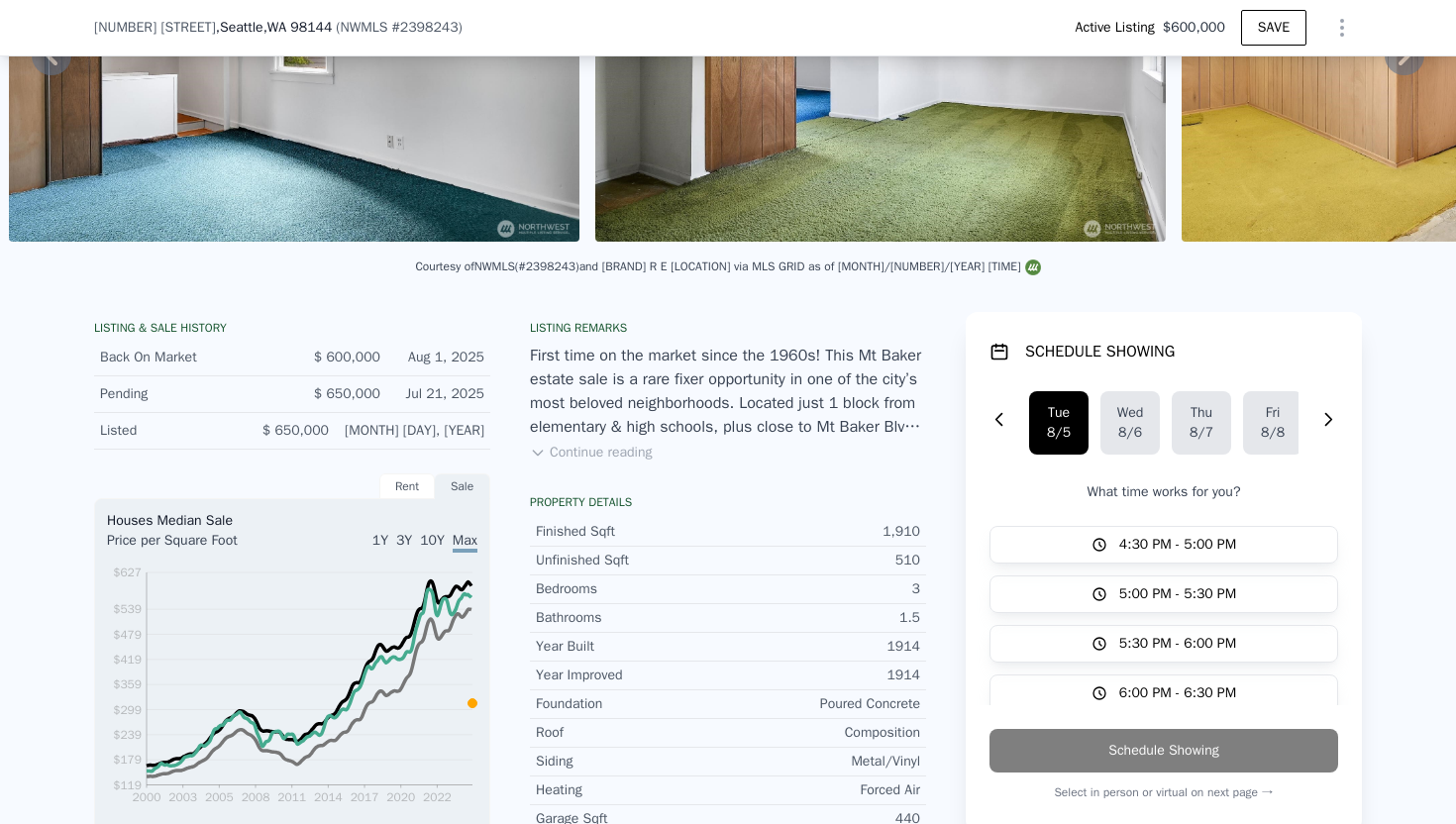 click on "Continue reading" at bounding box center [590, 453] 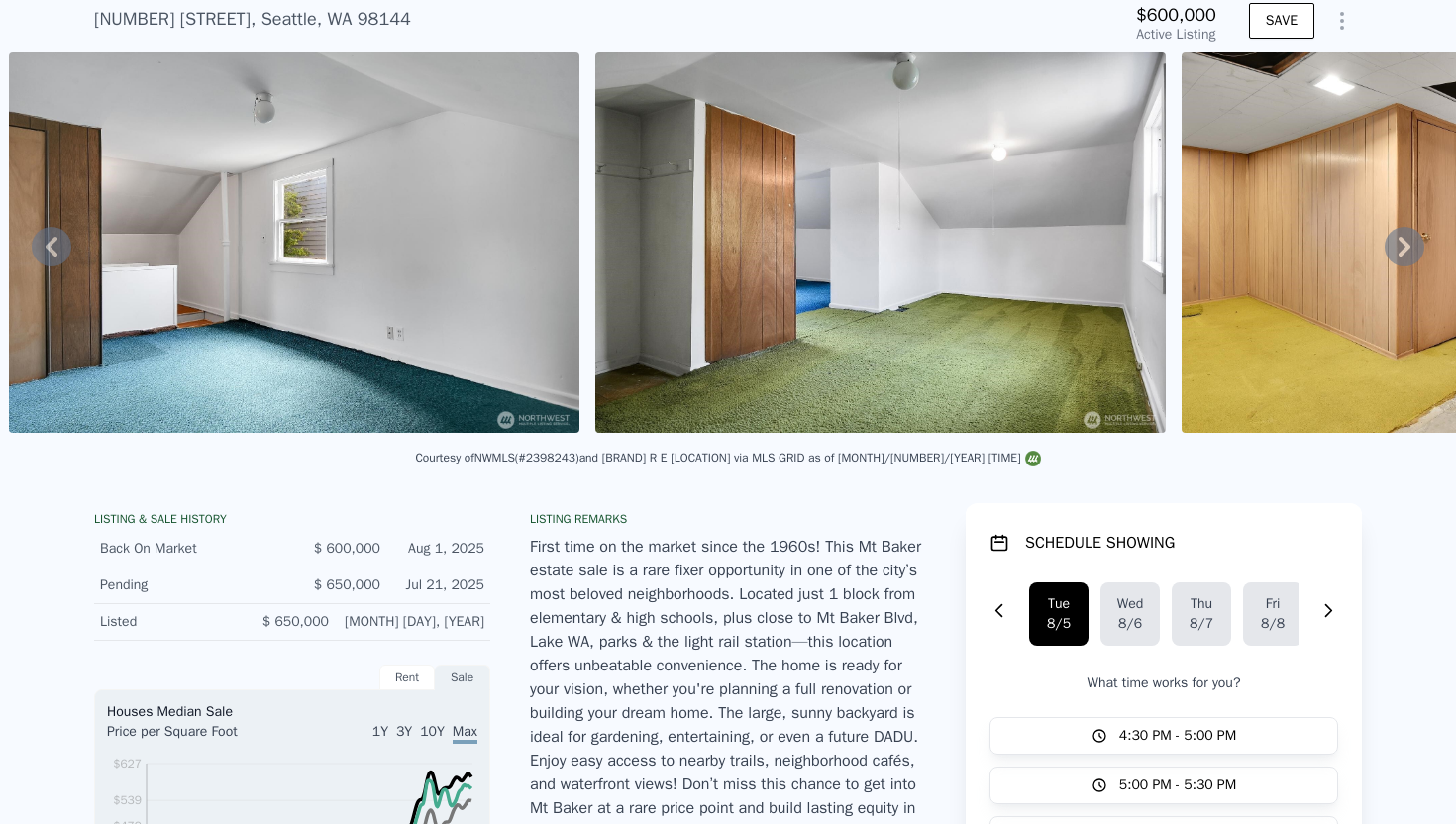 scroll, scrollTop: 7, scrollLeft: 0, axis: vertical 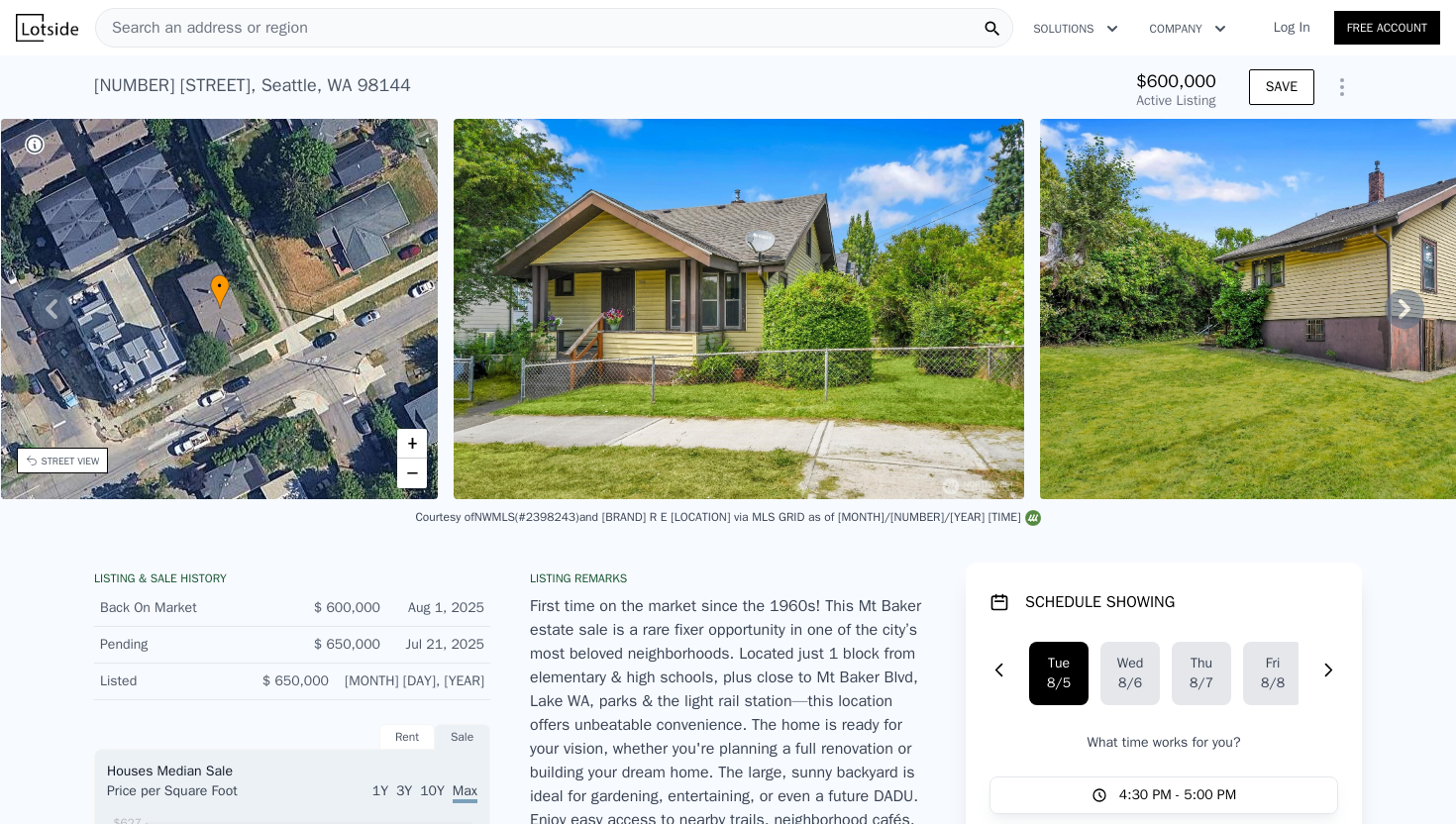 click on "[NUMBER] [STREET] , [CITY] , [STATE] [ZIP]" at bounding box center [253, 85] 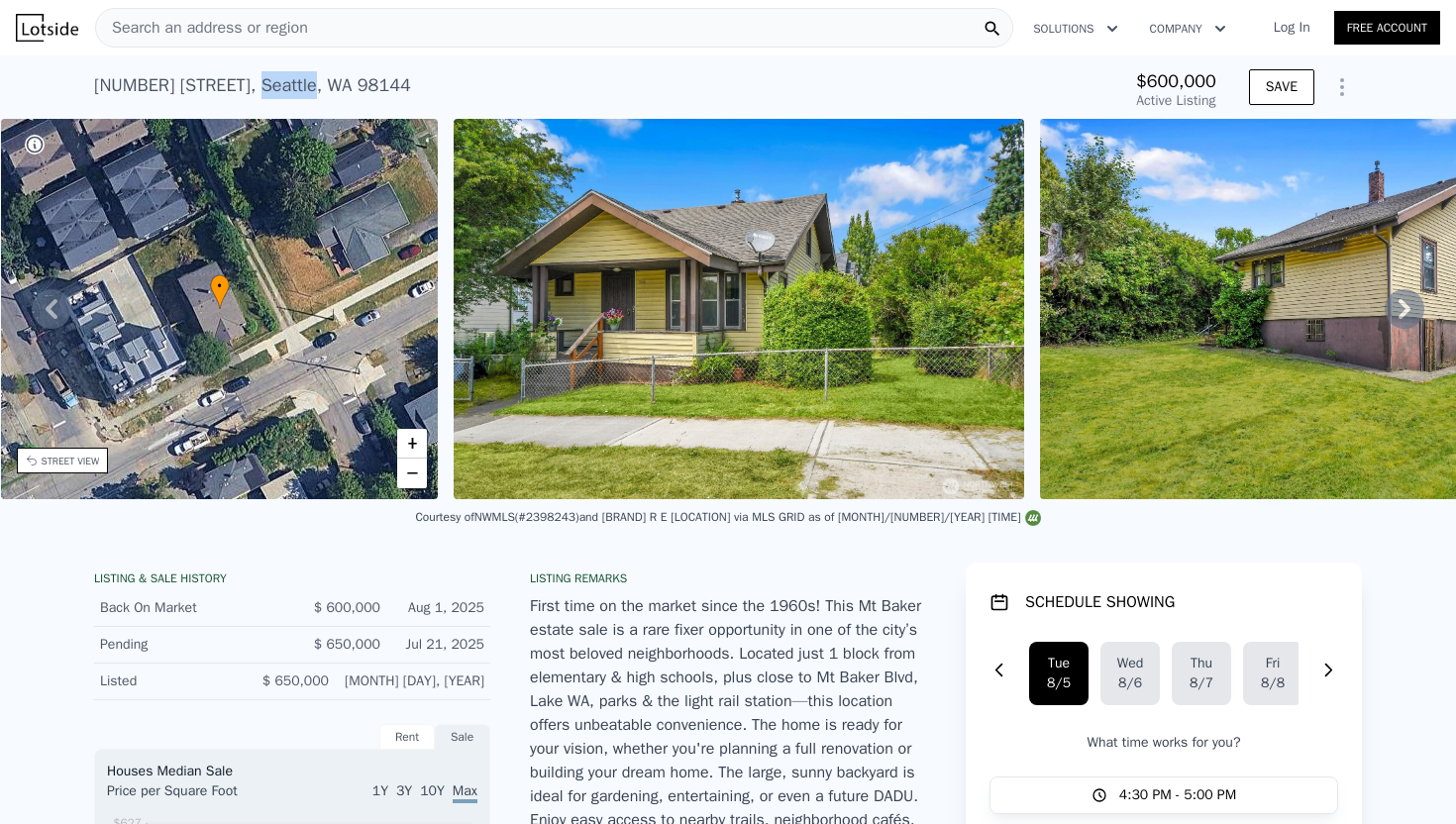 click on "[NUMBER] [STREET] , [CITY] , [STATE] [ZIP]" at bounding box center [253, 85] 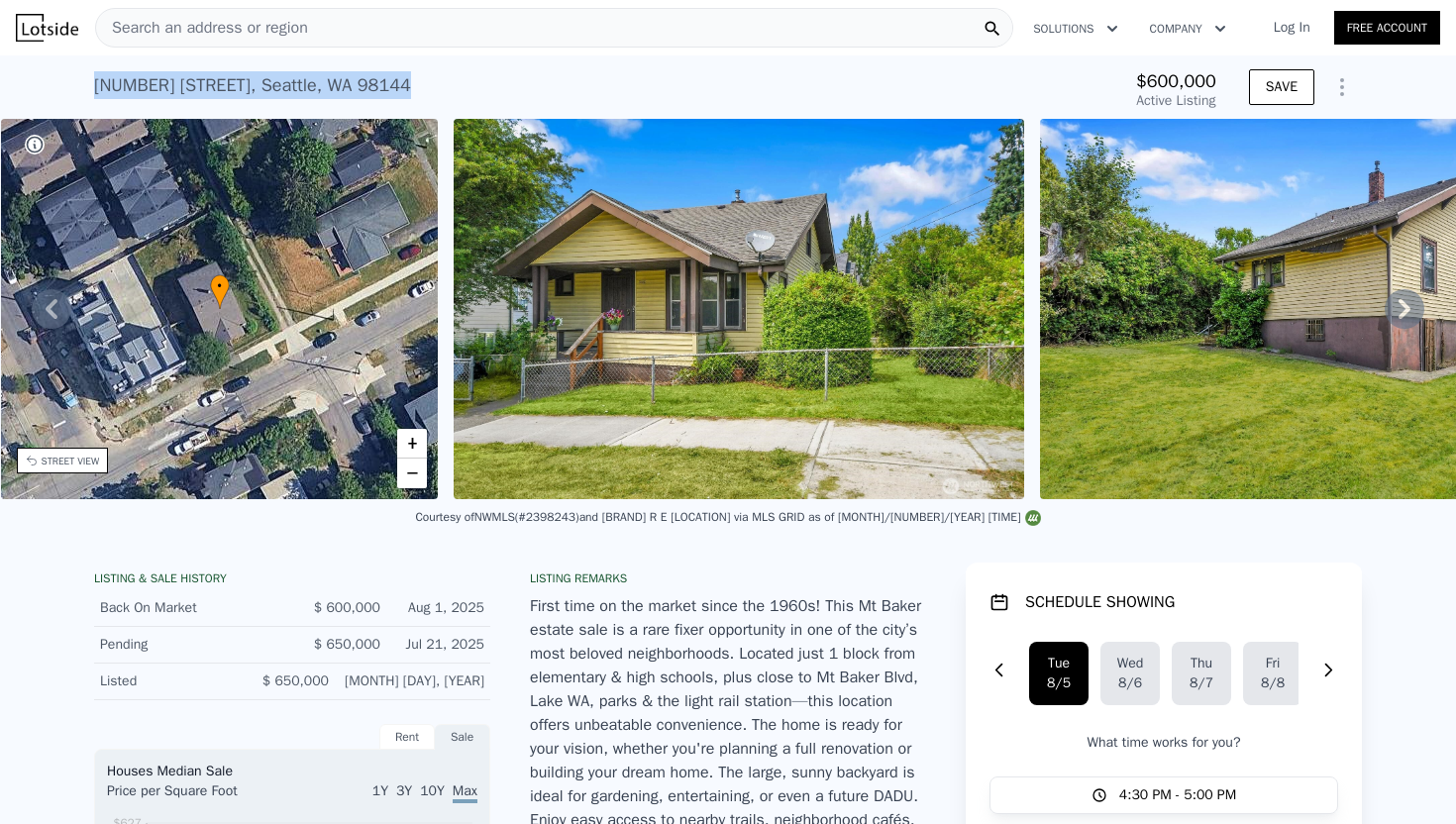 click on "[NUMBER] [STREET] , [CITY] , [STATE] [ZIP]" at bounding box center (253, 85) 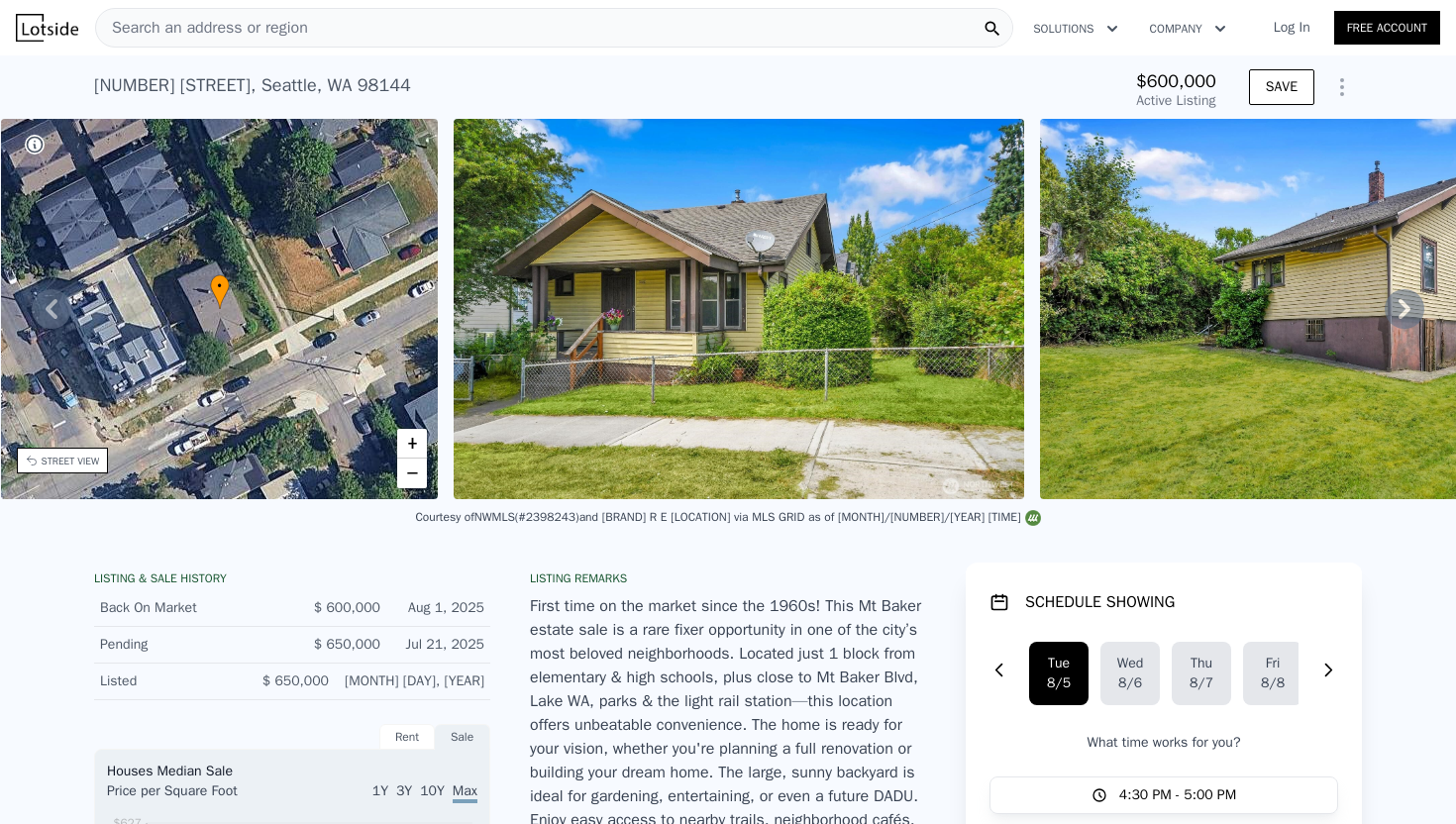 click on "Search an address or region Solutions Company Open main menu Log In Free Account" at bounding box center [728, 28] 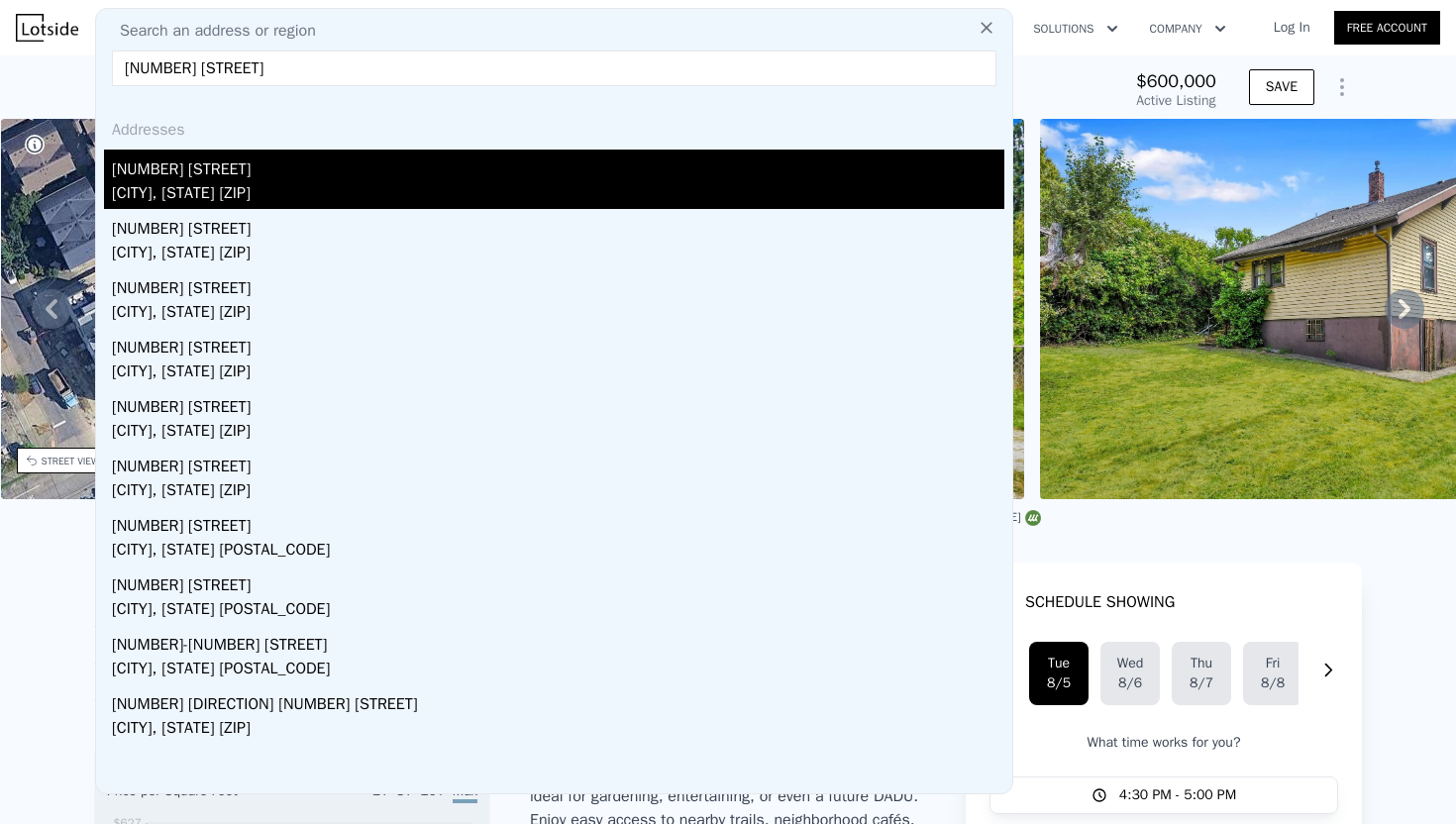 type on "[NUMBER] [STREET]" 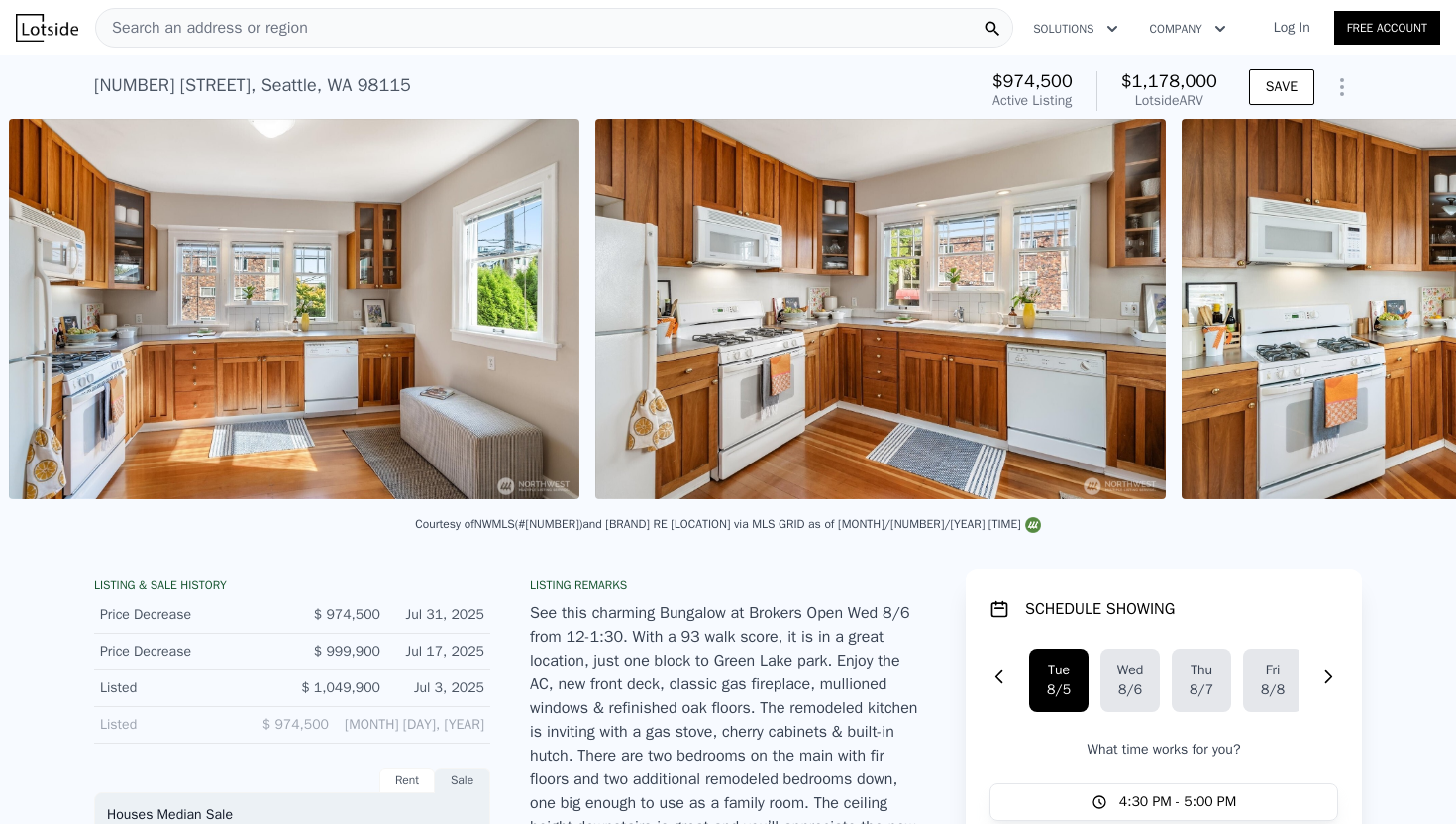 scroll, scrollTop: 0, scrollLeft: 6645, axis: horizontal 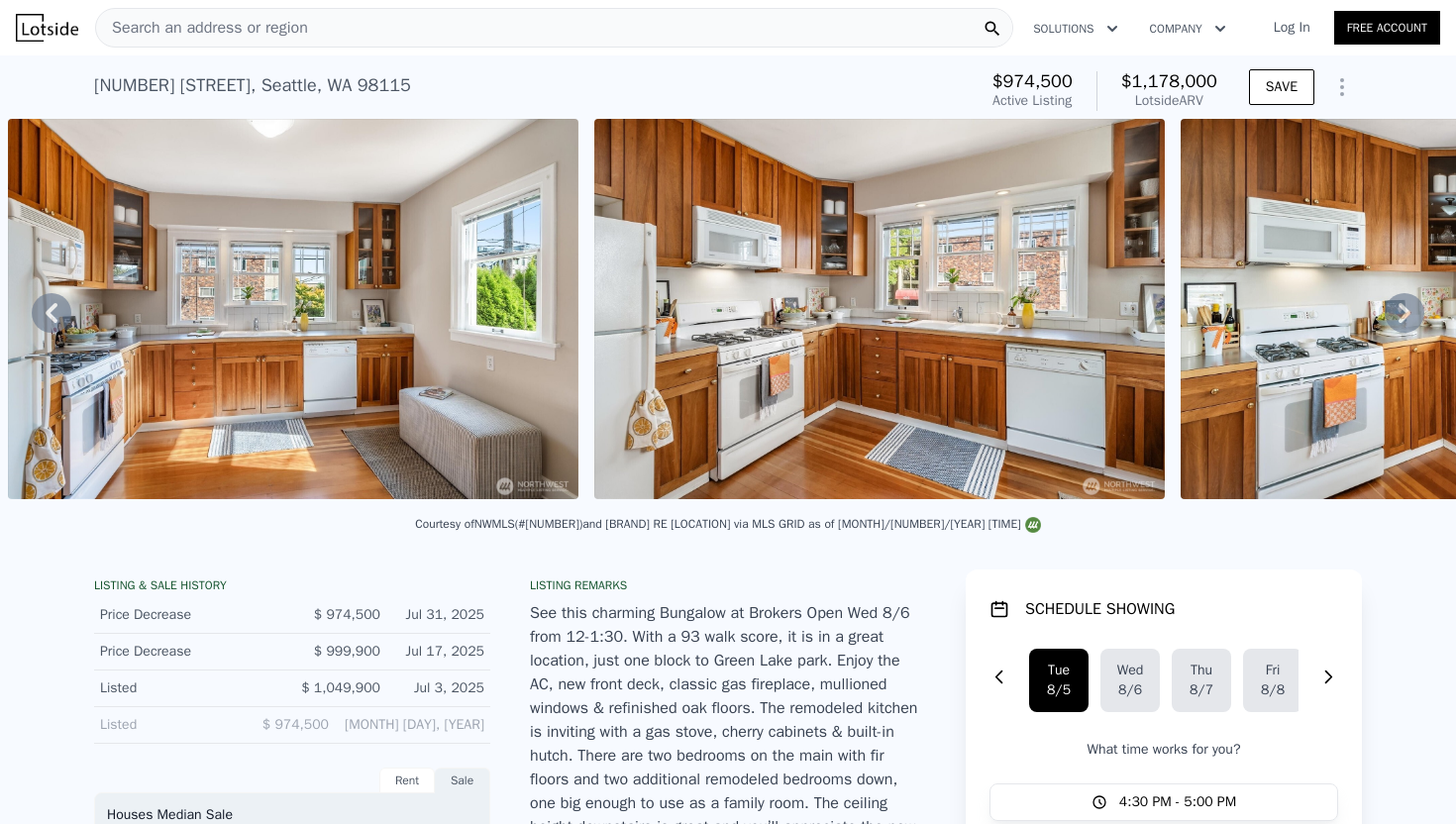 click on "Search an address or region" at bounding box center (554, 28) 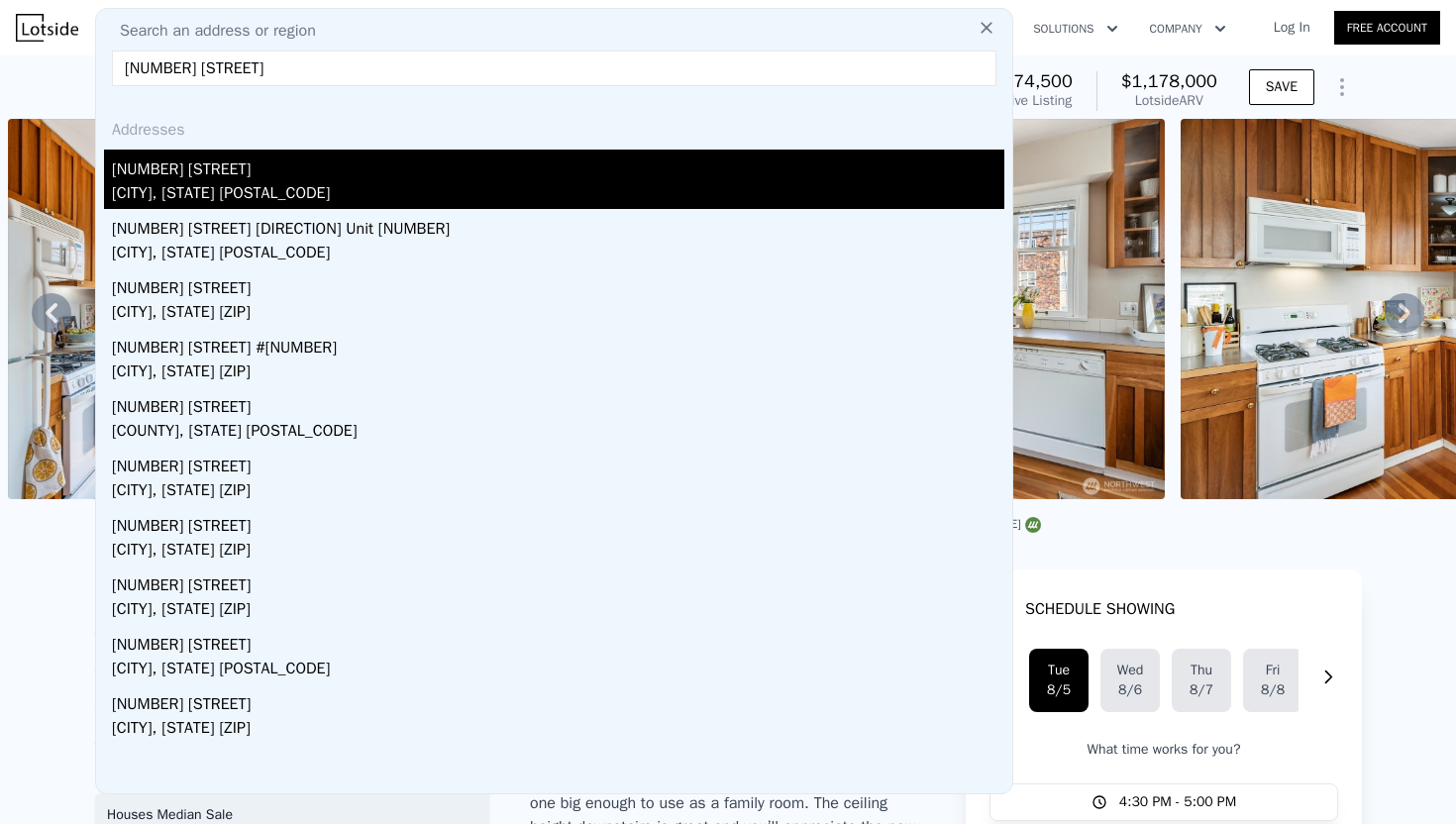 type on "[NUMBER] [STREET]" 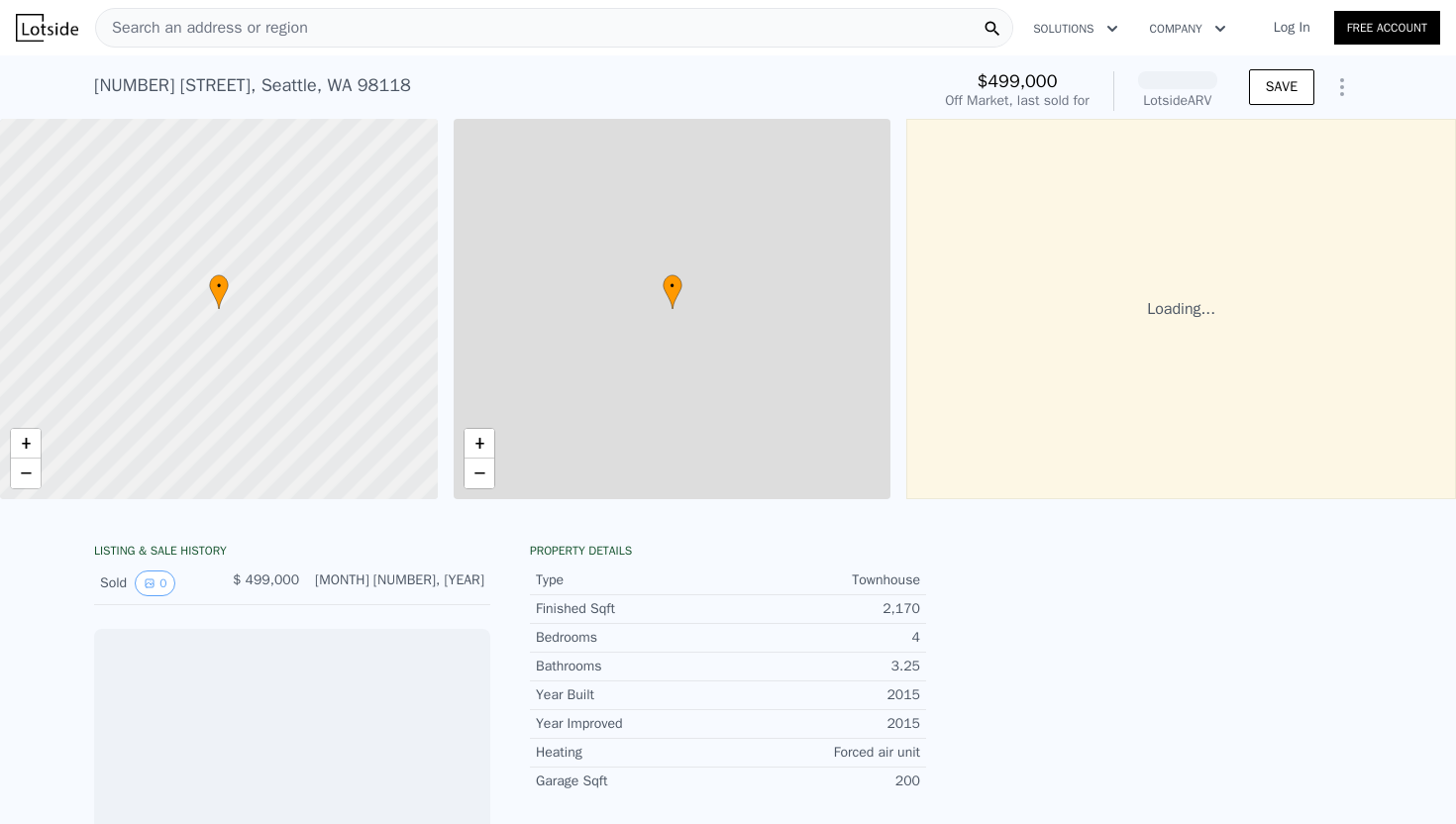 scroll, scrollTop: 0, scrollLeft: 8, axis: horizontal 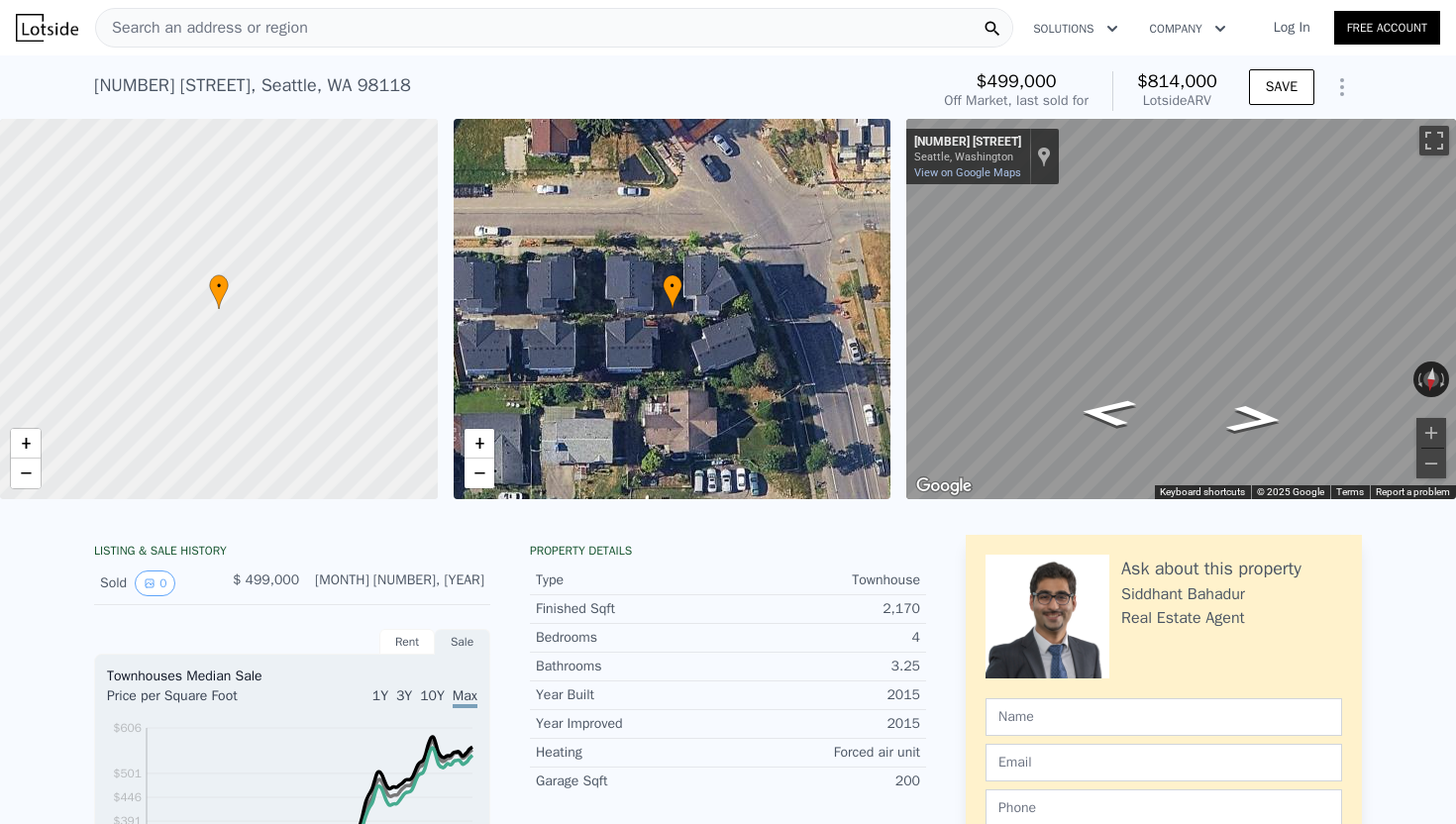 click on "Search an address or region" at bounding box center [554, 28] 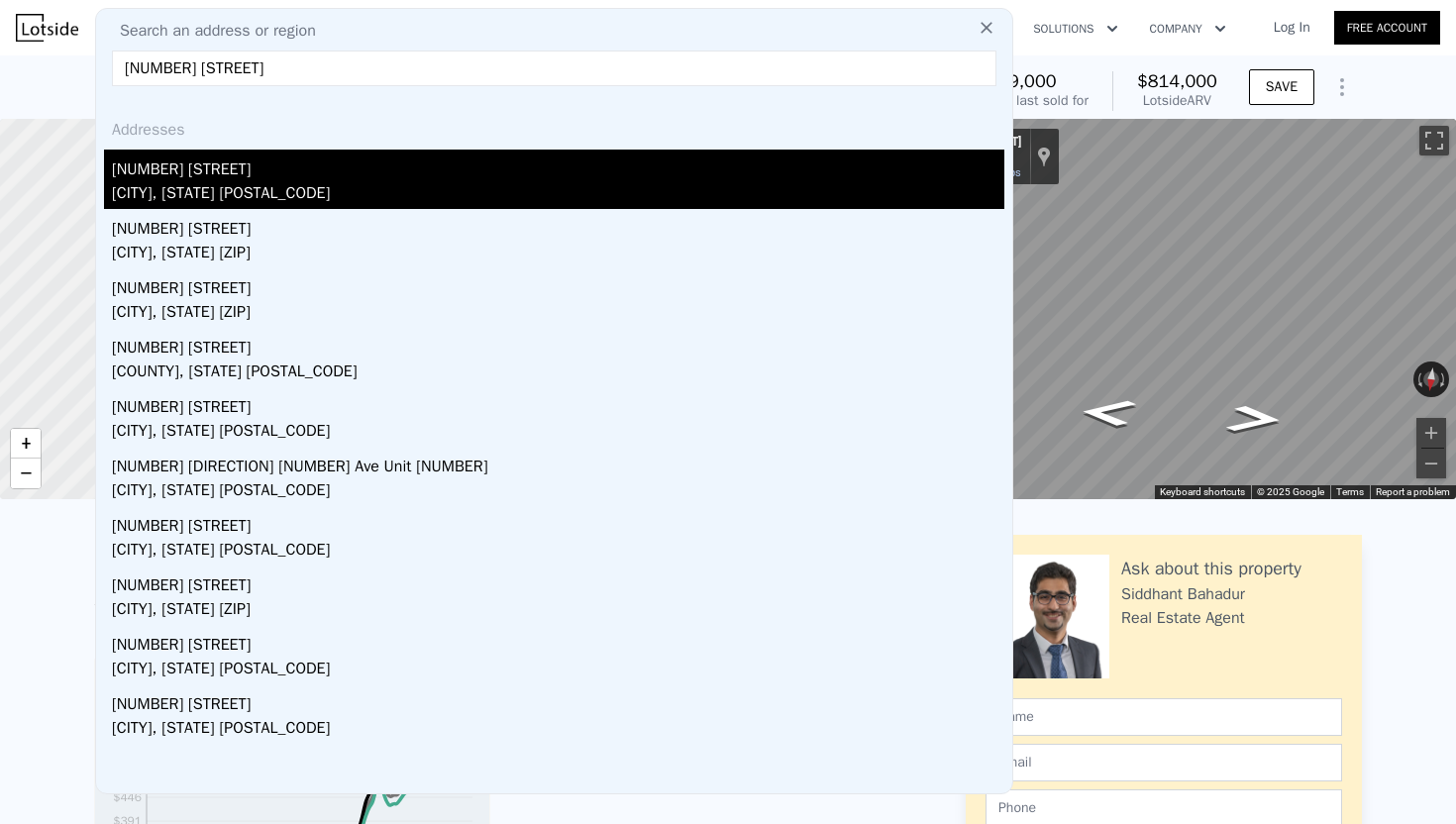 type on "[NUMBER] [STREET]" 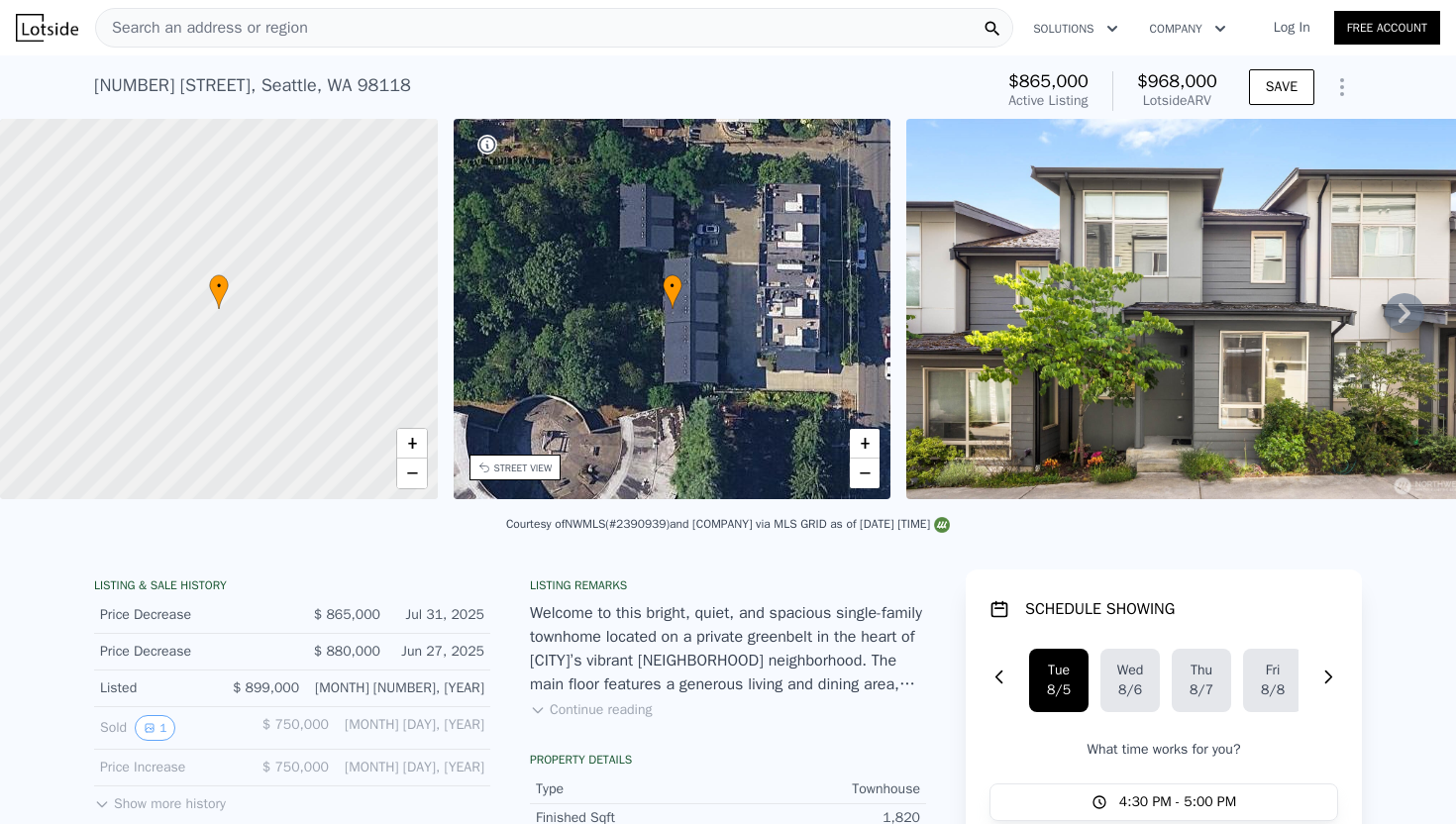 click on "Search an address or region" at bounding box center [554, 28] 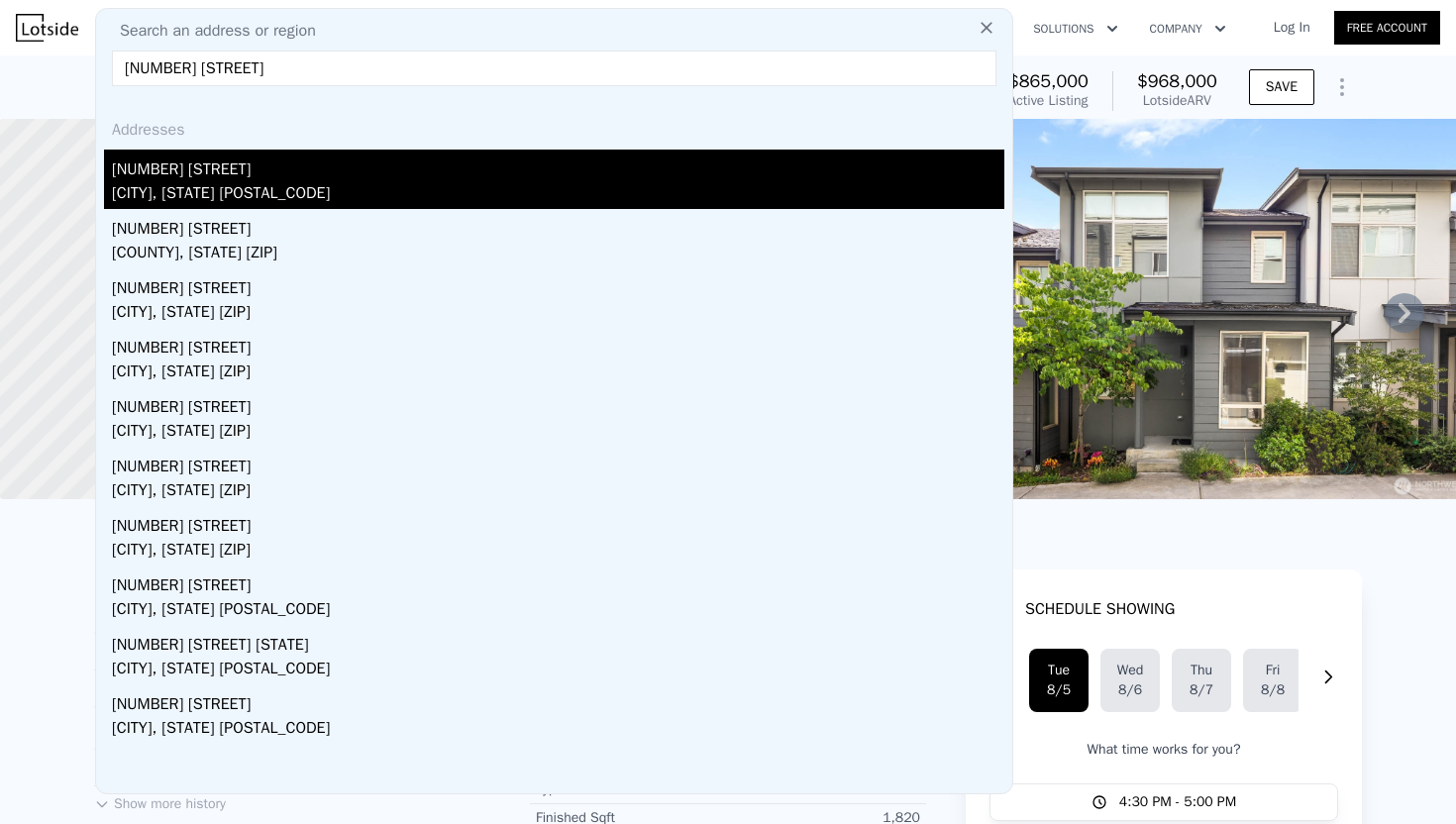 type on "[NUMBER] [STREET]" 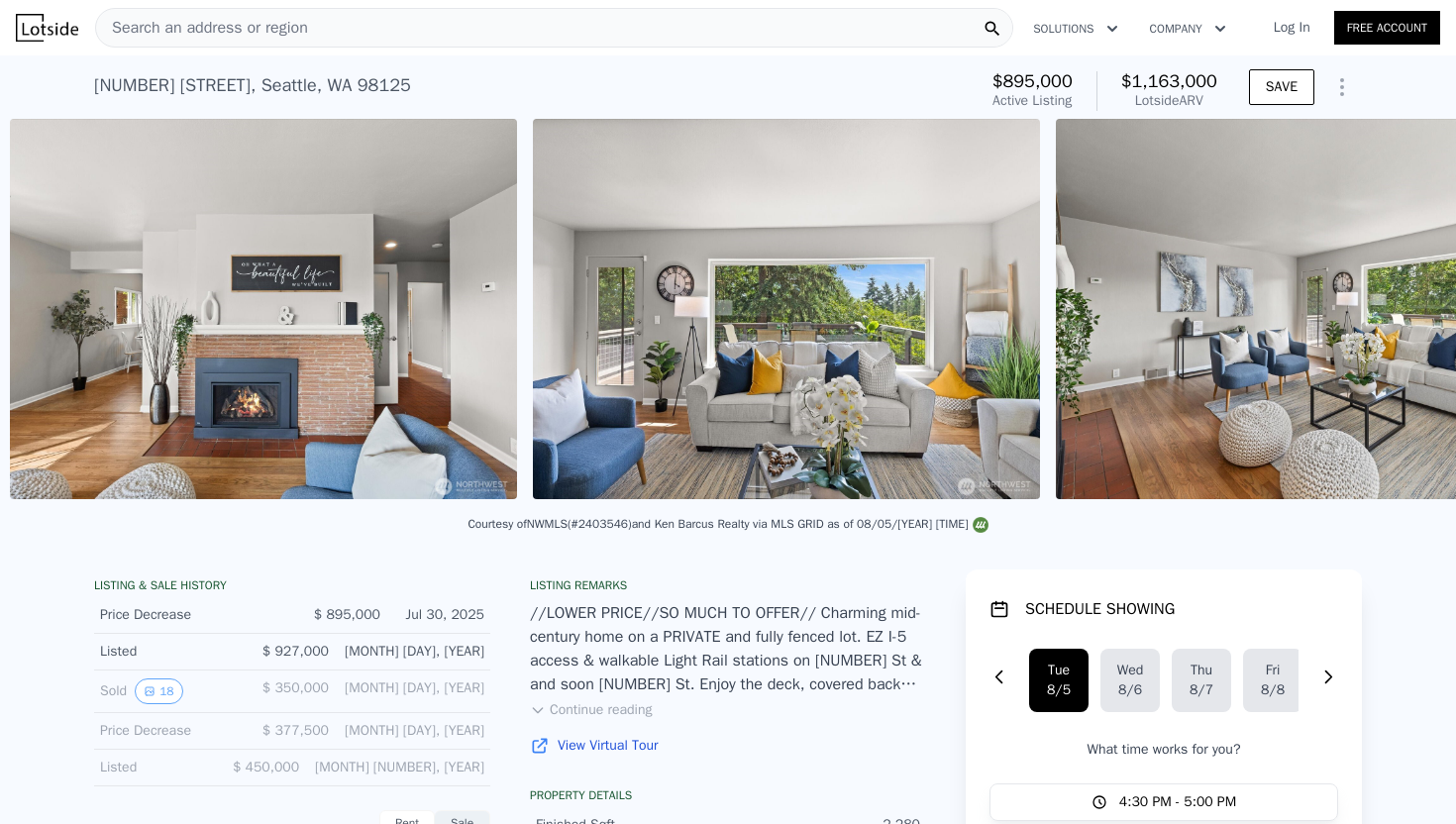 scroll, scrollTop: 0, scrollLeft: 4044, axis: horizontal 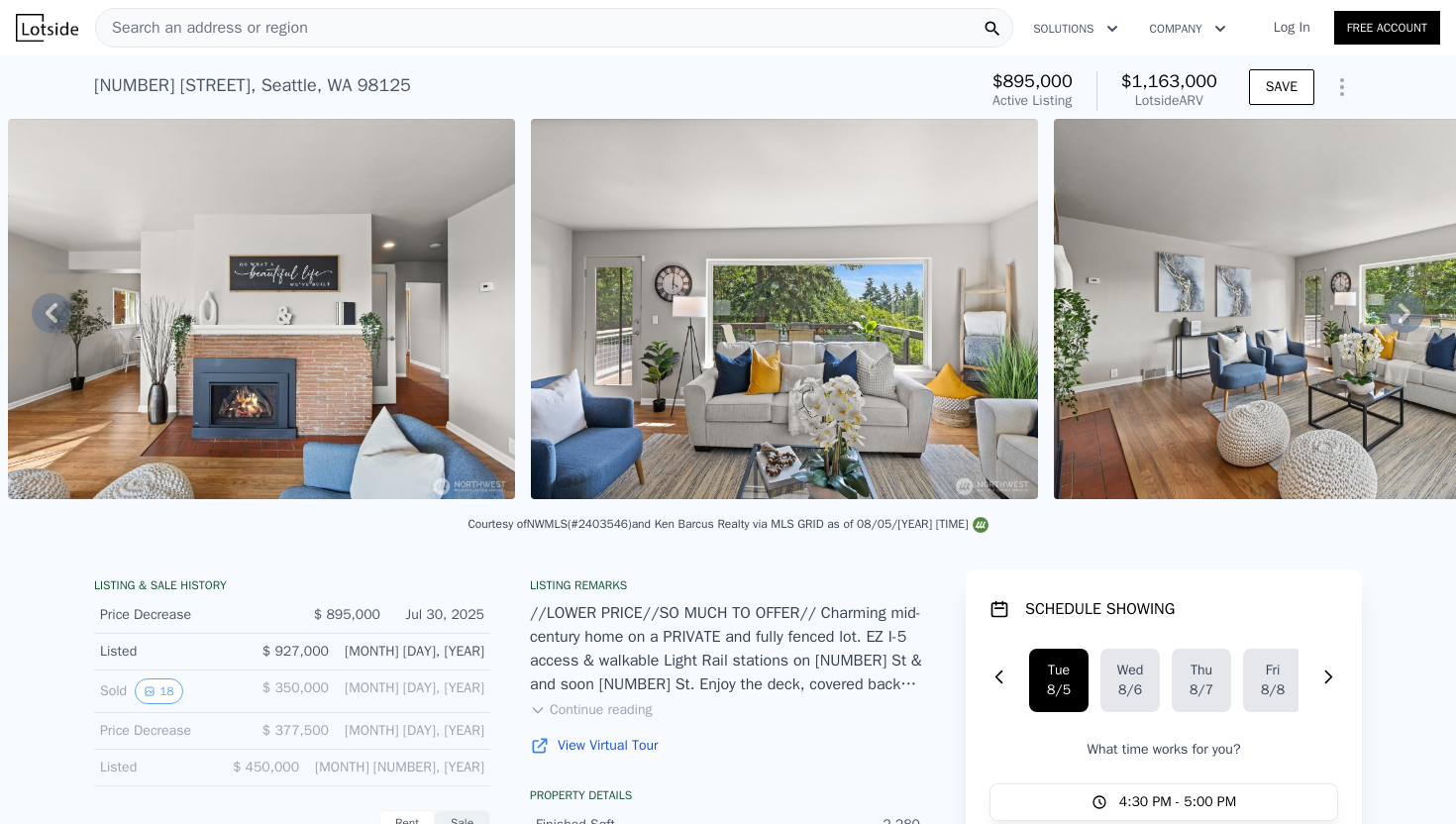 click on "Search an address or region" at bounding box center (202, 28) 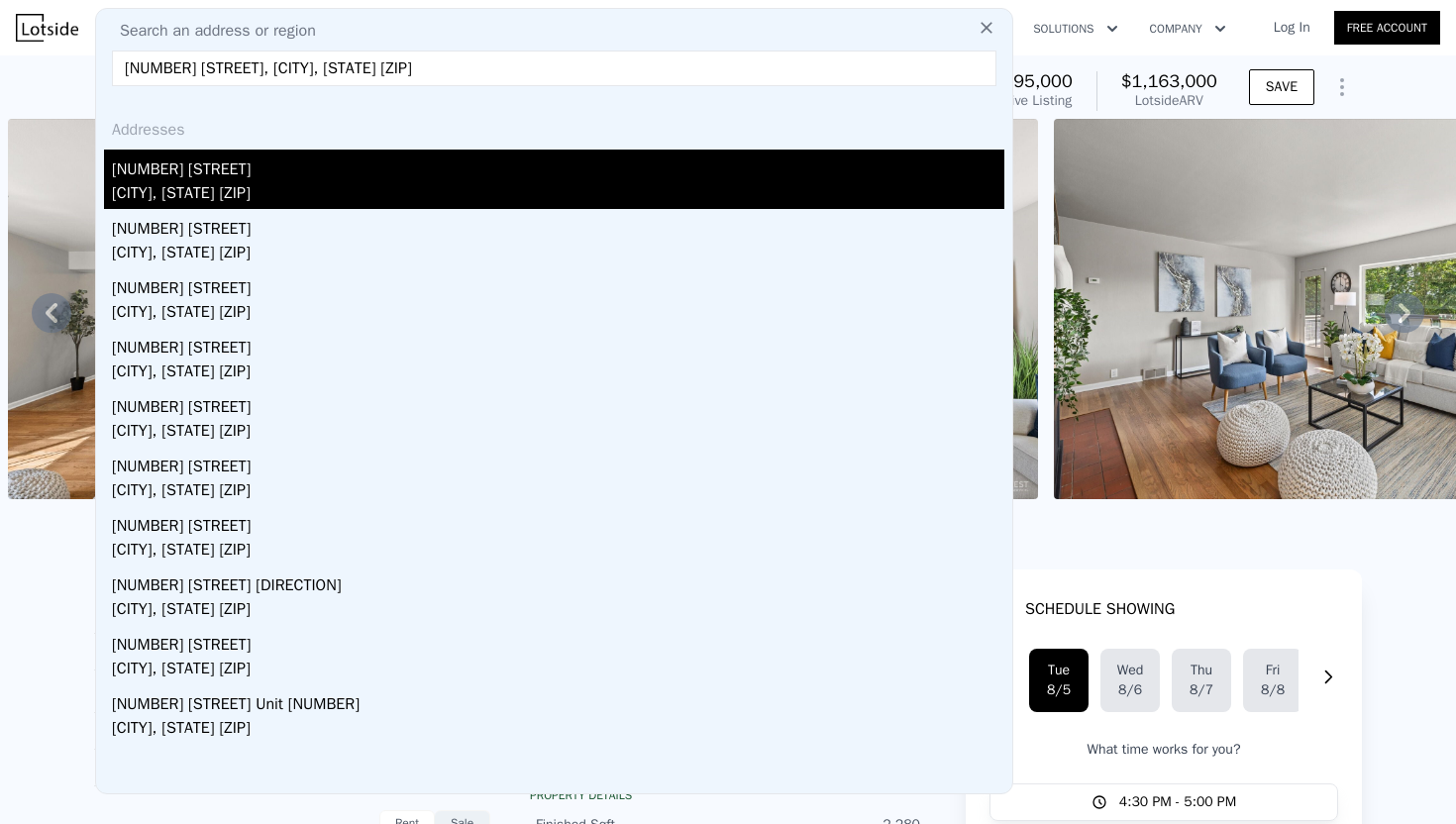 type on "[NUMBER] [STREET], [CITY], [STATE] [ZIP]" 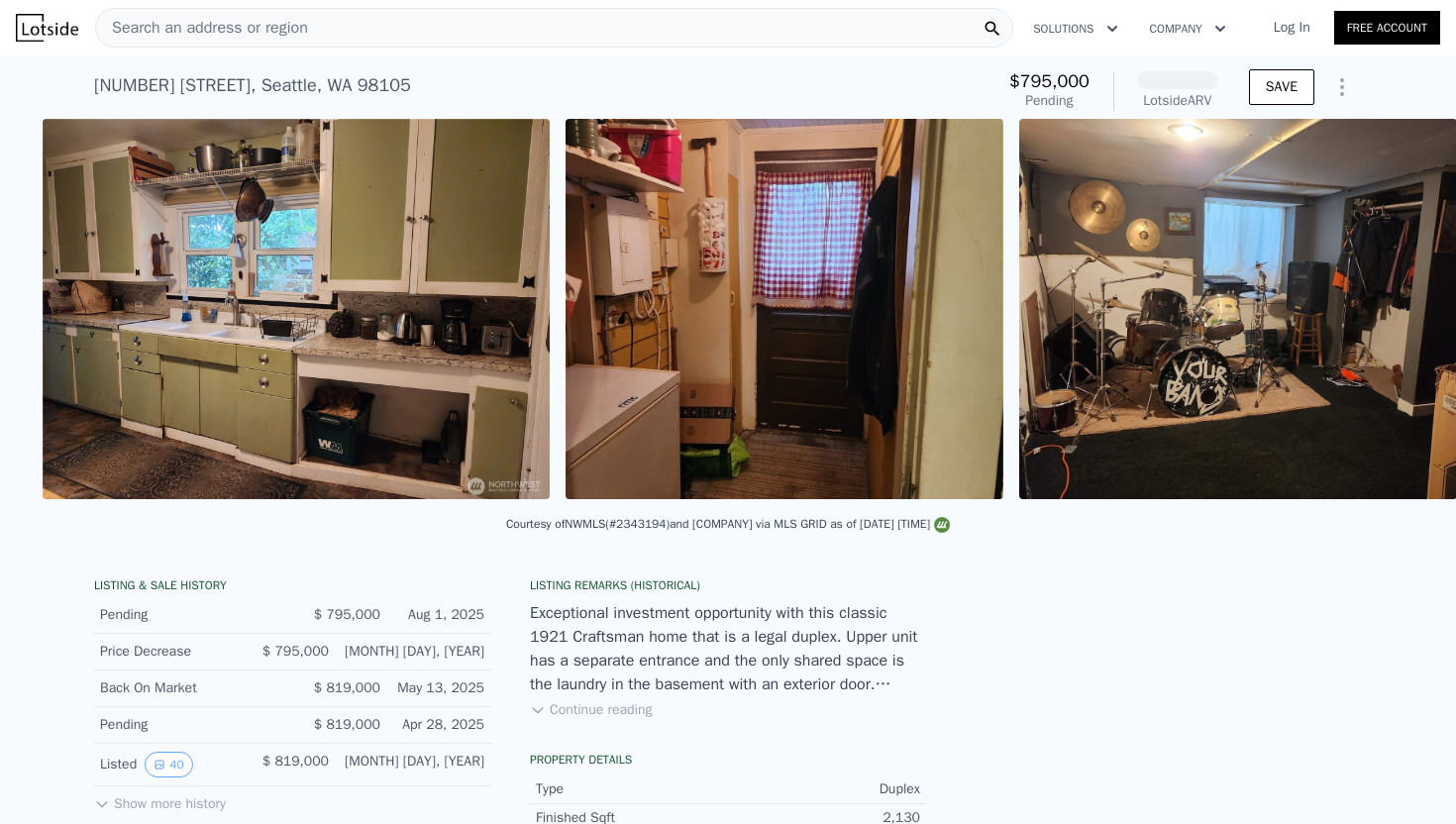 scroll, scrollTop: 0, scrollLeft: 4079, axis: horizontal 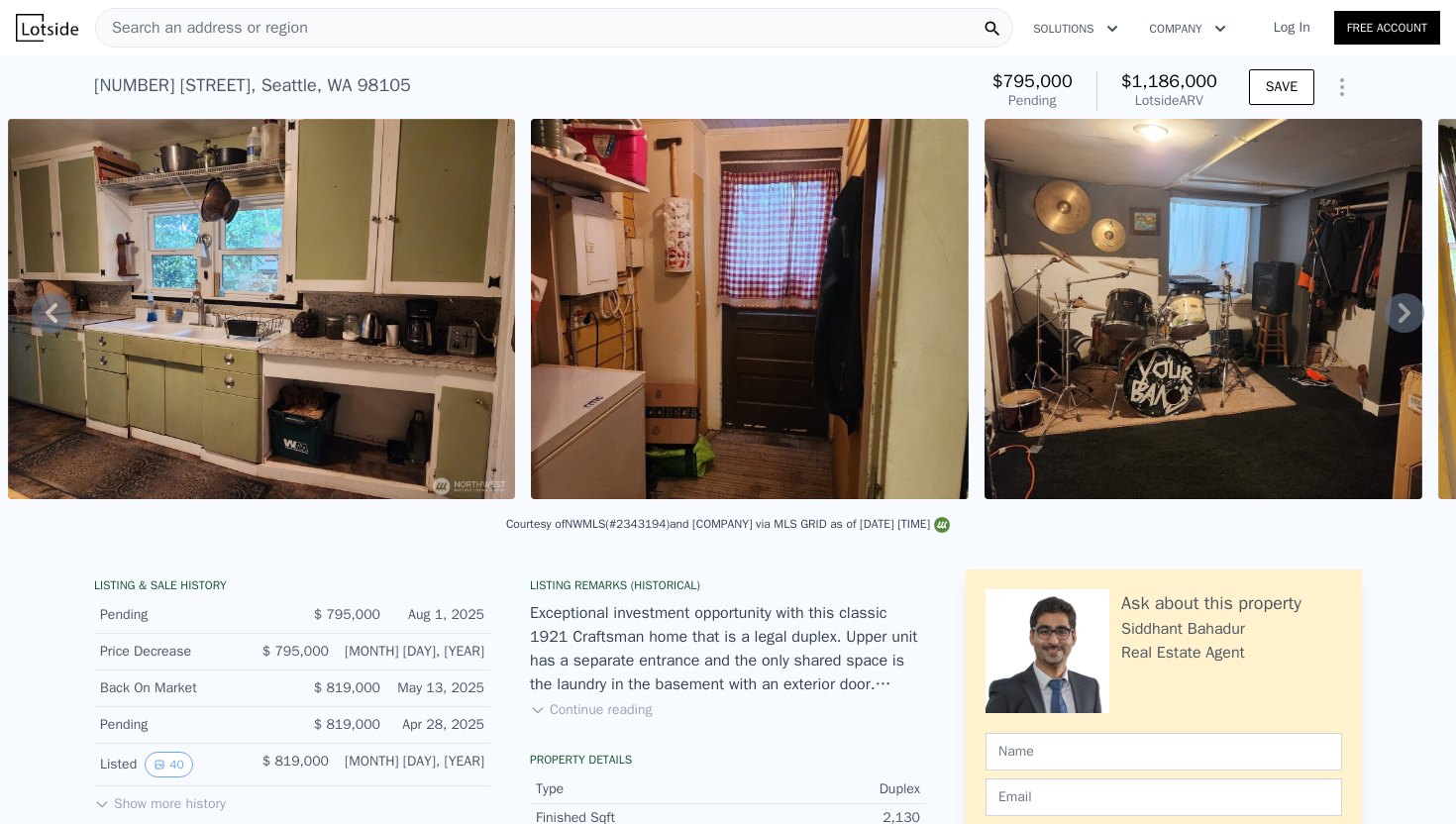 click on "Search an address or region Solutions Company Open main menu Log In Free Account" at bounding box center [728, 28] 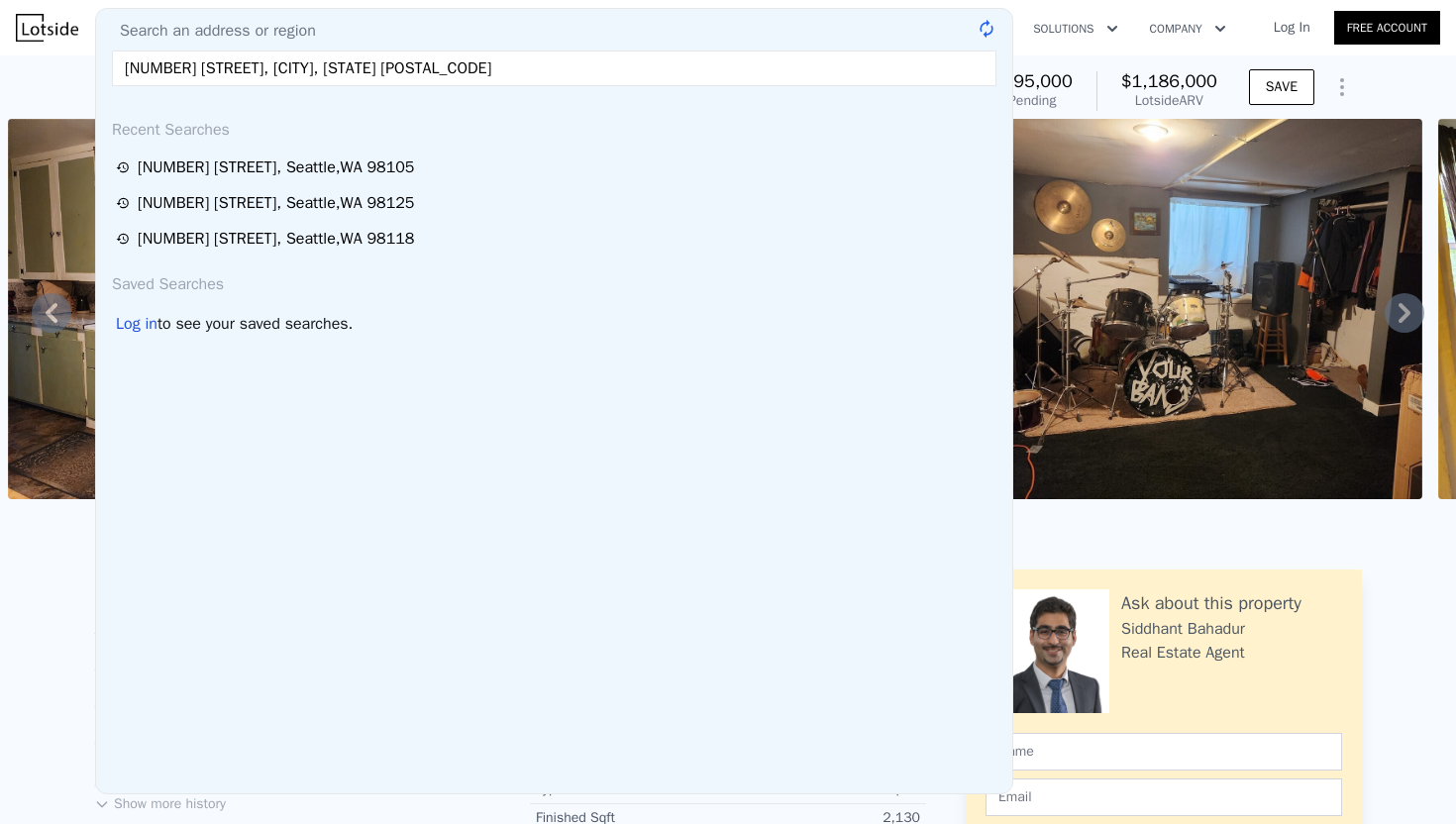 type on "[NUMBER] [STREET], [CITY], [STATE] [POSTAL_CODE]" 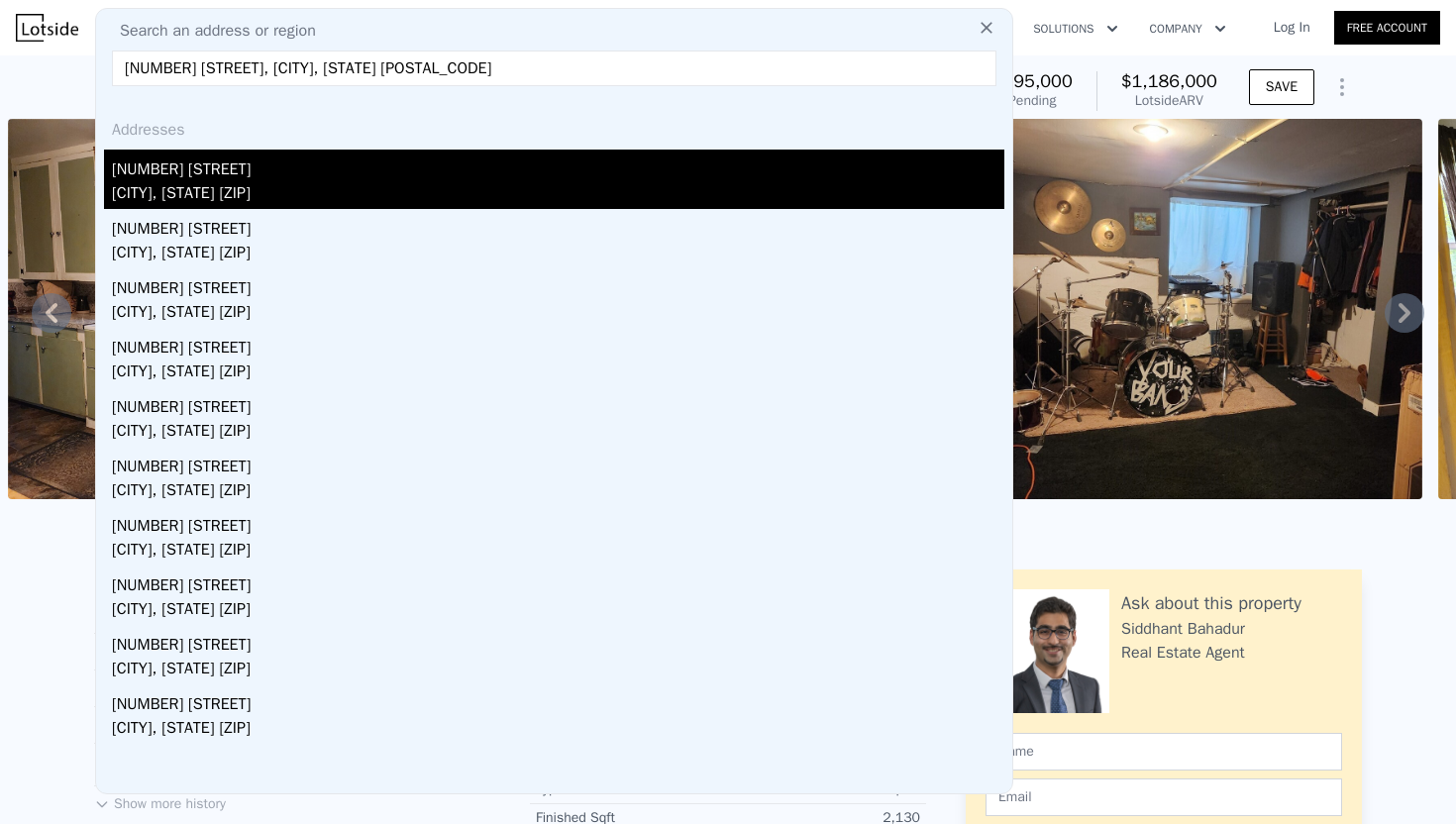 click on "[NUMBER] [STREET]" at bounding box center (558, 165) 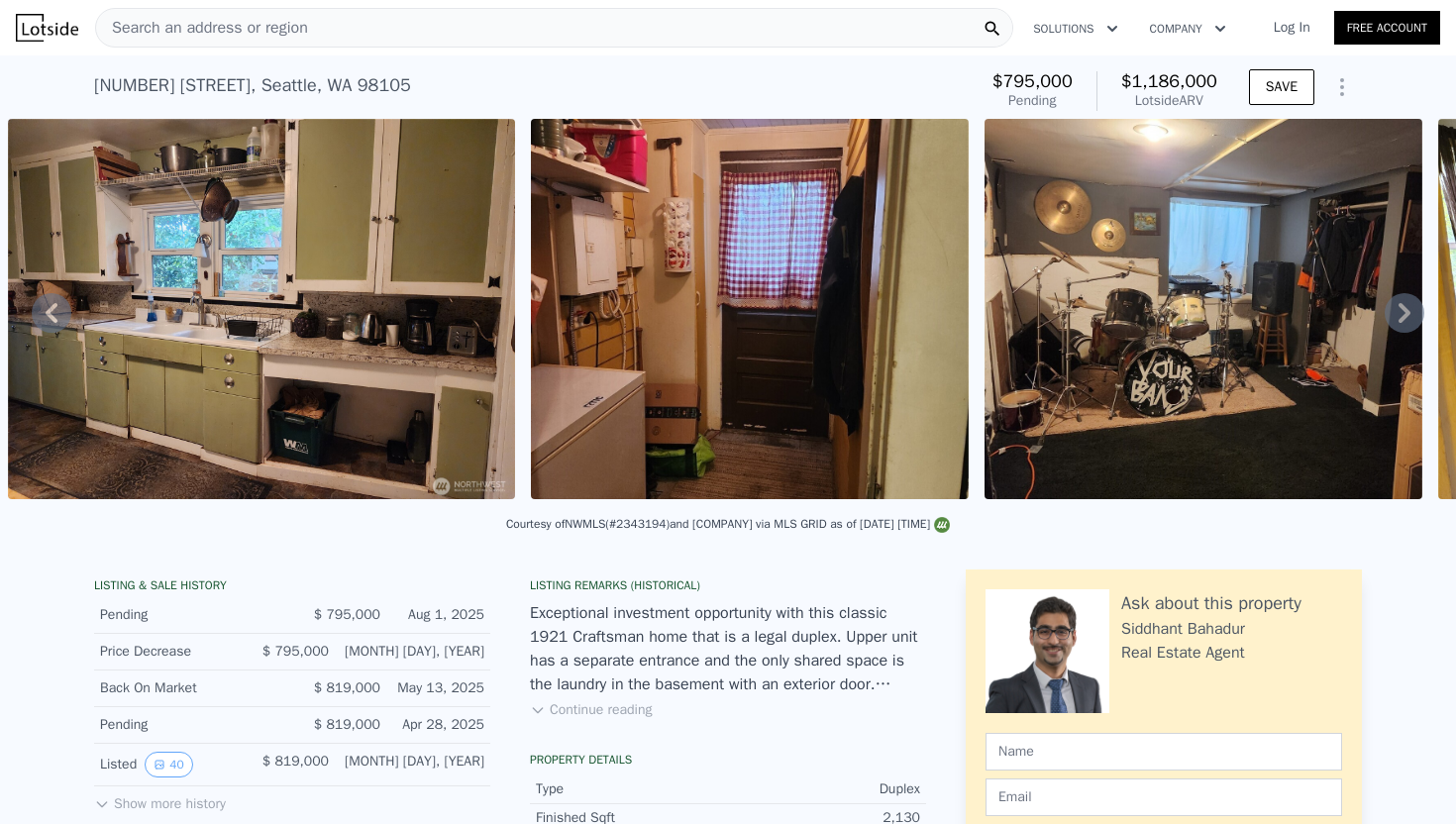click on "Search an address or region" at bounding box center (554, 28) 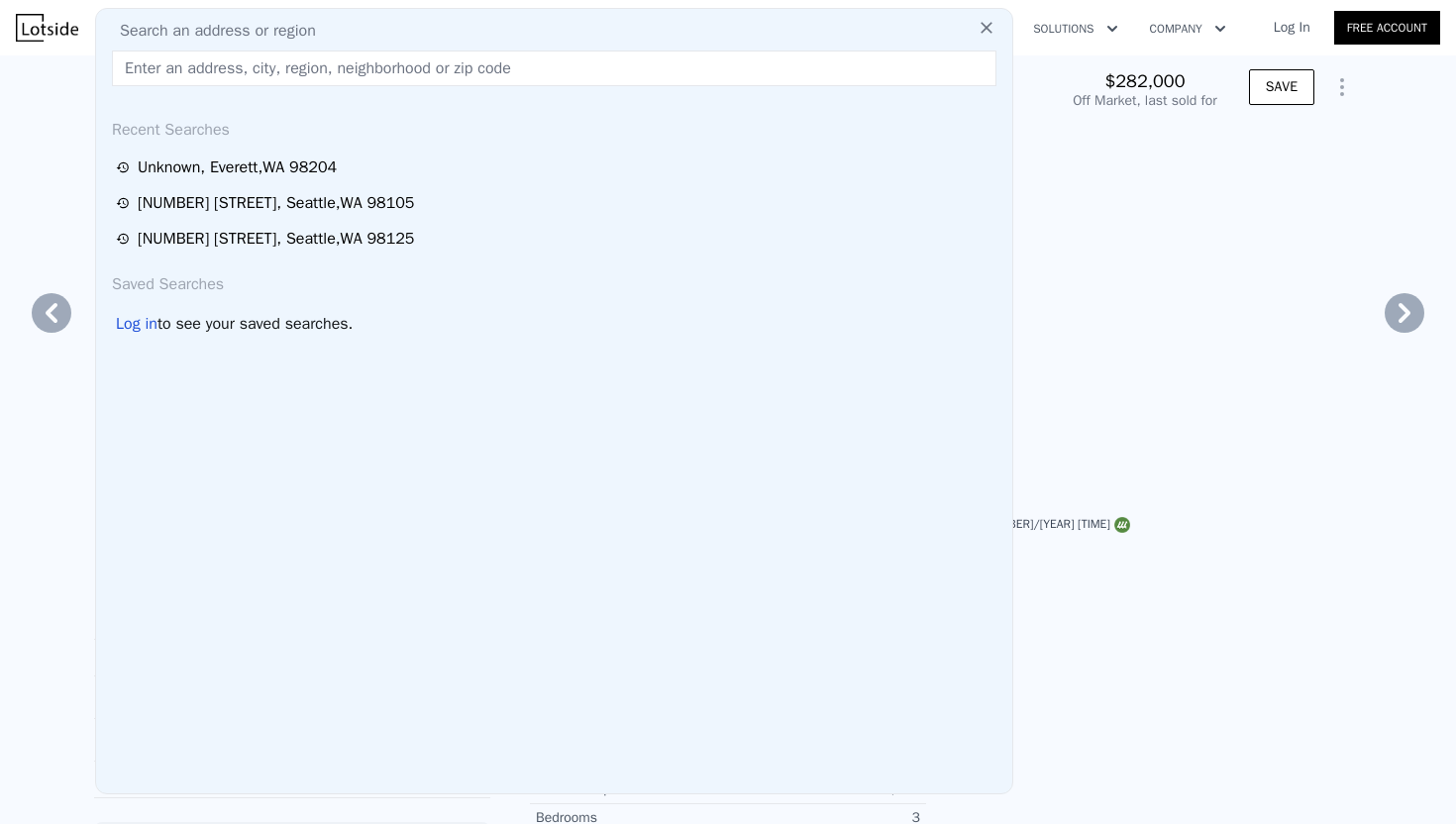 click on "Search an address or region" at bounding box center (554, 31) 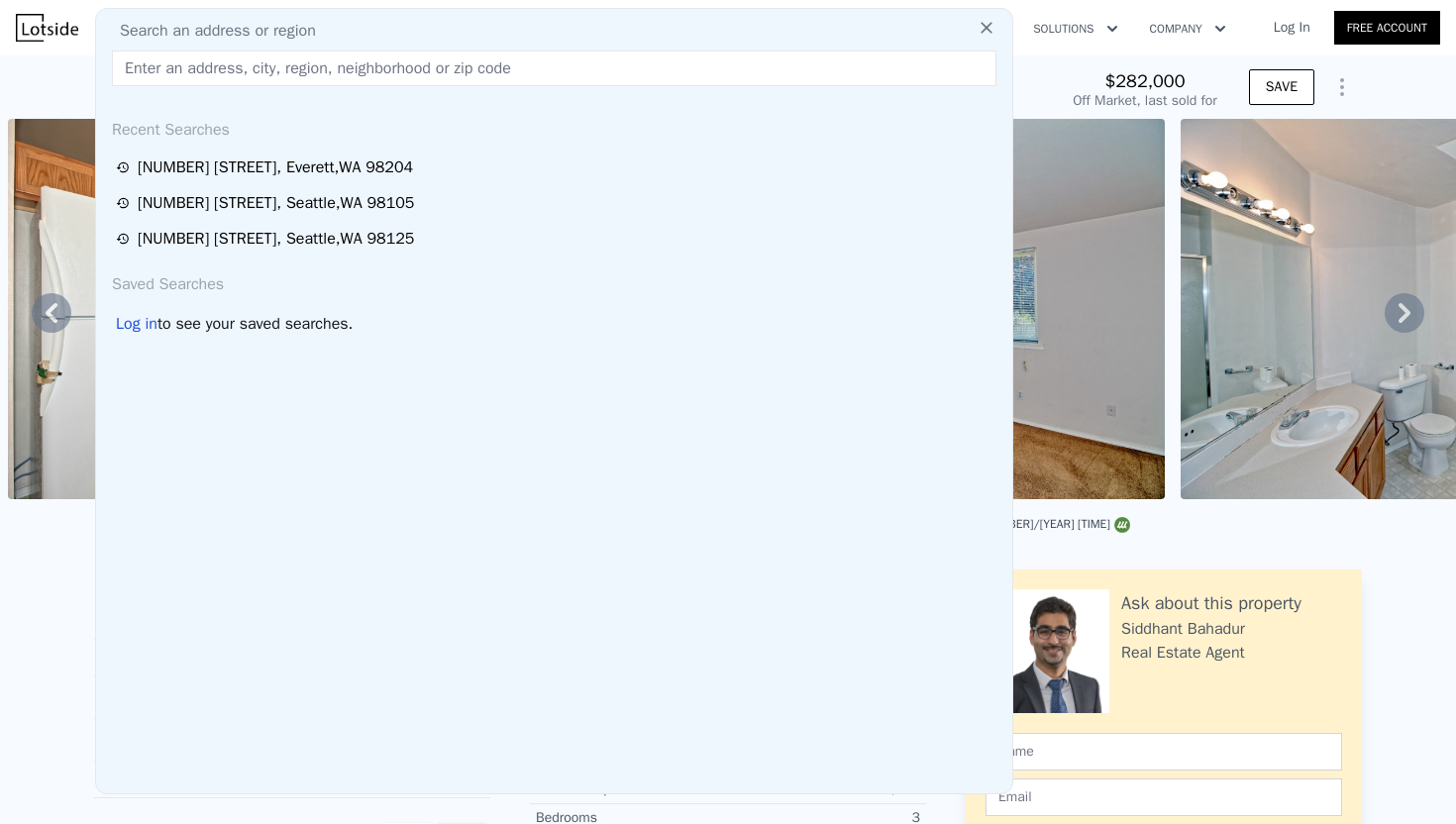 click on "Search an address or region Recent Searches [NUMBER] [STREET] , [CITY] , [STATE] [ZIP] [NUMBER] [STREET] , [CITY] , [STATE] [ZIP] [NUMBER] [STREET] , [CITY] , [STATE] [ZIP] Saved Searches Log in to see your saved searches." at bounding box center (554, 401) 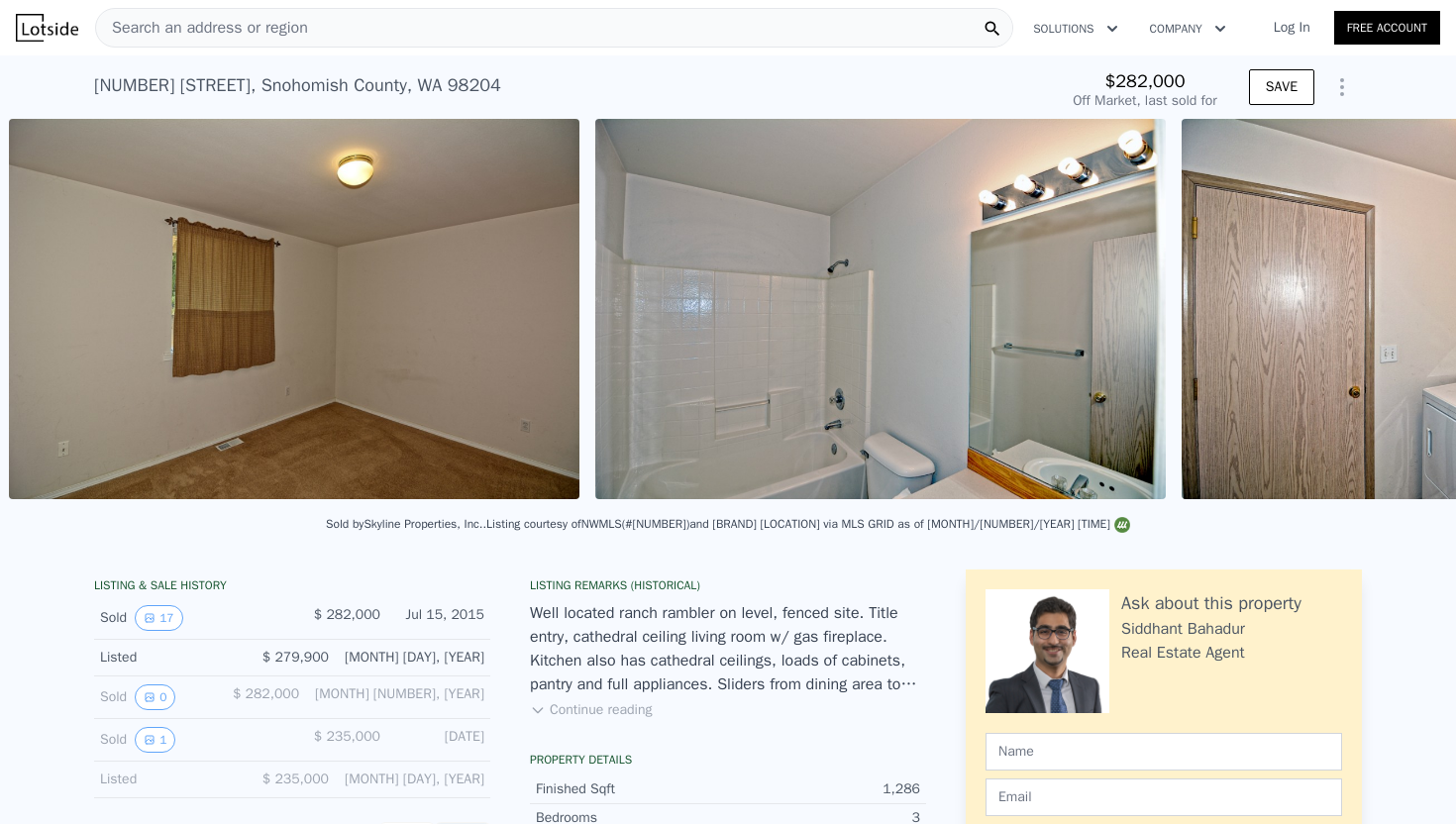 scroll, scrollTop: 0, scrollLeft: 6423, axis: horizontal 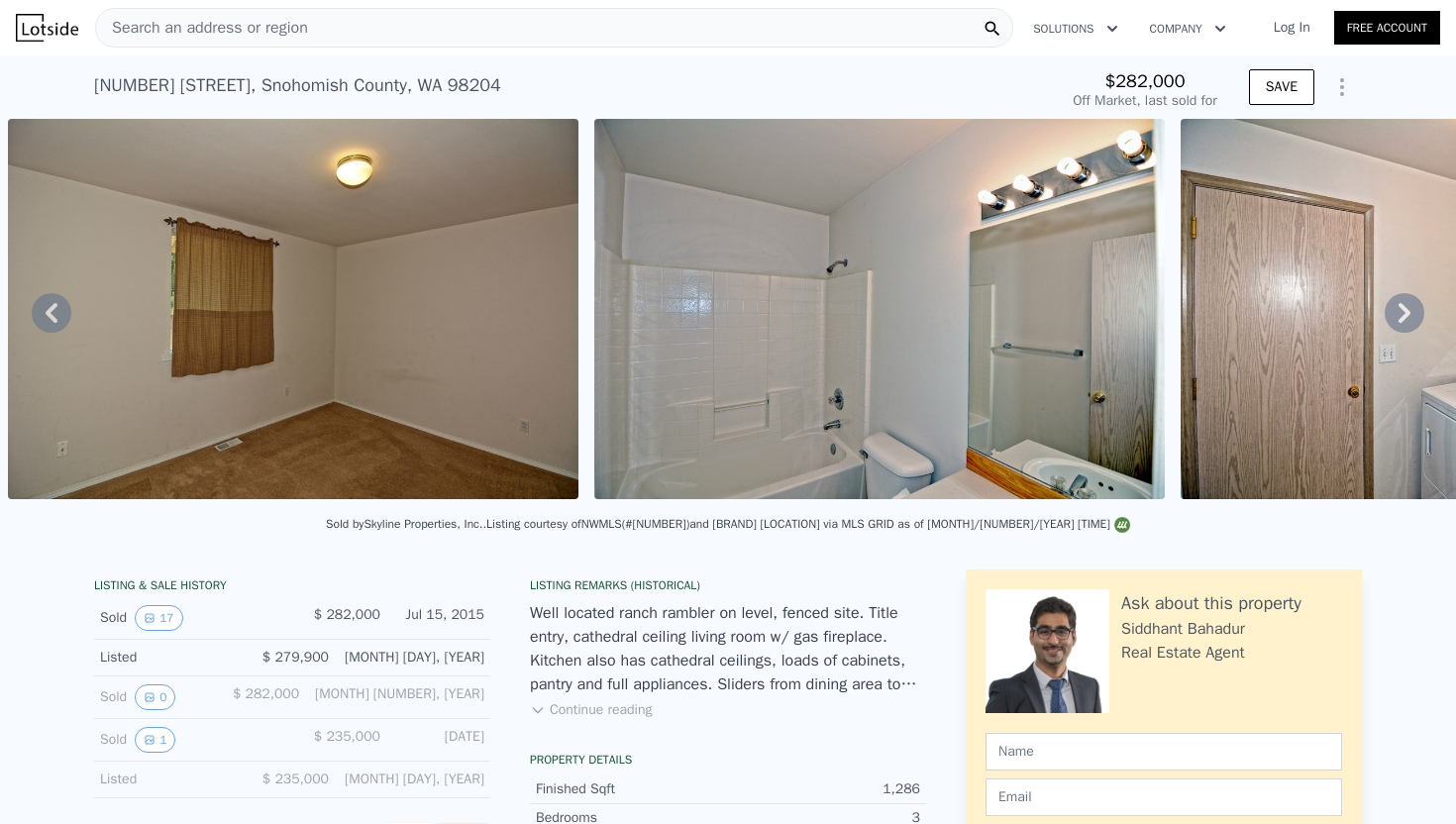 click 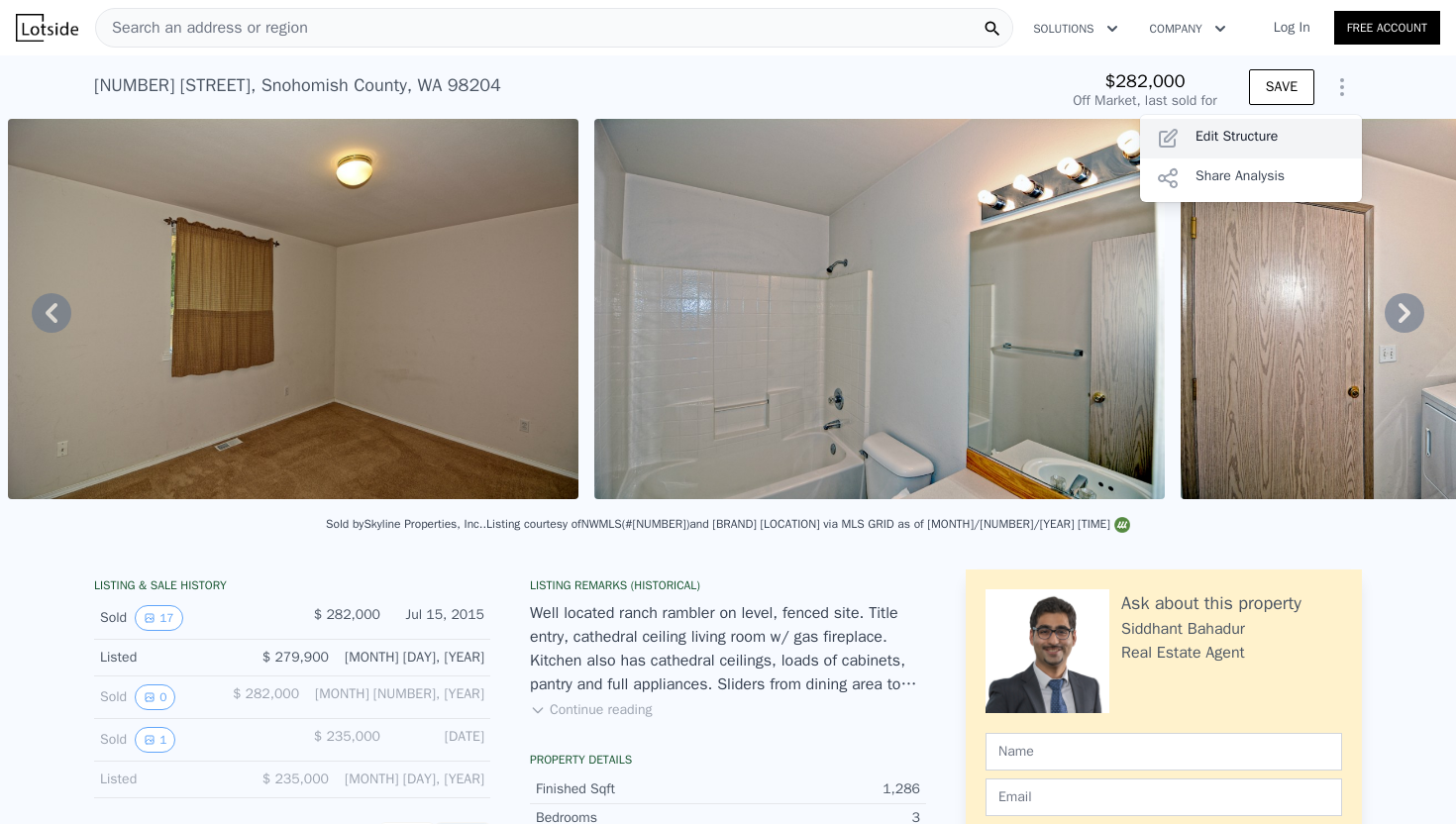 click on "Edit Structure" at bounding box center [1251, 139] 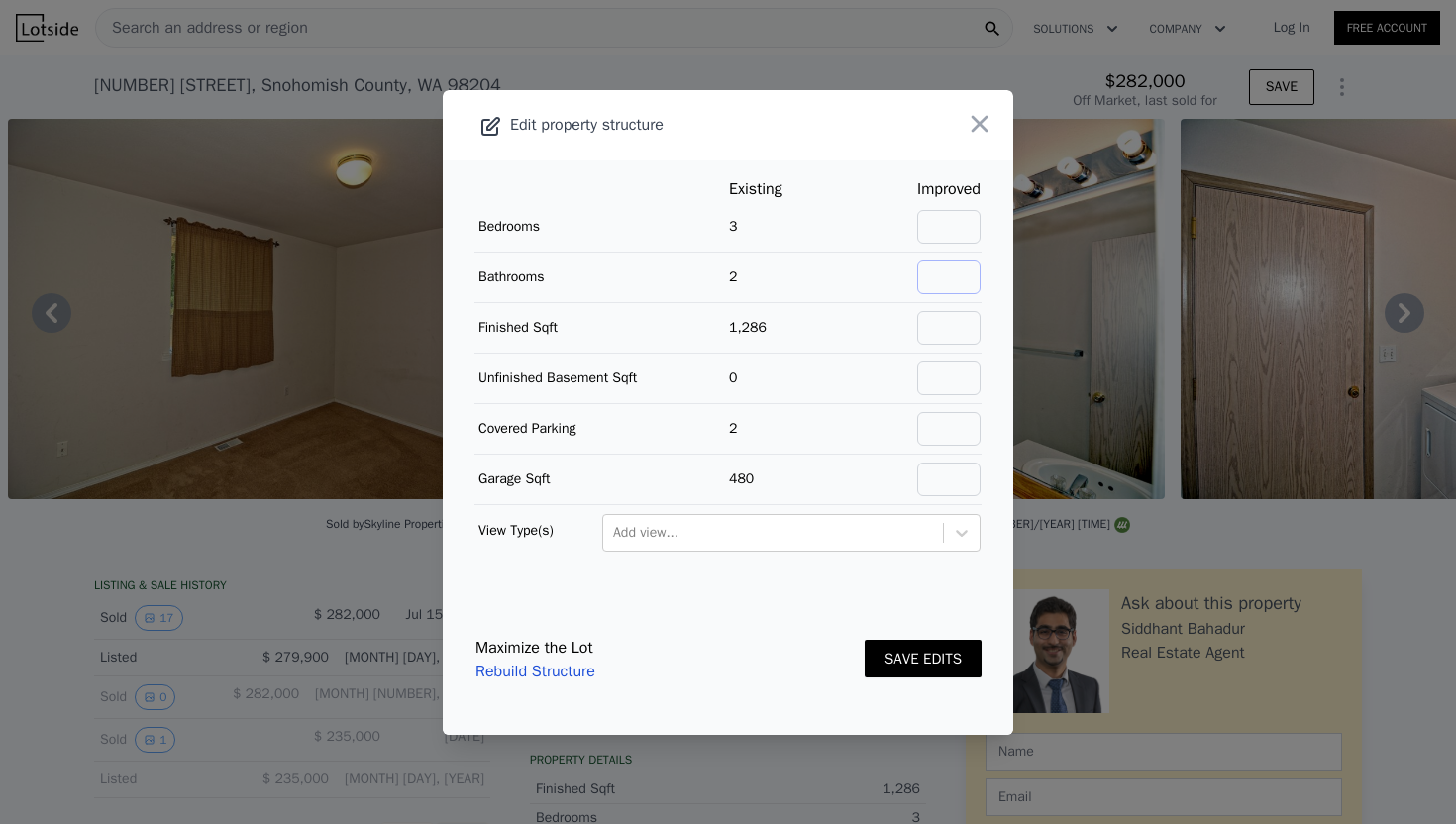 click at bounding box center (949, 277) 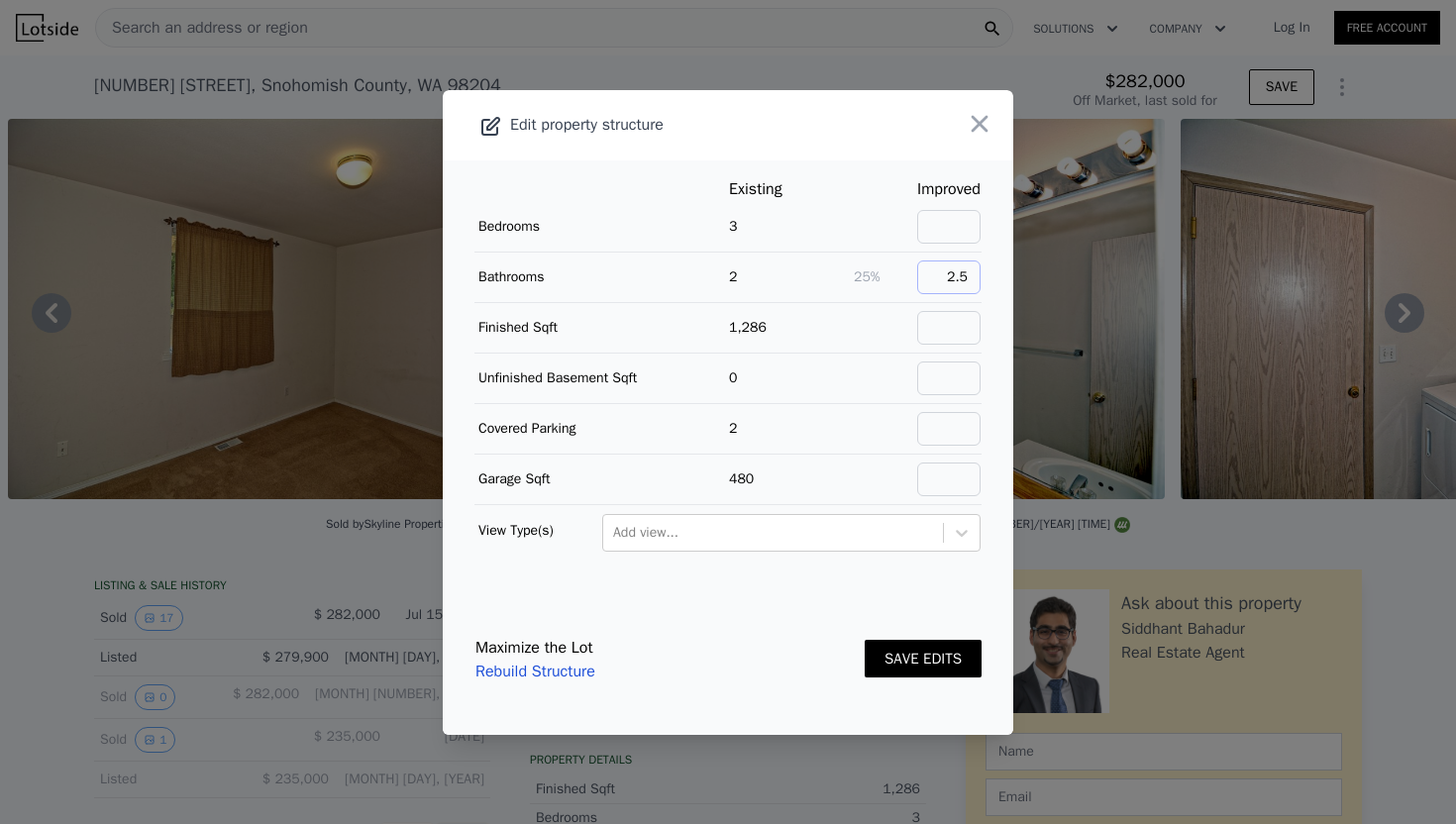 type on "2.5" 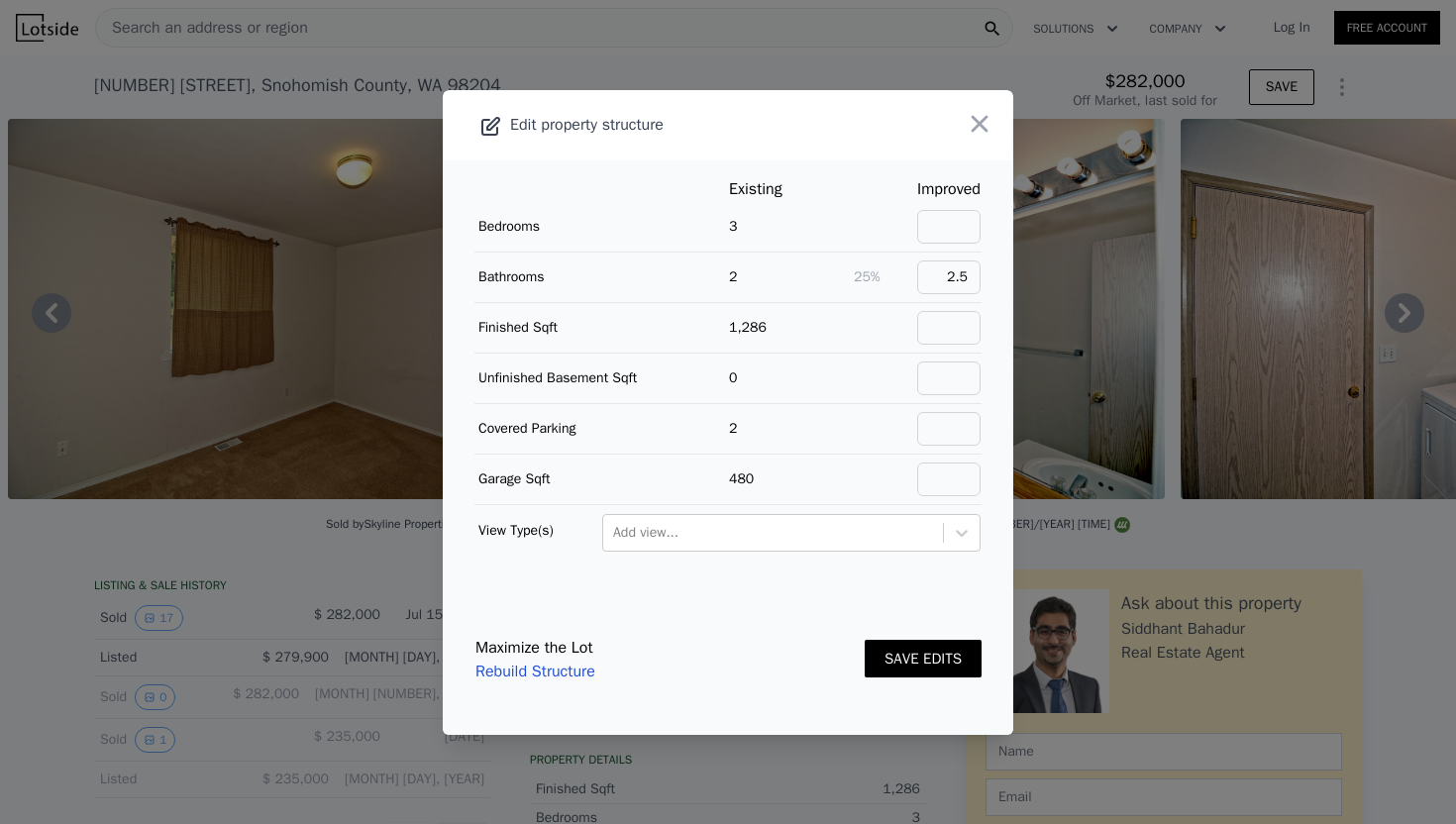 click on "SAVE EDITS" at bounding box center (923, 659) 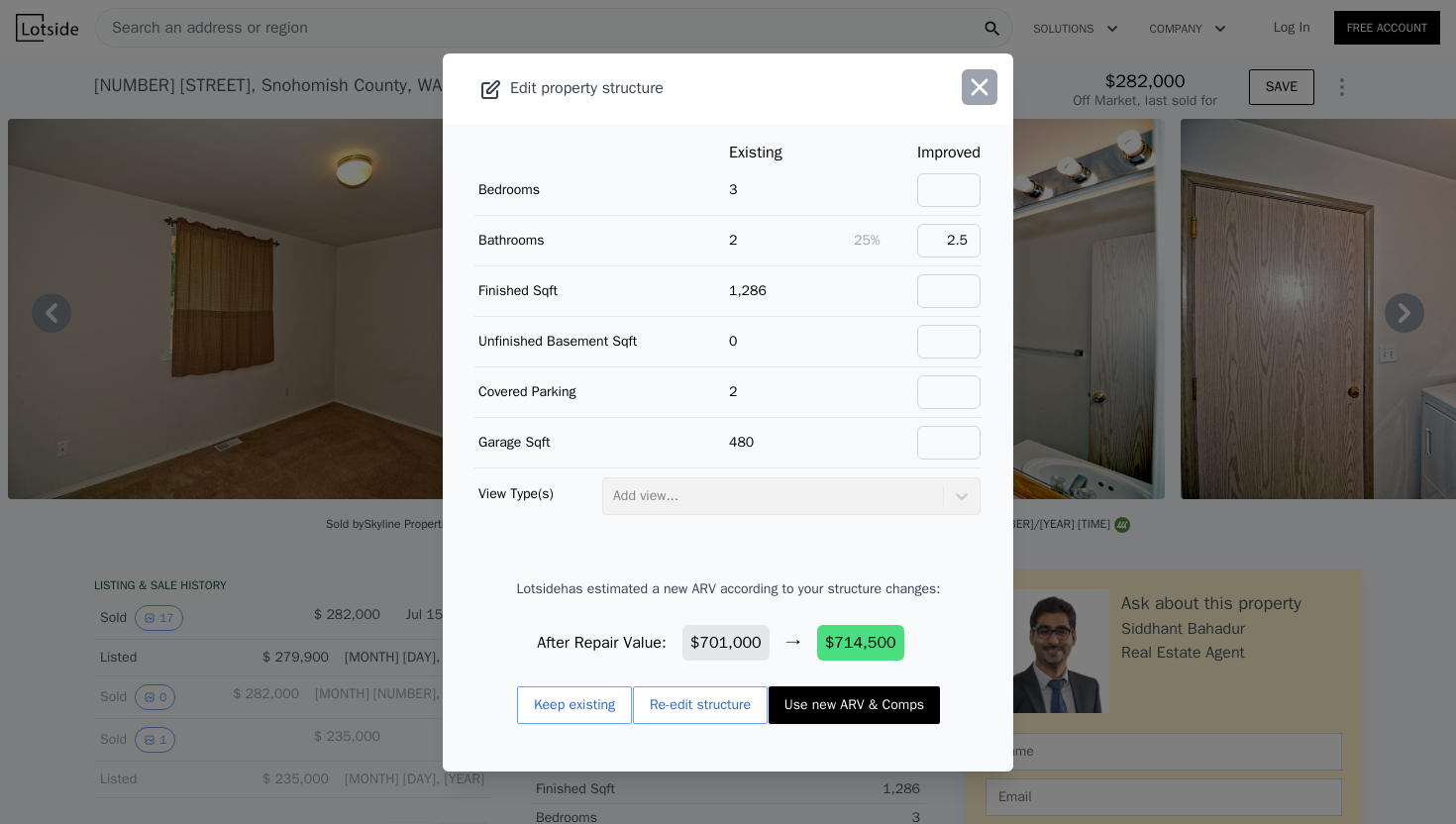 click 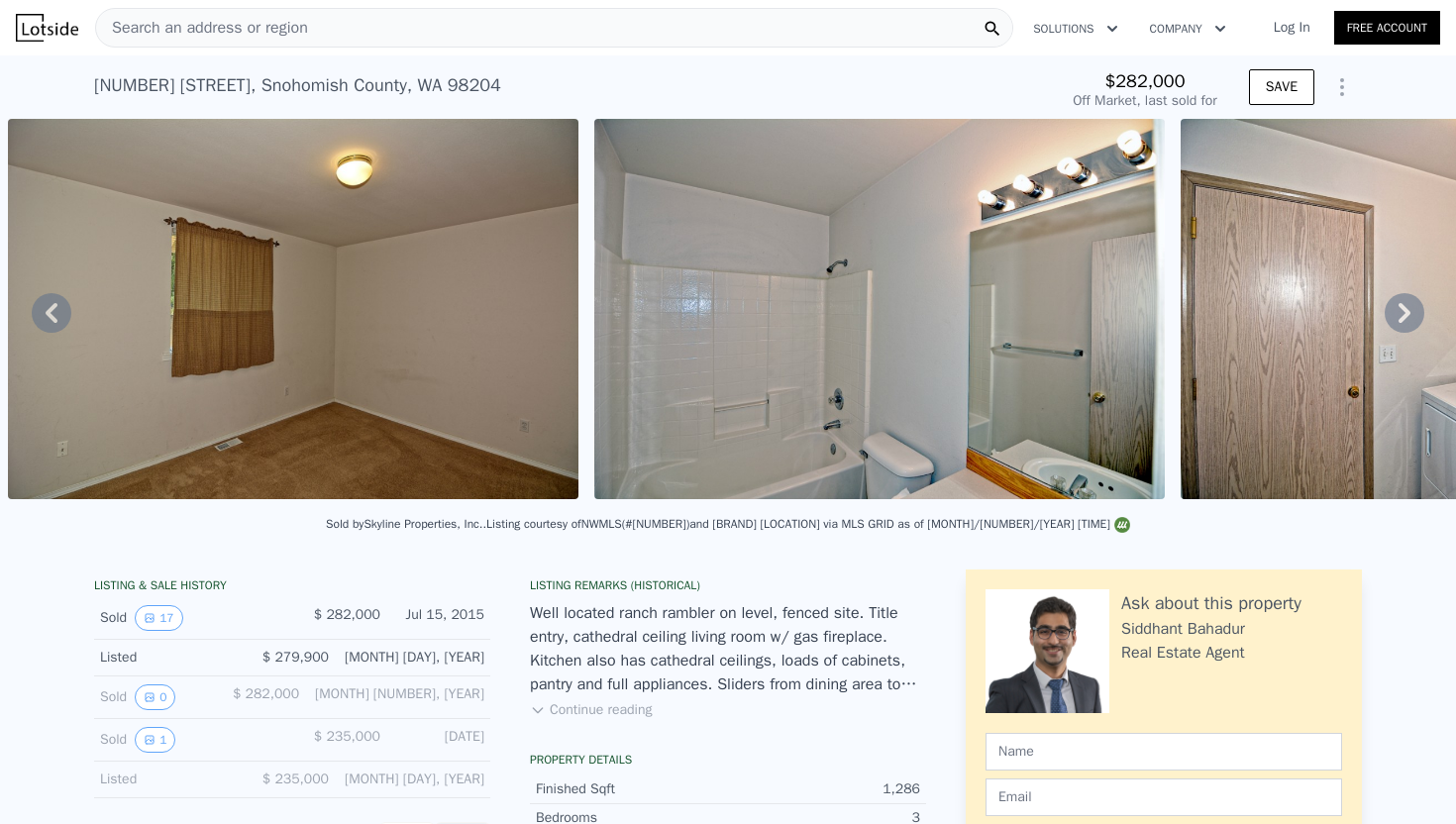 click on "Search an address or region" at bounding box center [202, 28] 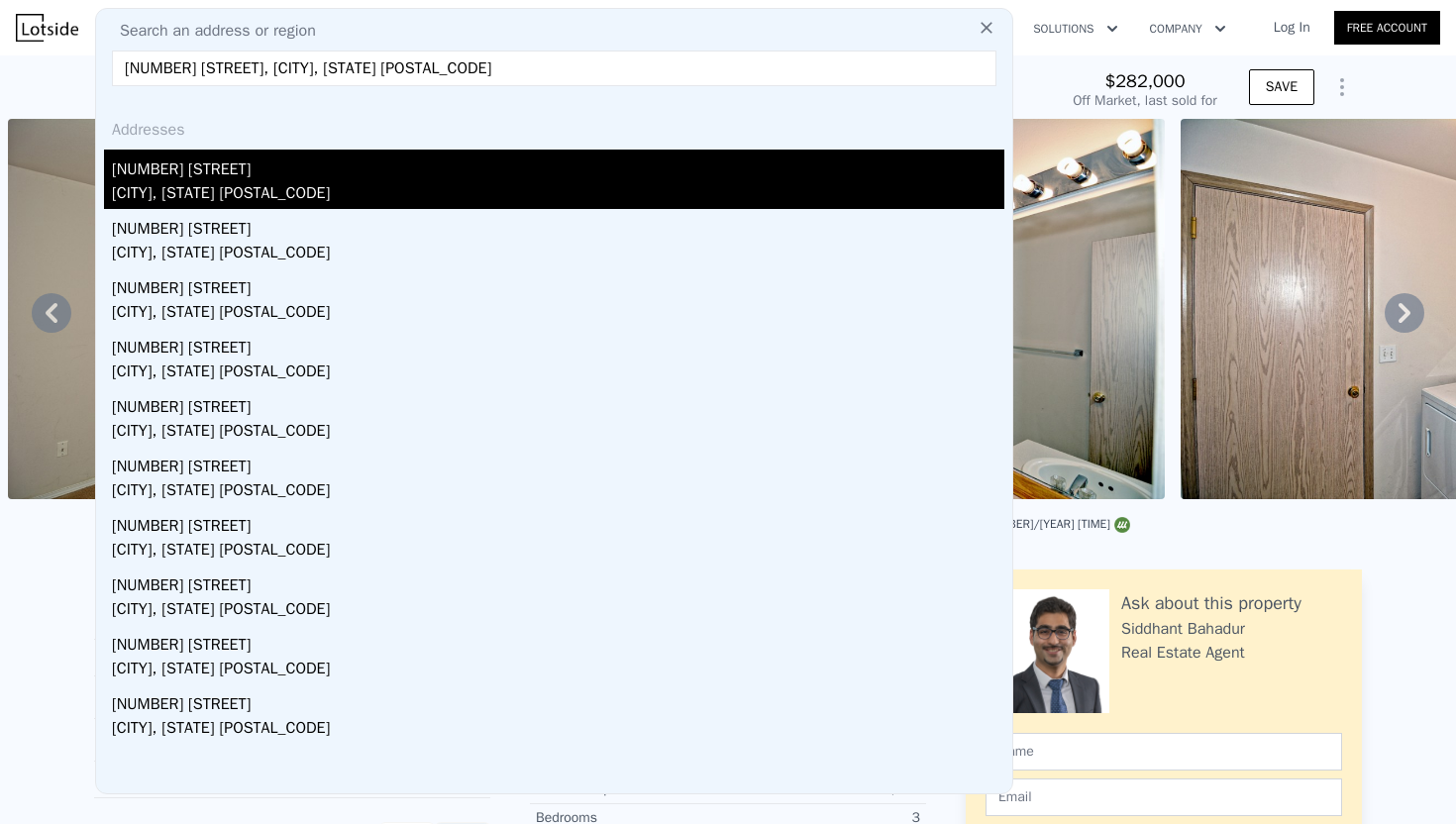 type on "[NUMBER] [STREET], [CITY], [STATE] [POSTAL_CODE]" 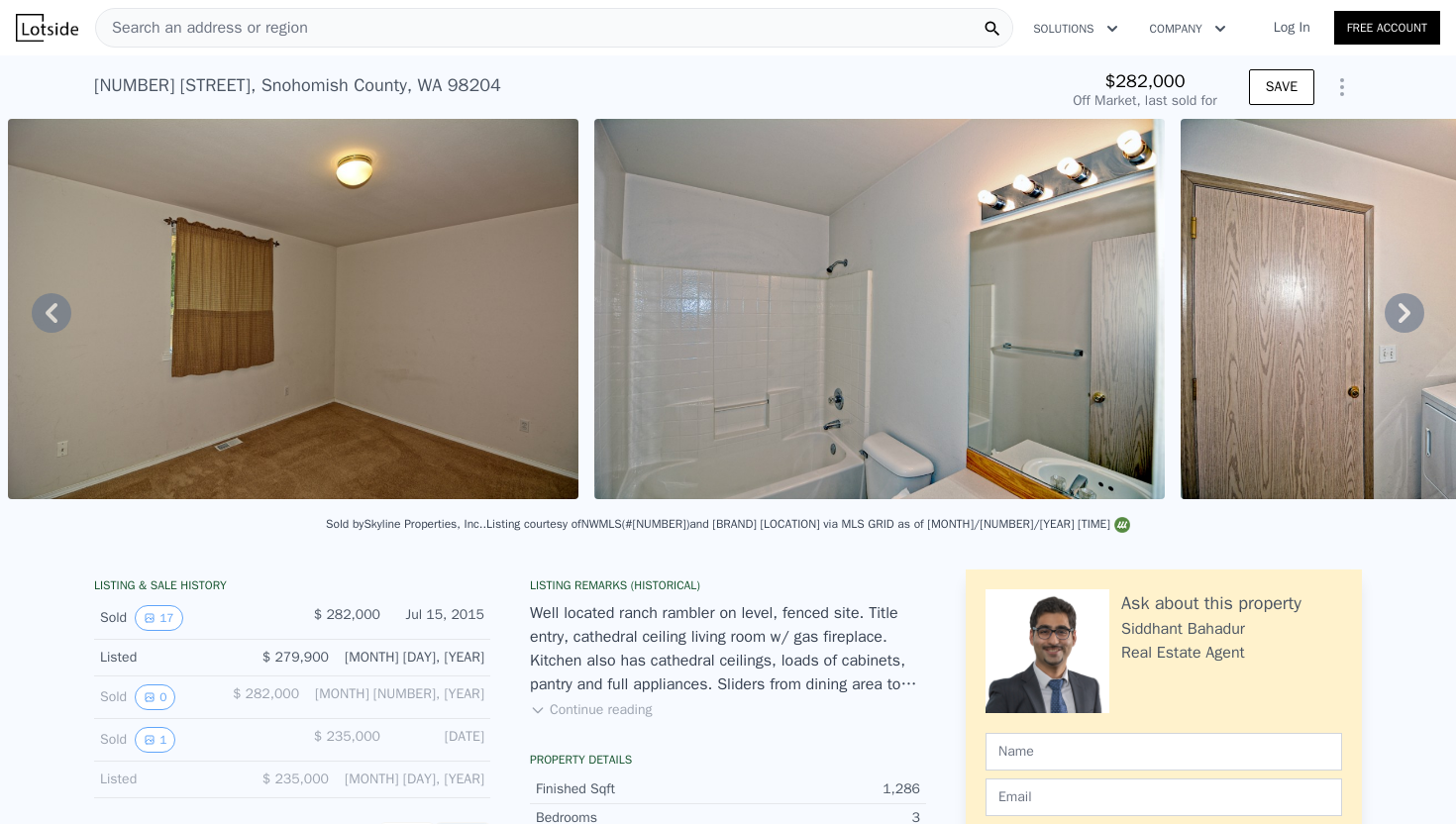 click on "Search an address or region" at bounding box center [202, 28] 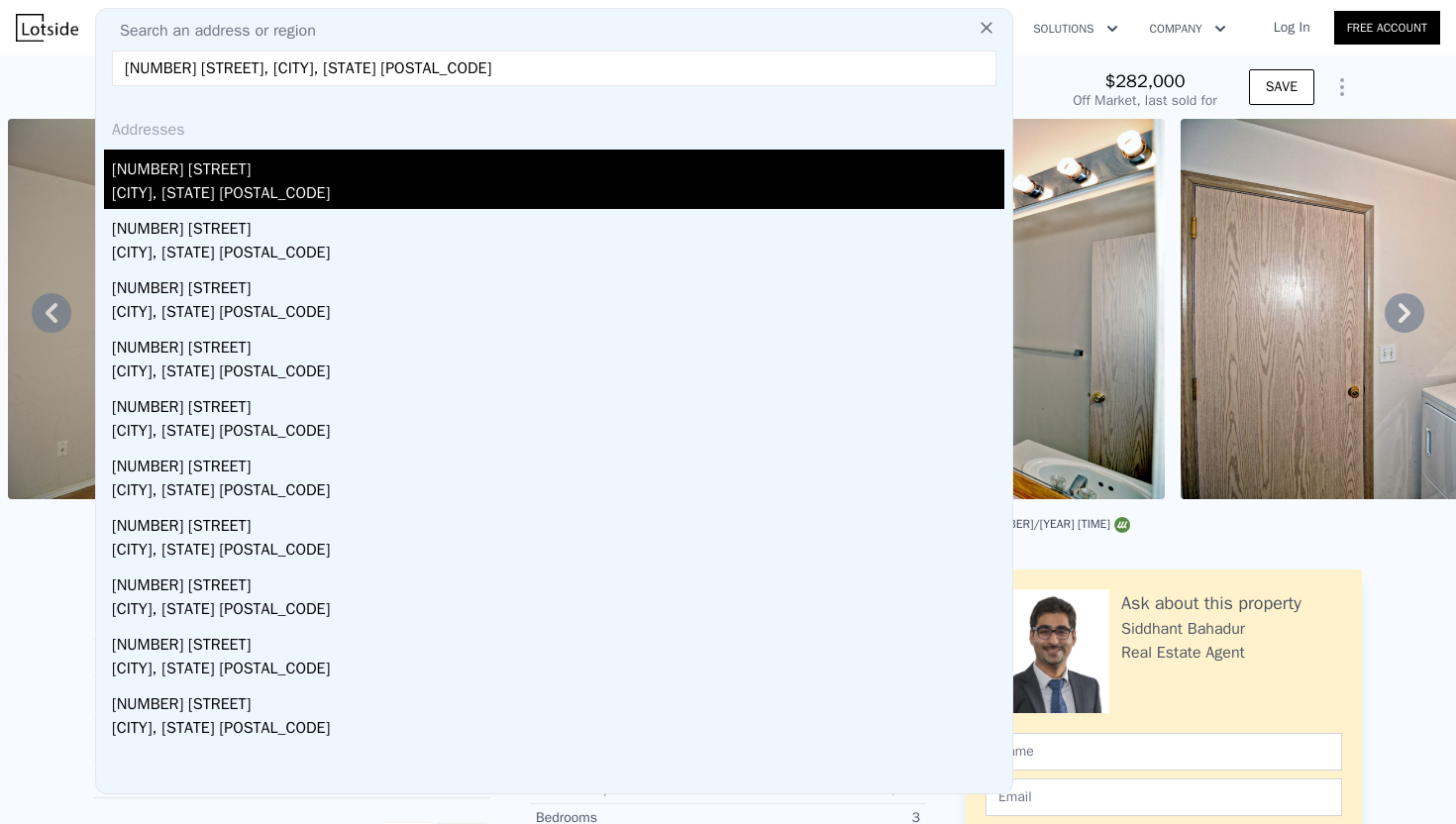 type on "[NUMBER] [STREET], [CITY], [STATE] [POSTAL_CODE]" 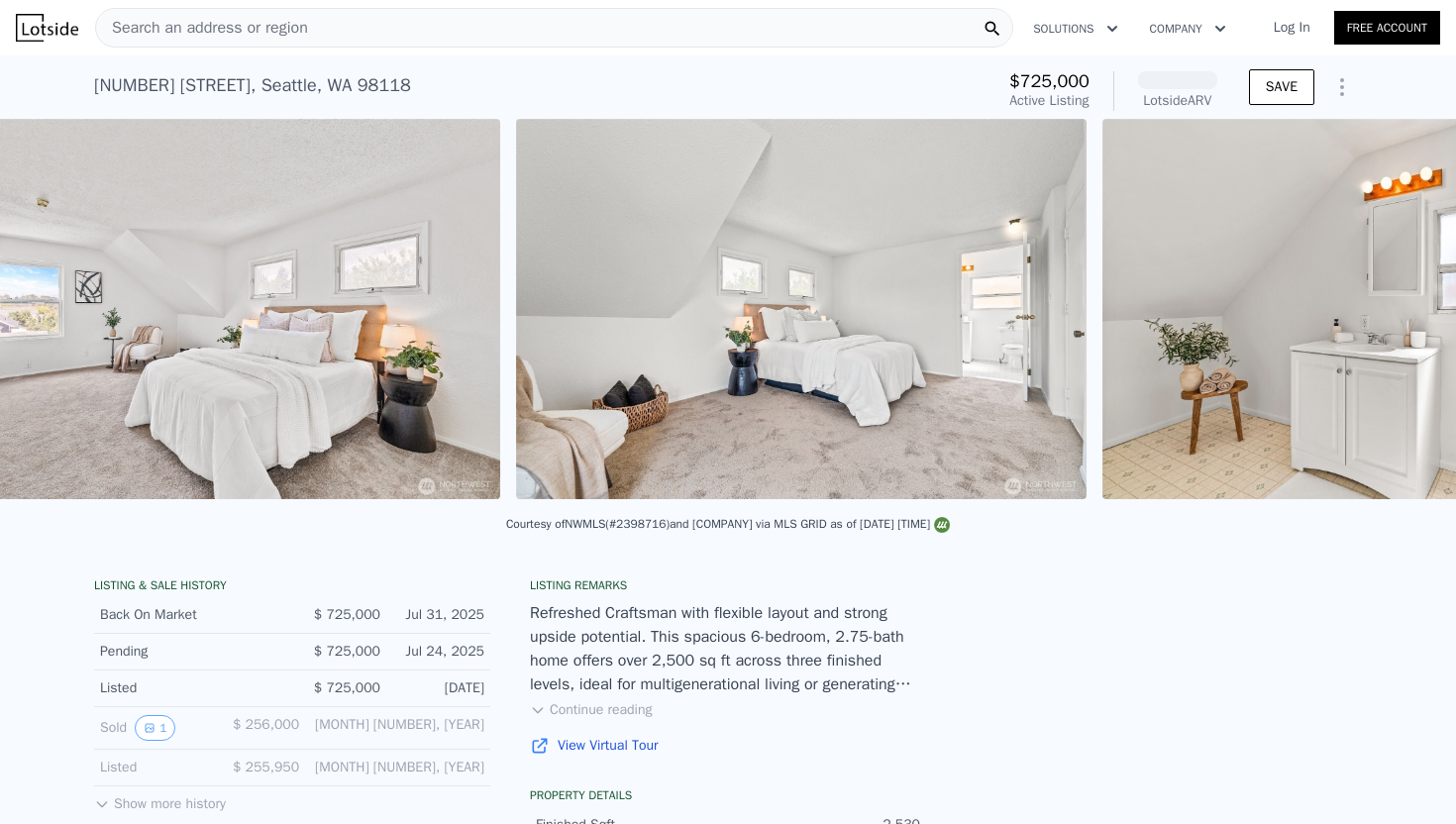 scroll, scrollTop: 0, scrollLeft: 6345, axis: horizontal 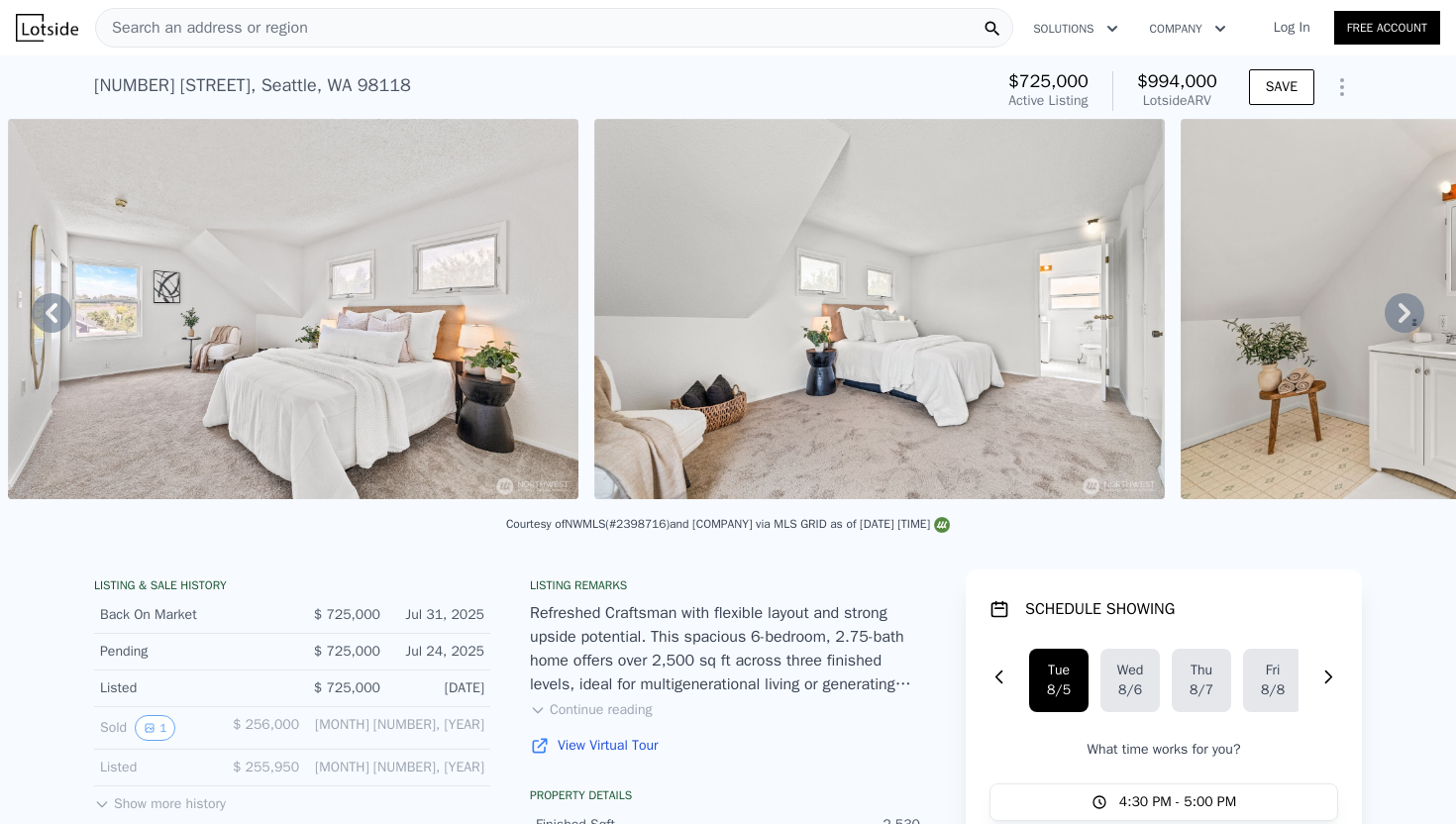 click on "Search an address or region" at bounding box center [554, 28] 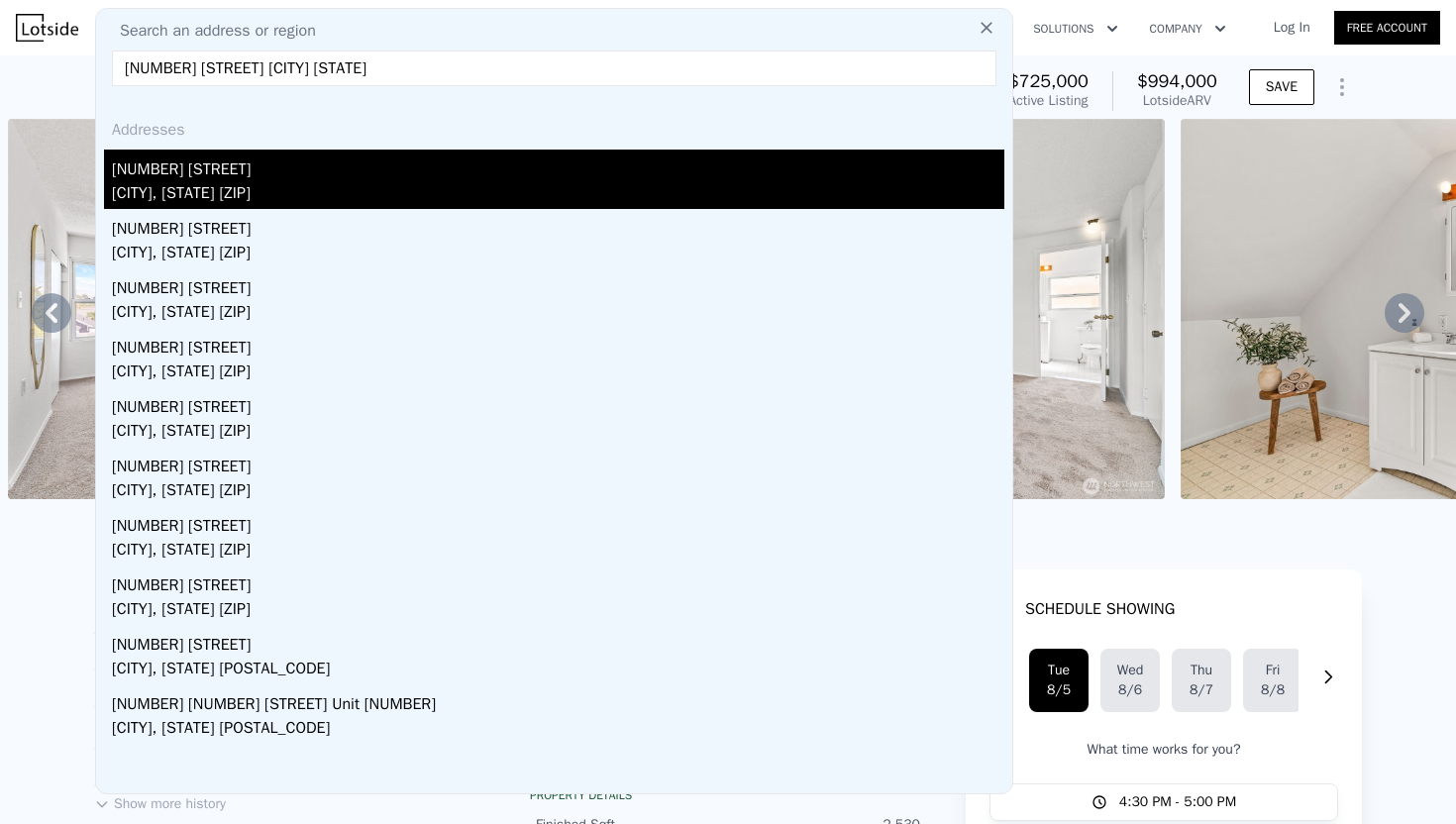 type on "[NUMBER] [STREET] [CITY] [STATE]" 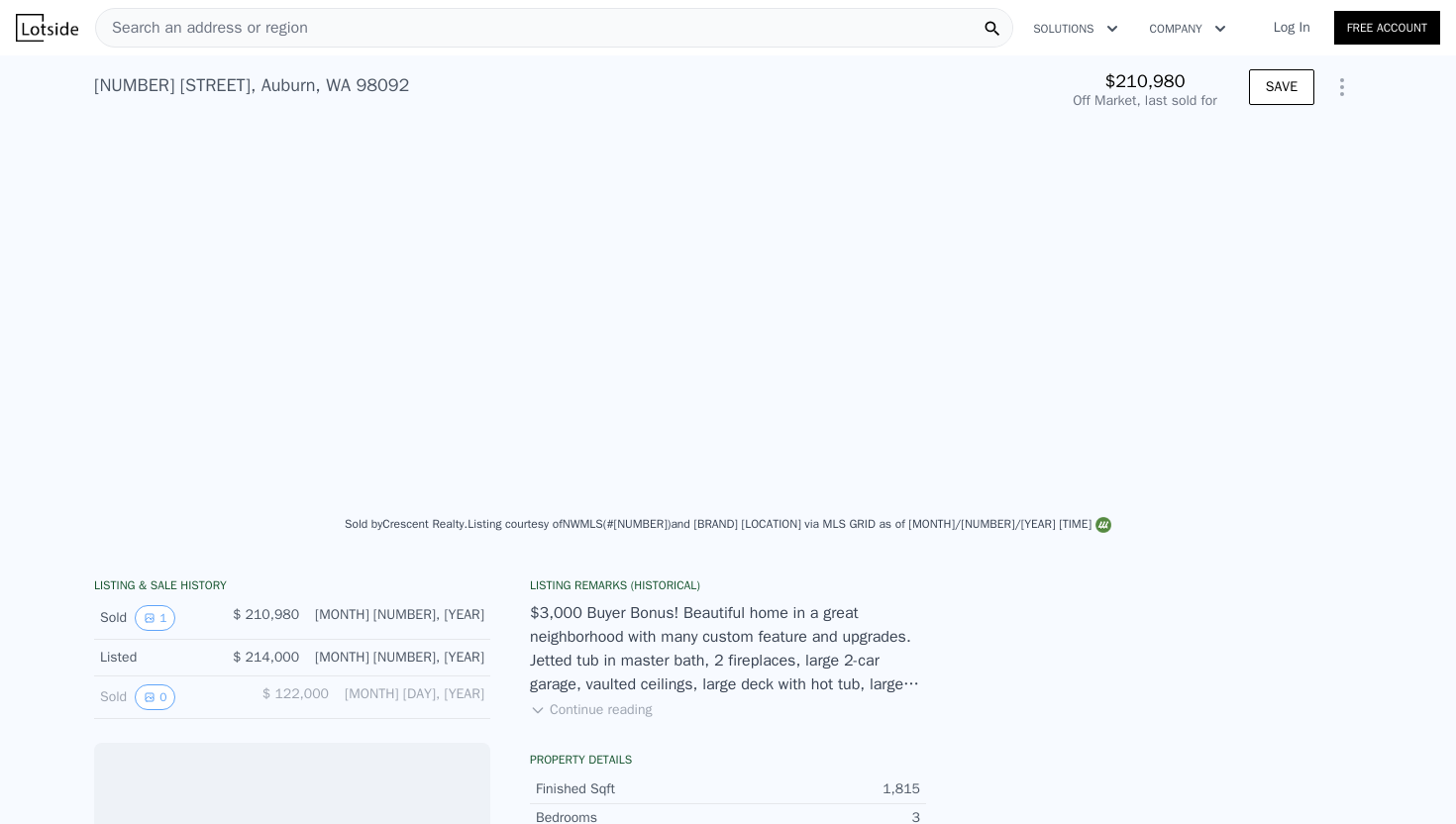 scroll, scrollTop: 0, scrollLeft: 906, axis: horizontal 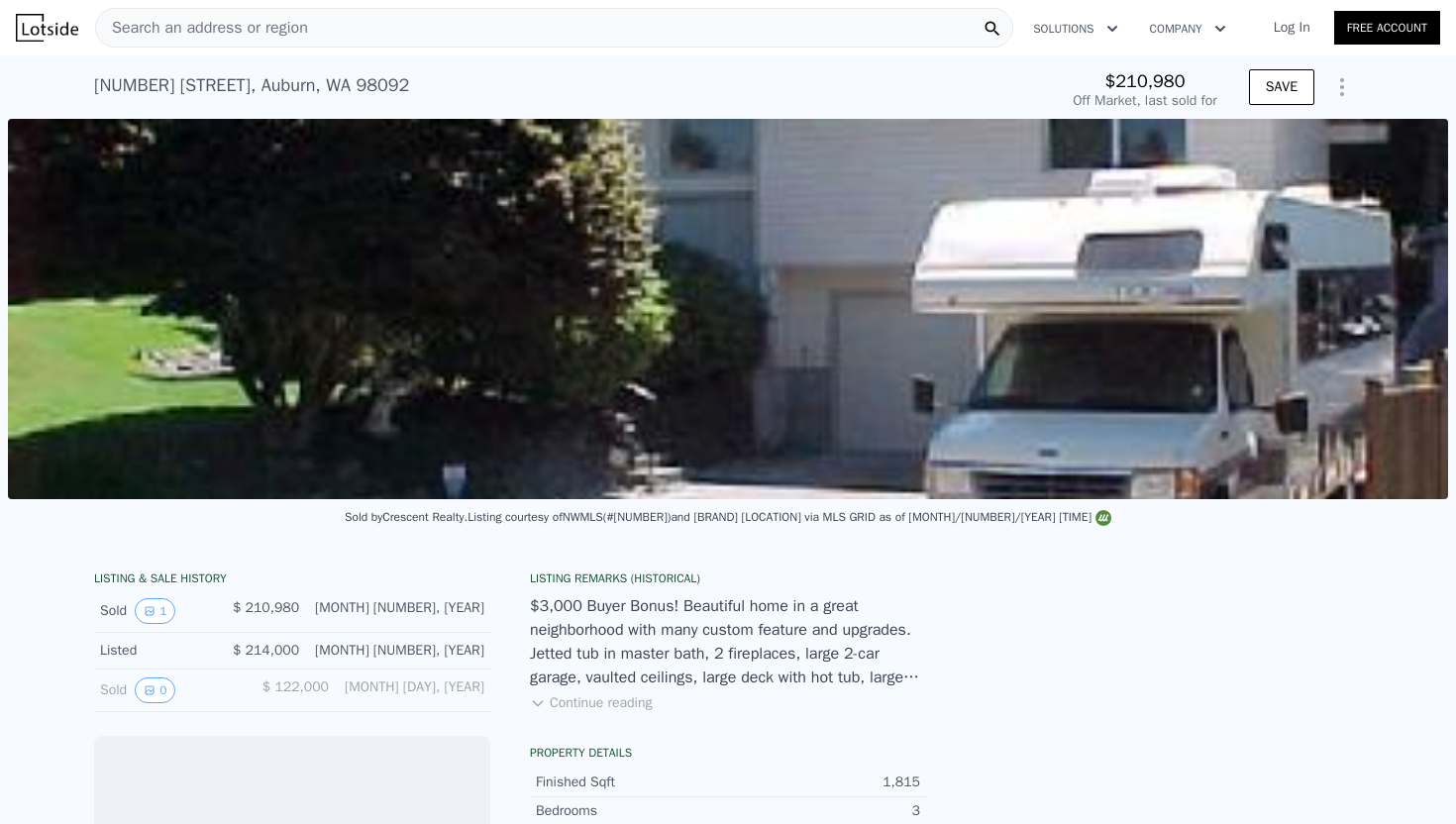 click 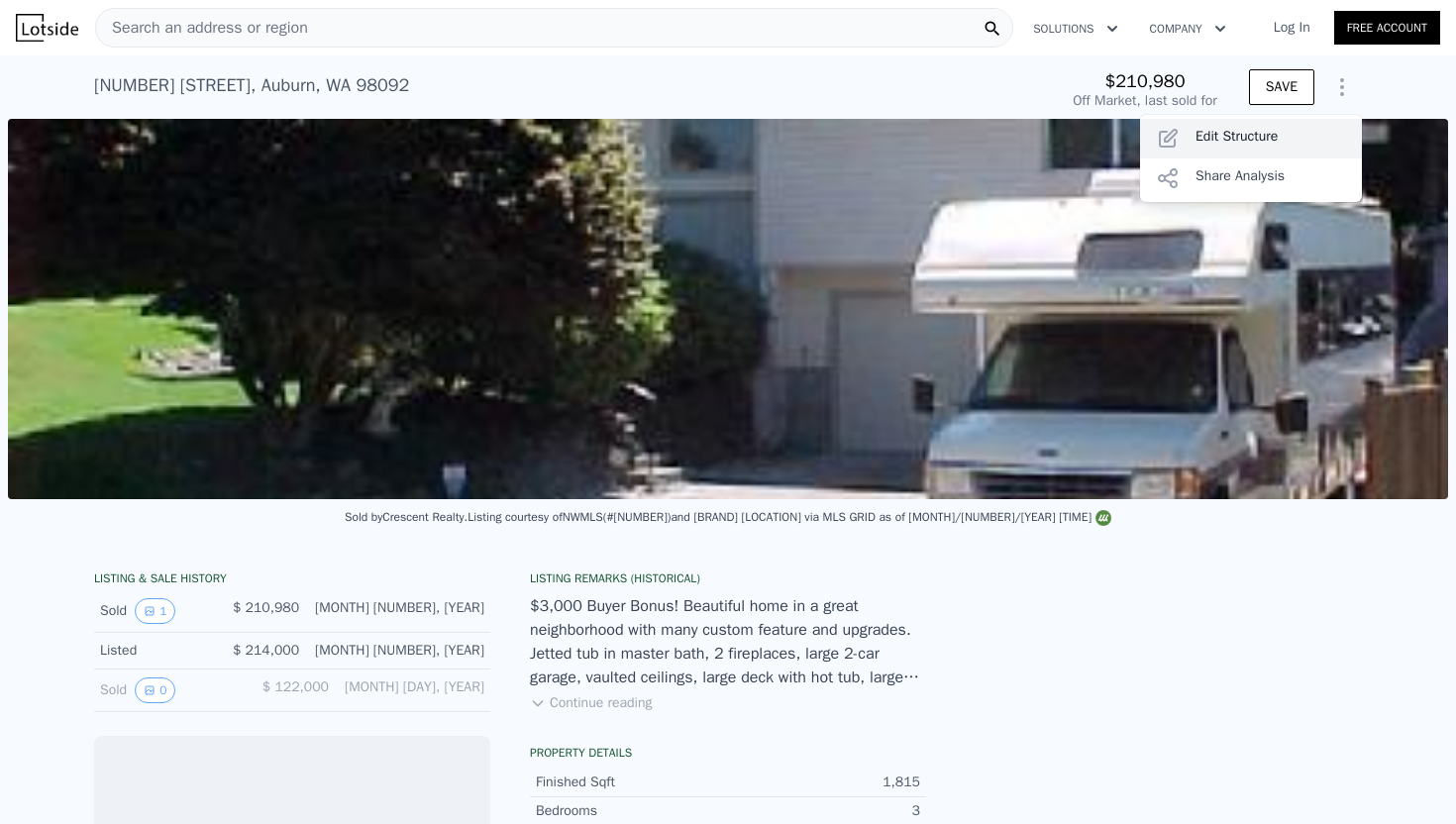 click on "Edit Structure" at bounding box center [1251, 139] 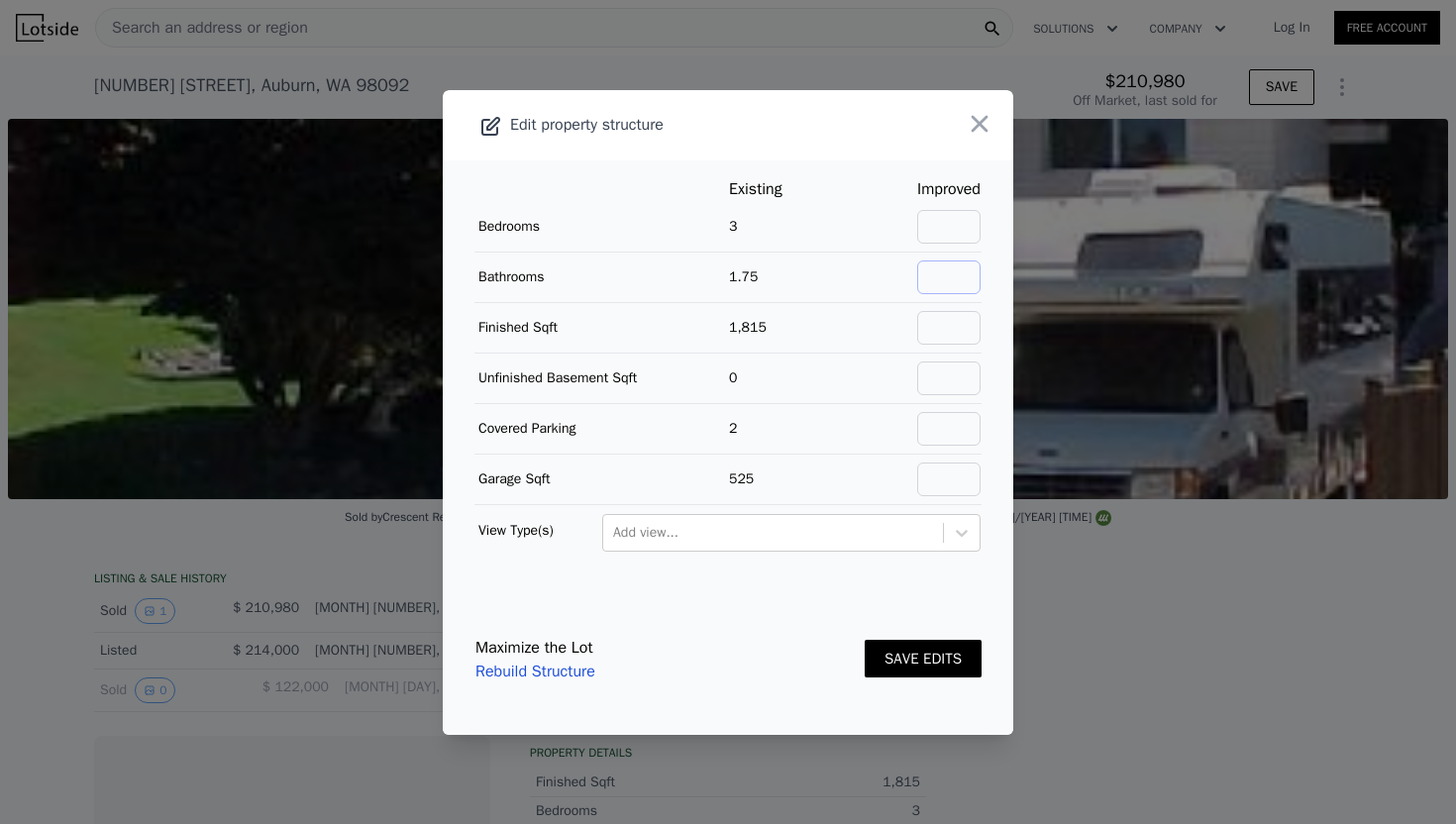 click at bounding box center [949, 277] 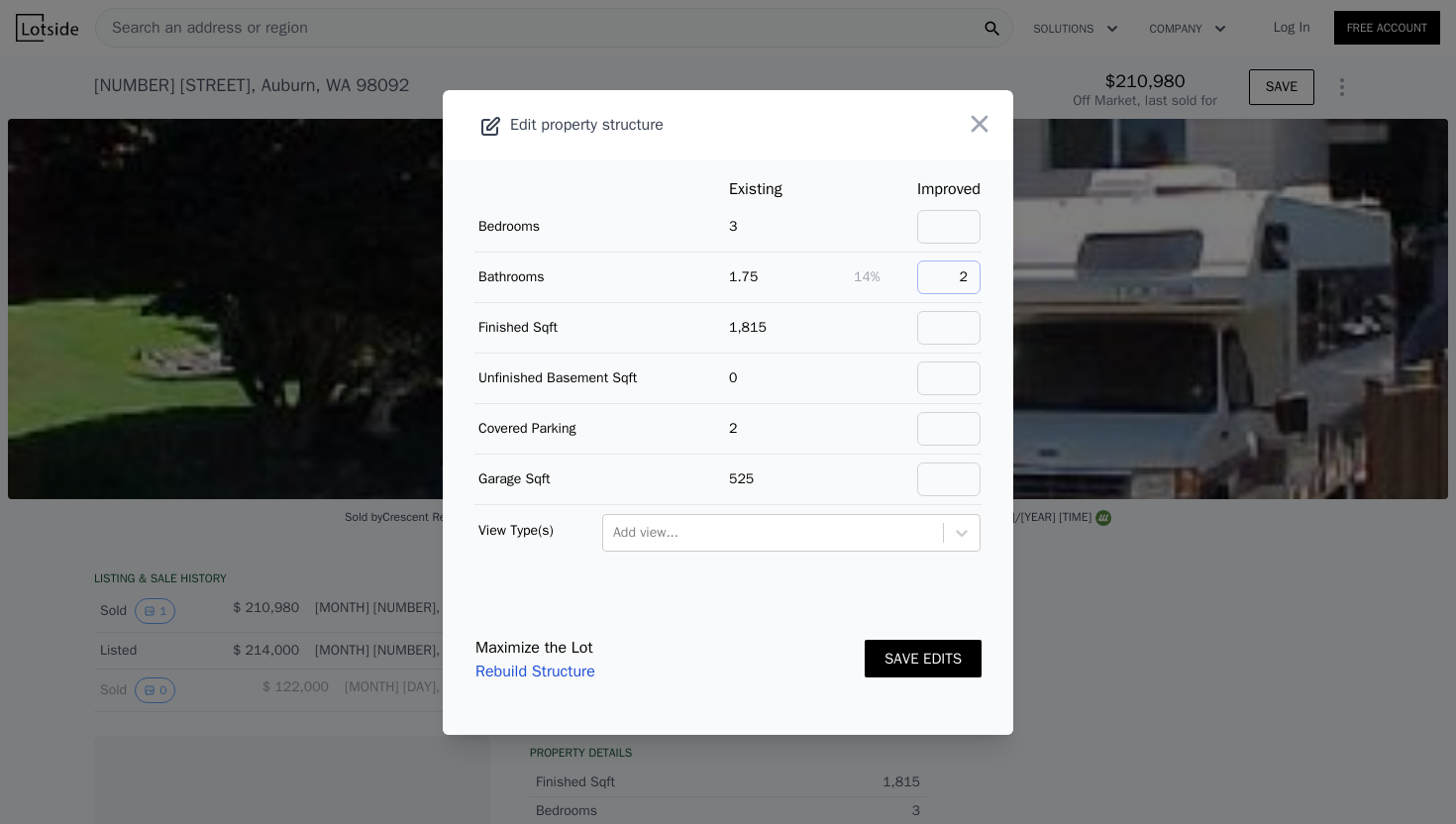 type on "2" 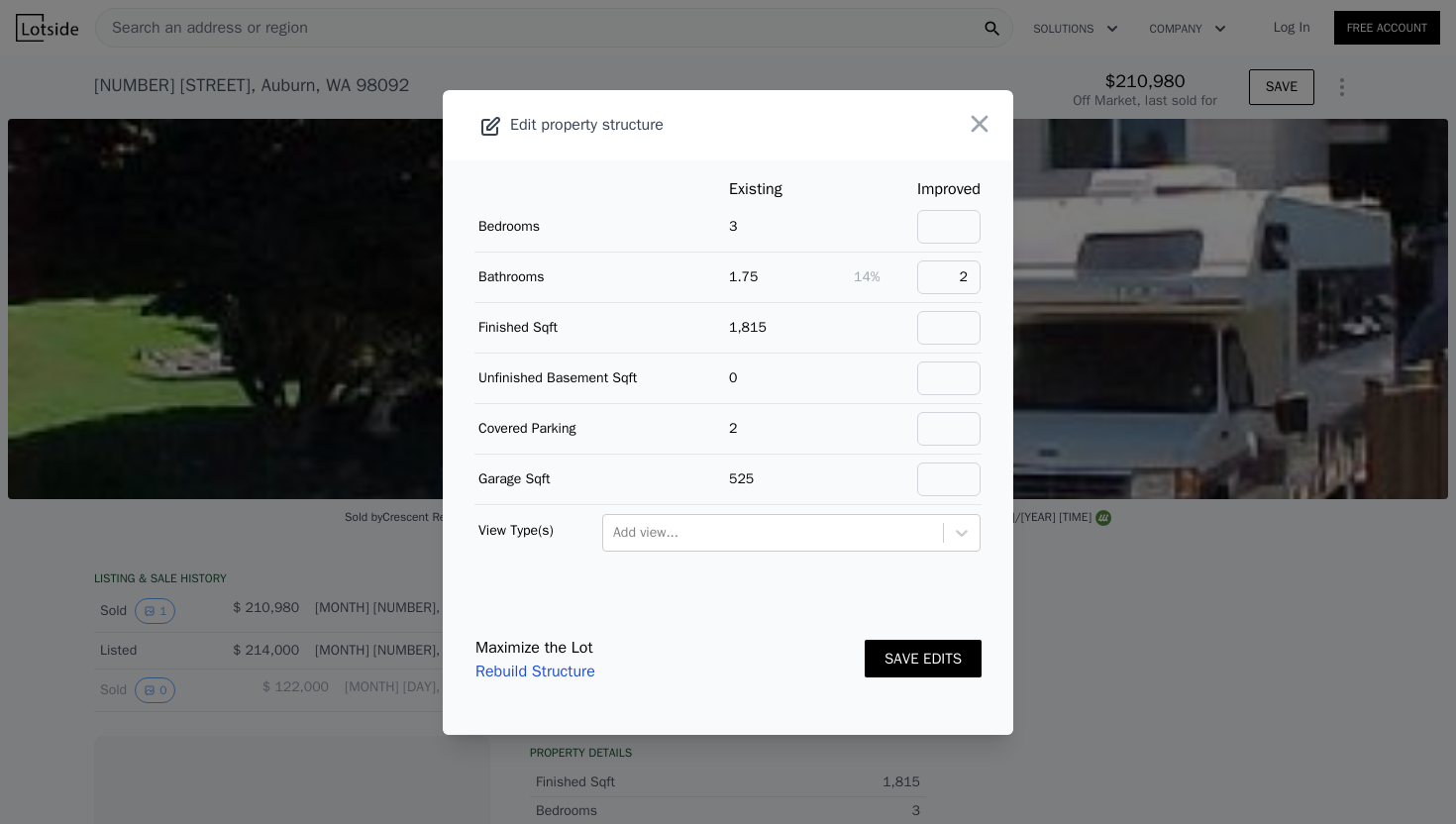 click on "SAVE EDITS" at bounding box center [923, 659] 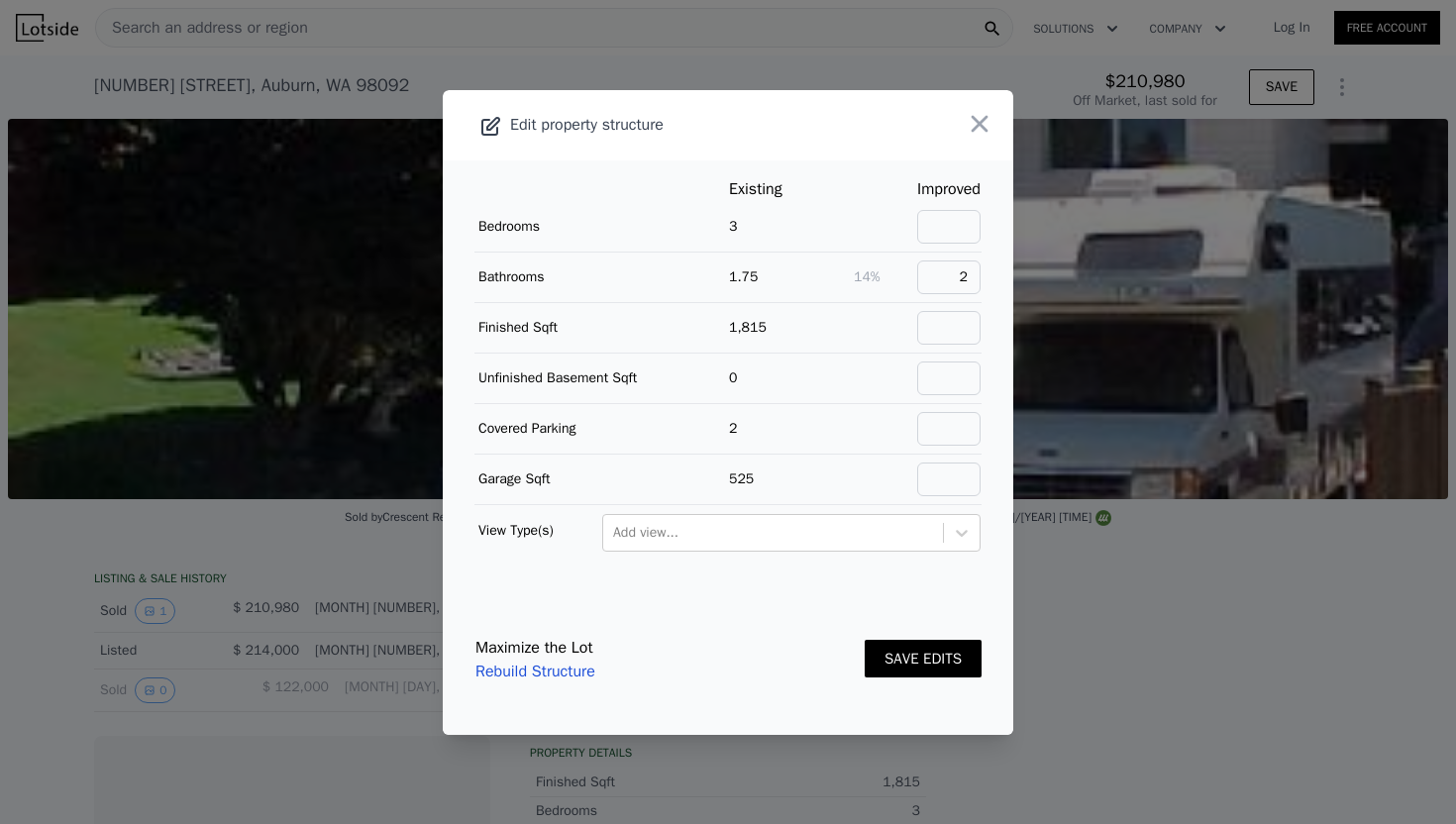 click on "SAVE EDITS" at bounding box center (923, 659) 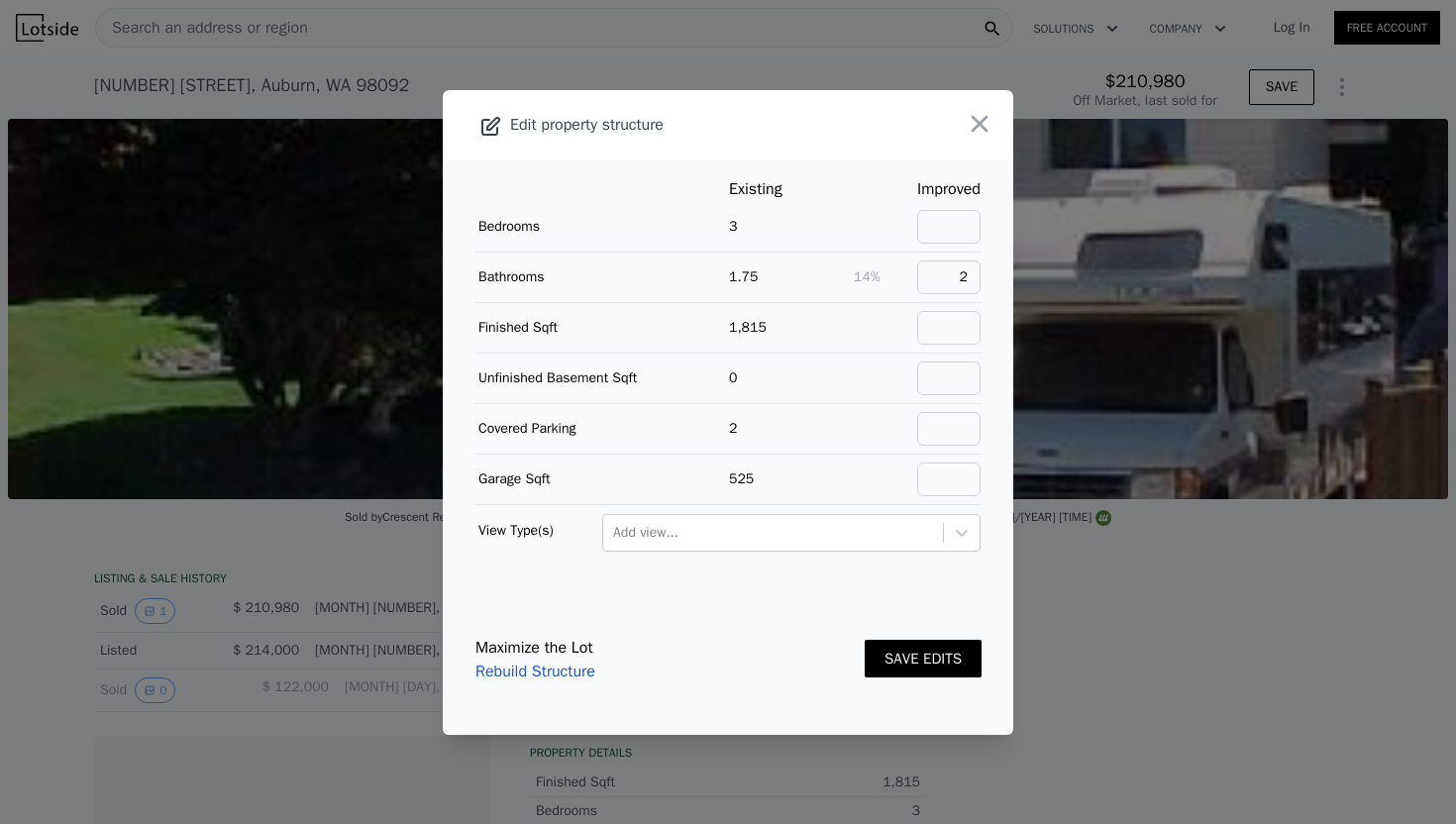 click on "SAVE EDITS" at bounding box center [923, 659] 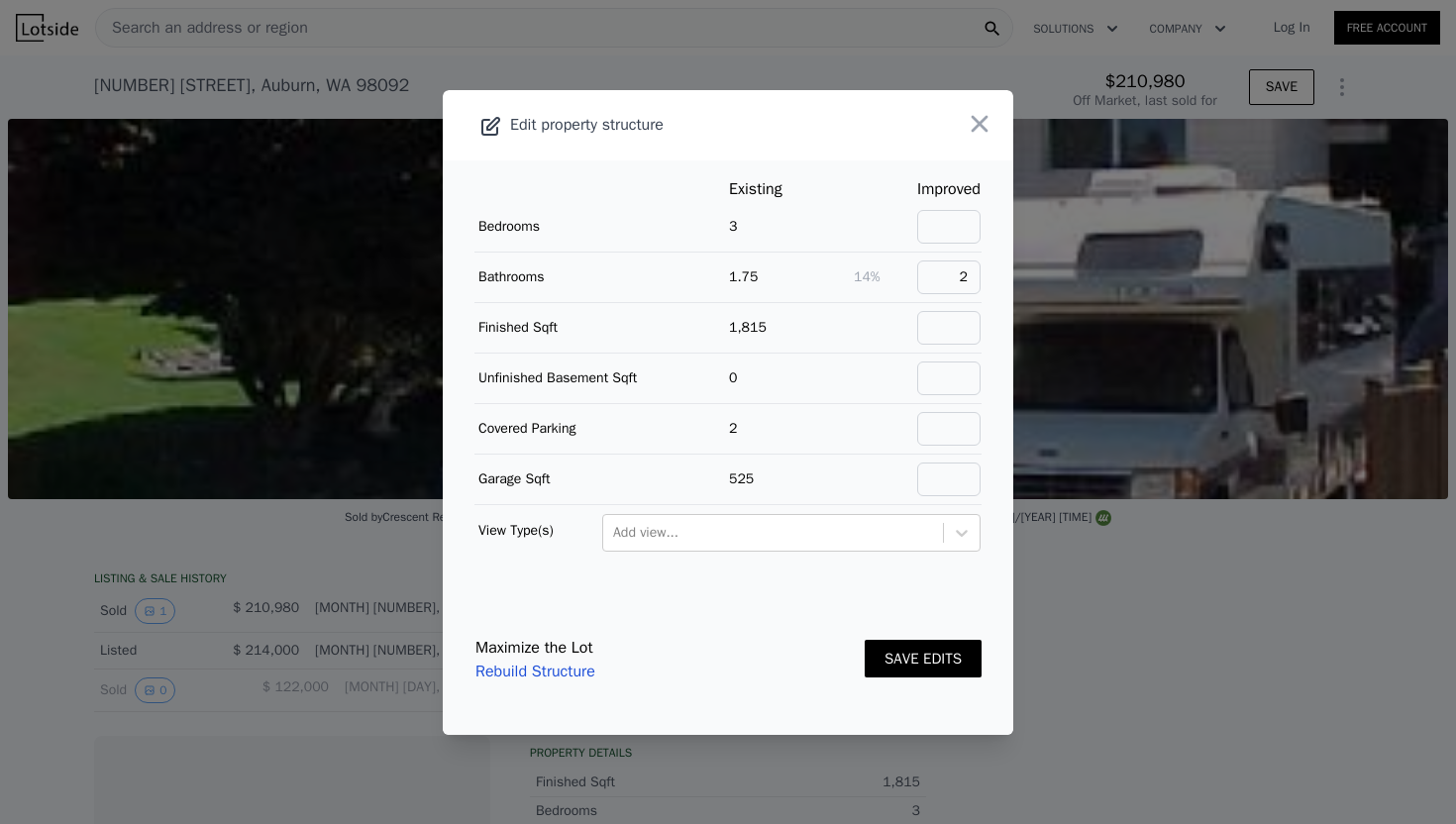 click on "SAVE EDITS" at bounding box center (923, 659) 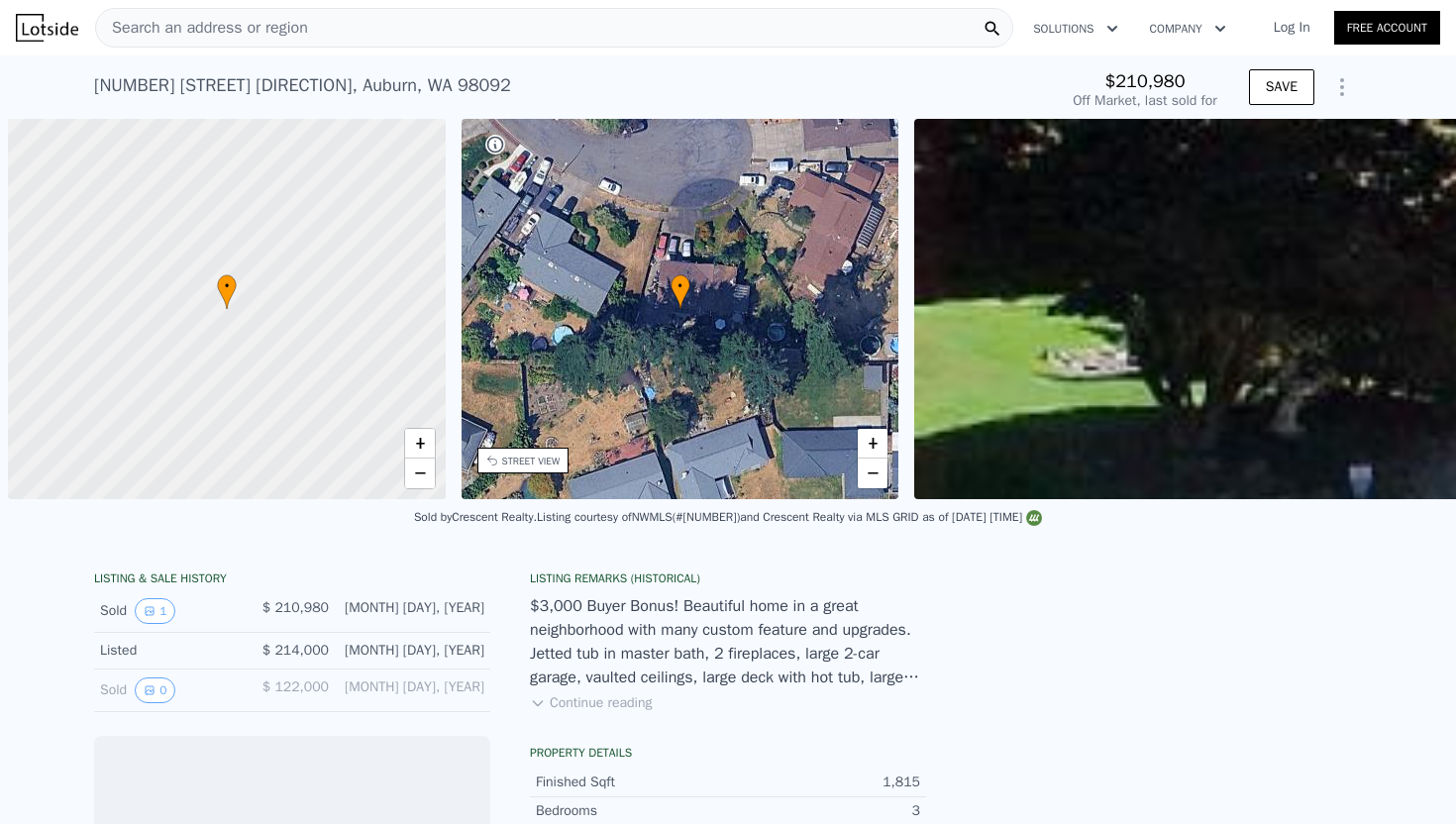 scroll, scrollTop: 0, scrollLeft: 0, axis: both 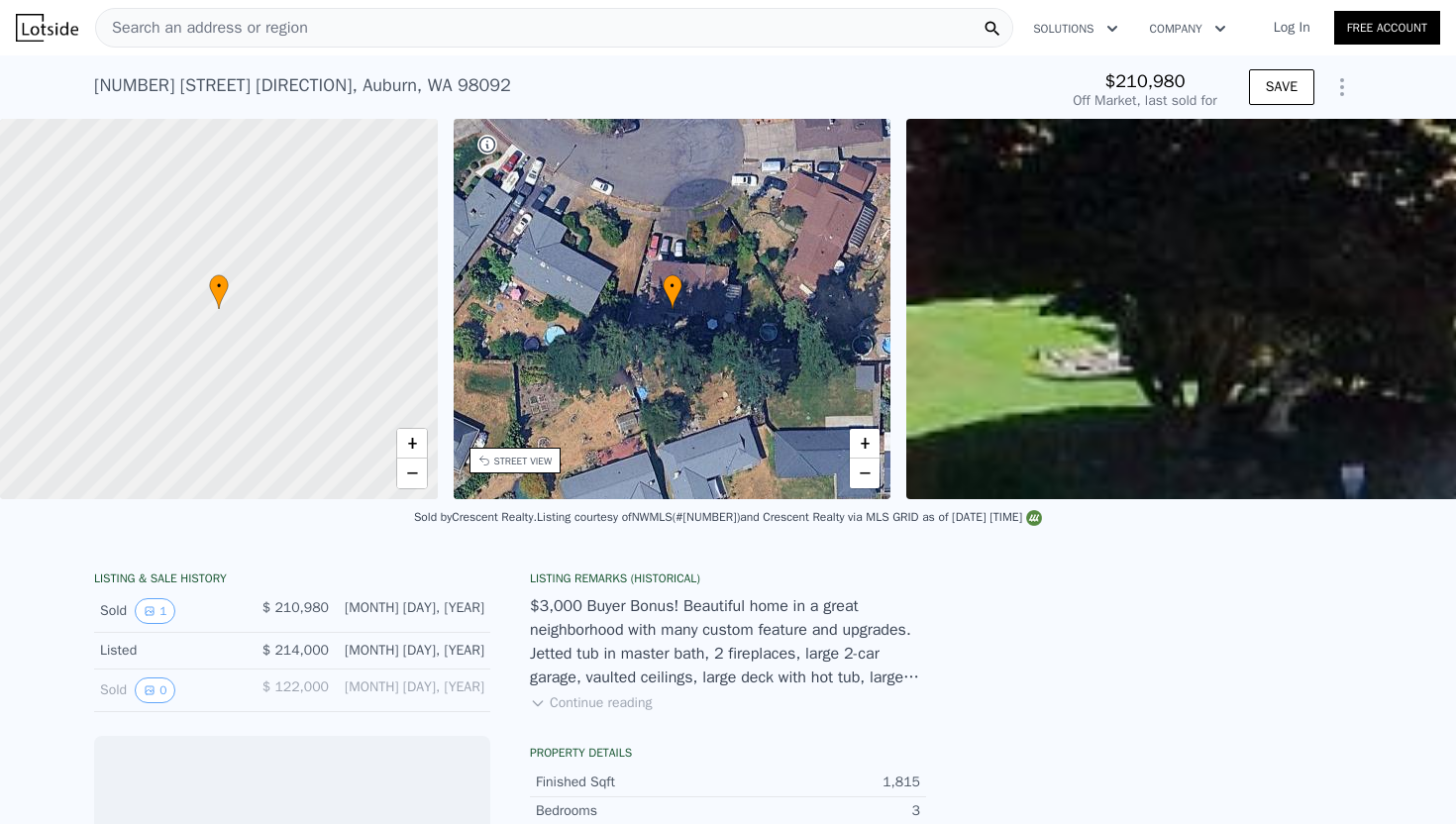 click 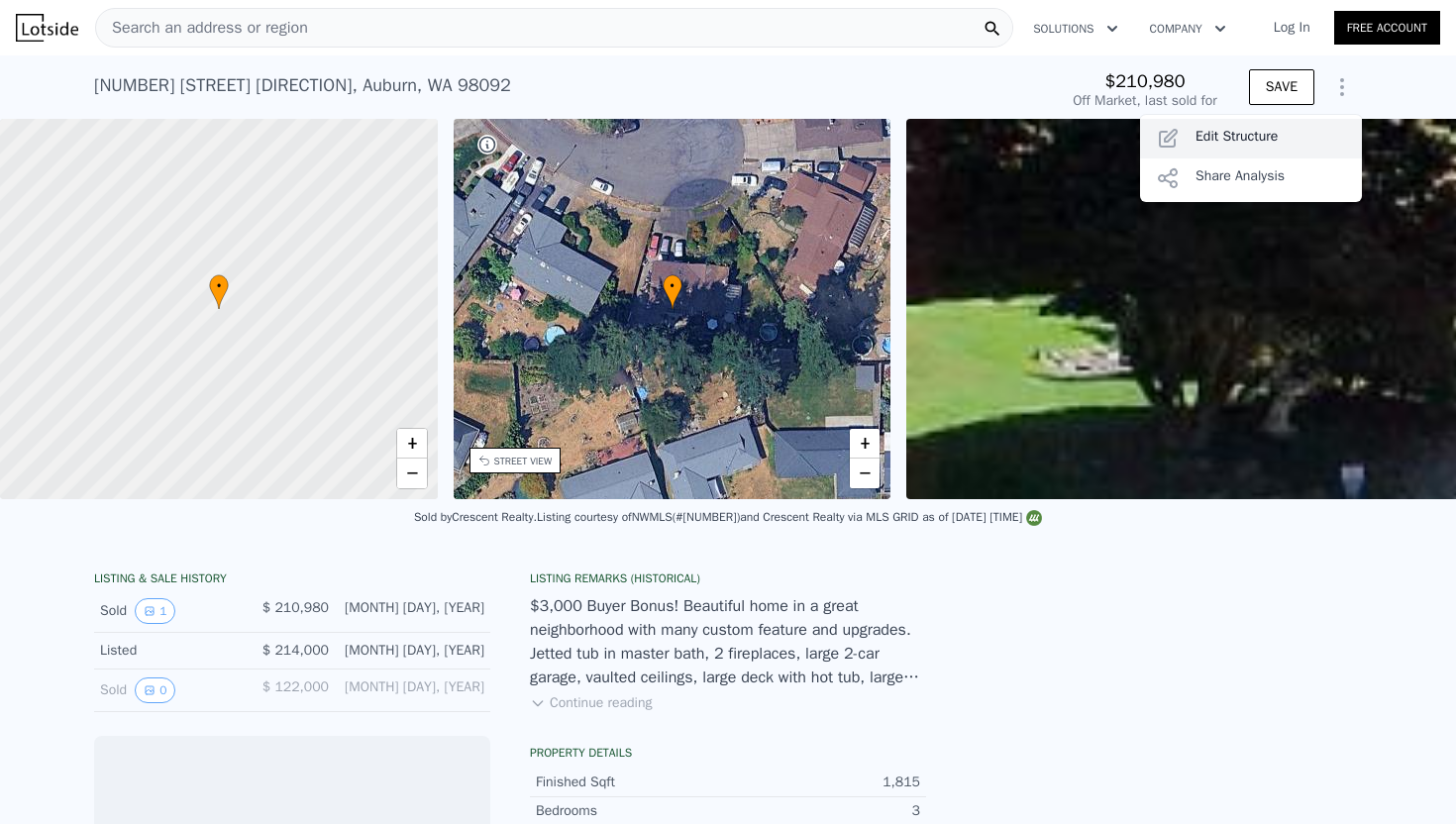 click on "Edit Structure" at bounding box center [1251, 139] 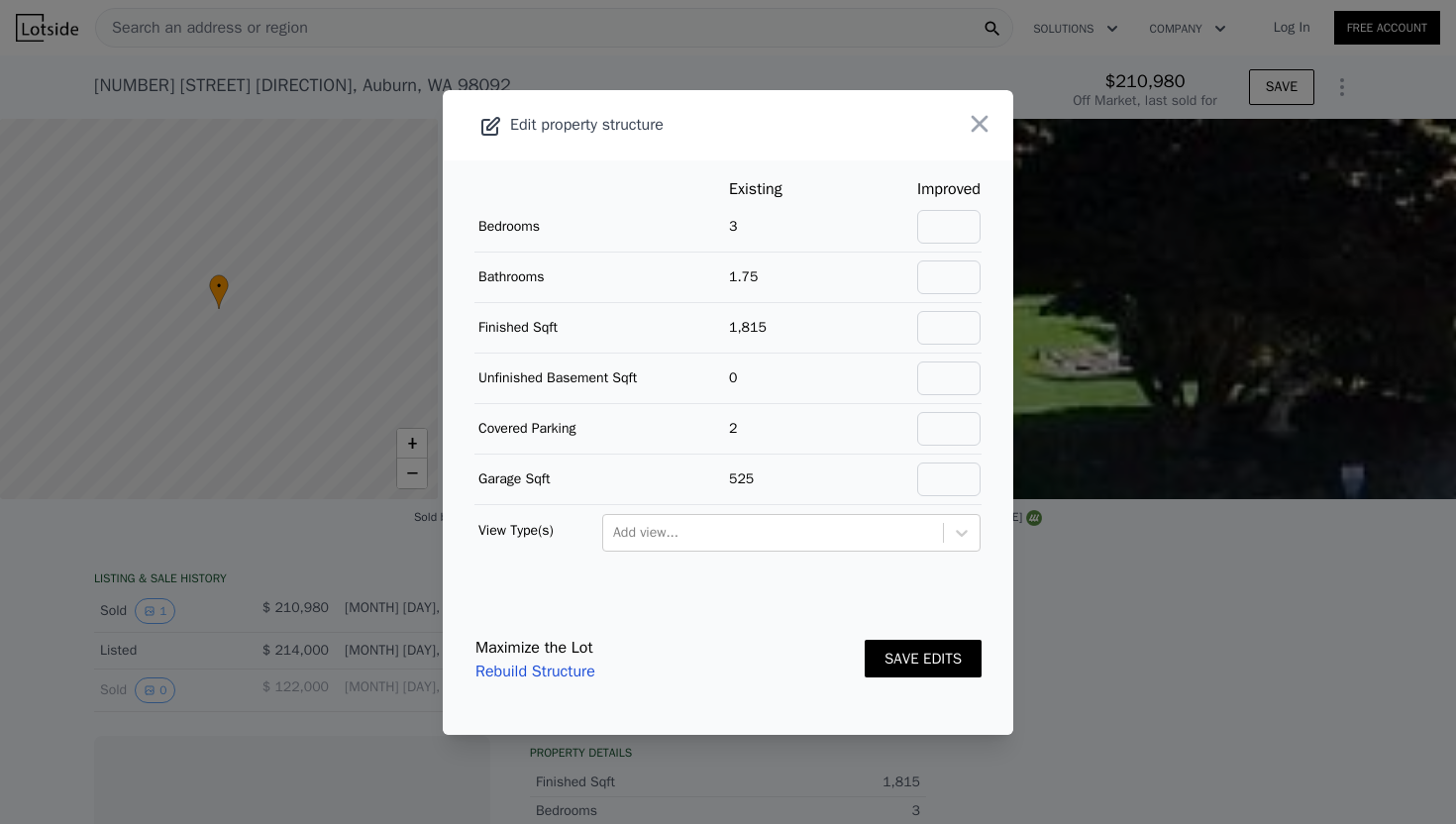 click at bounding box center [949, 276] 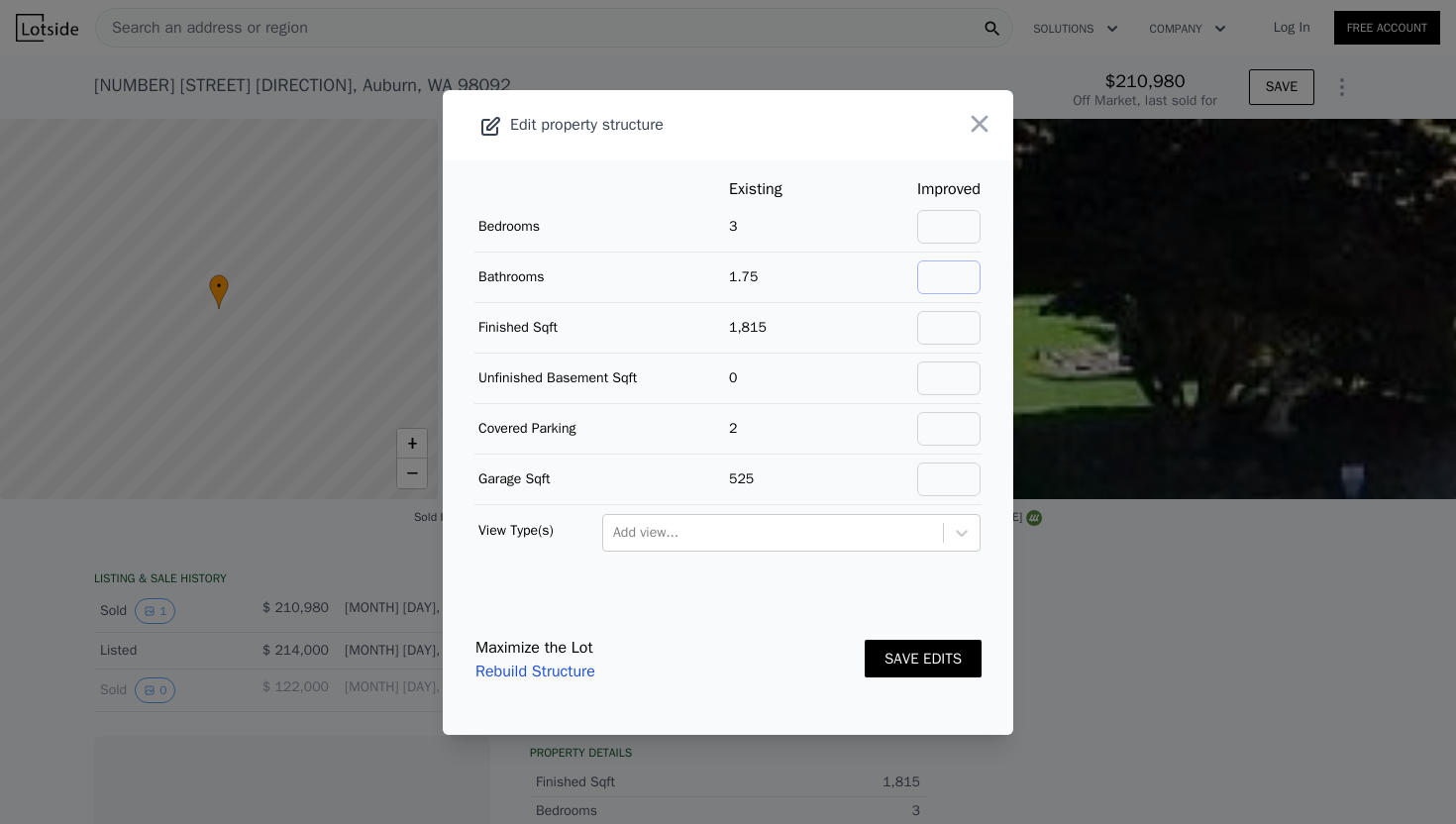 click at bounding box center [949, 277] 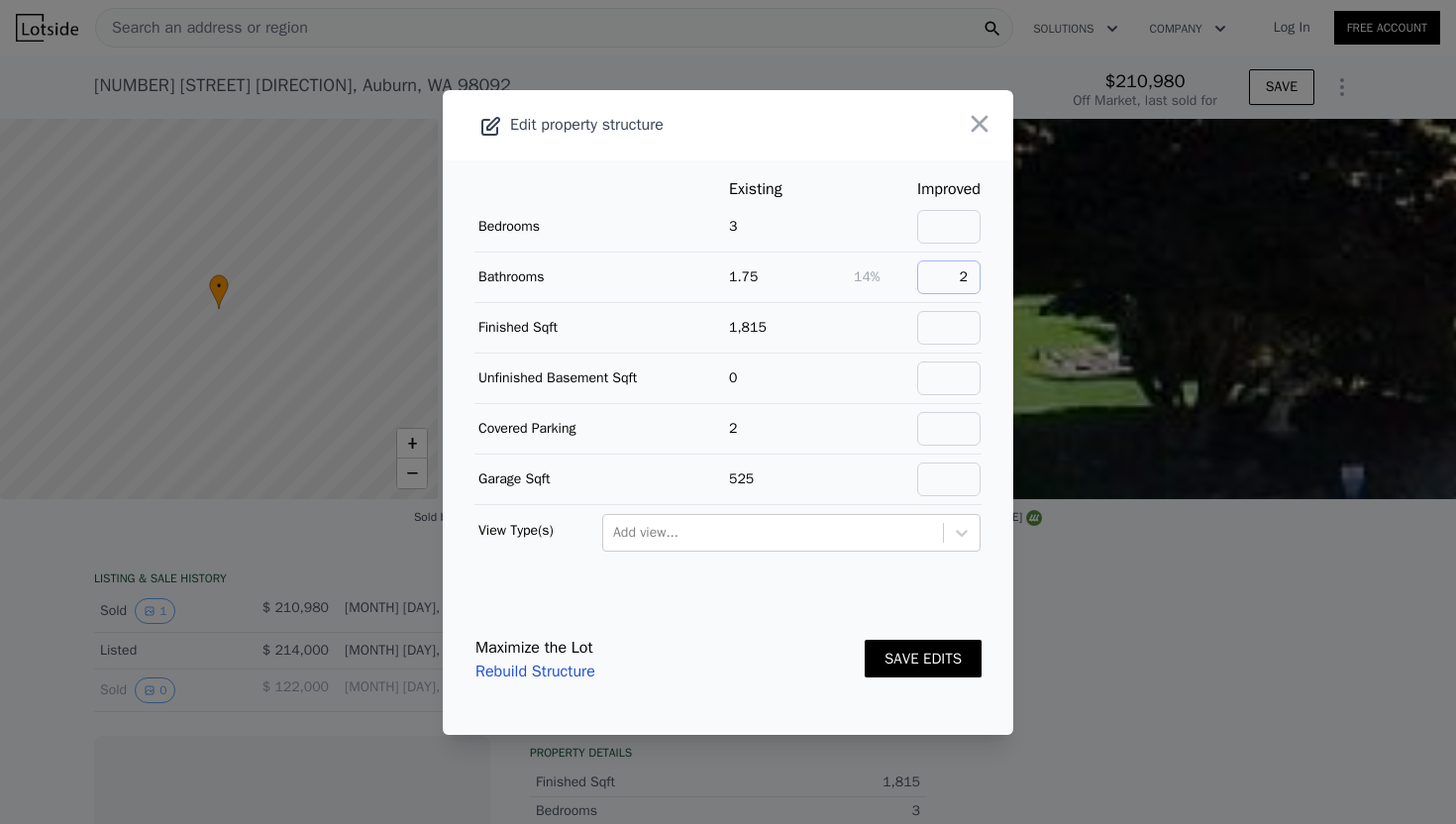 type on "2" 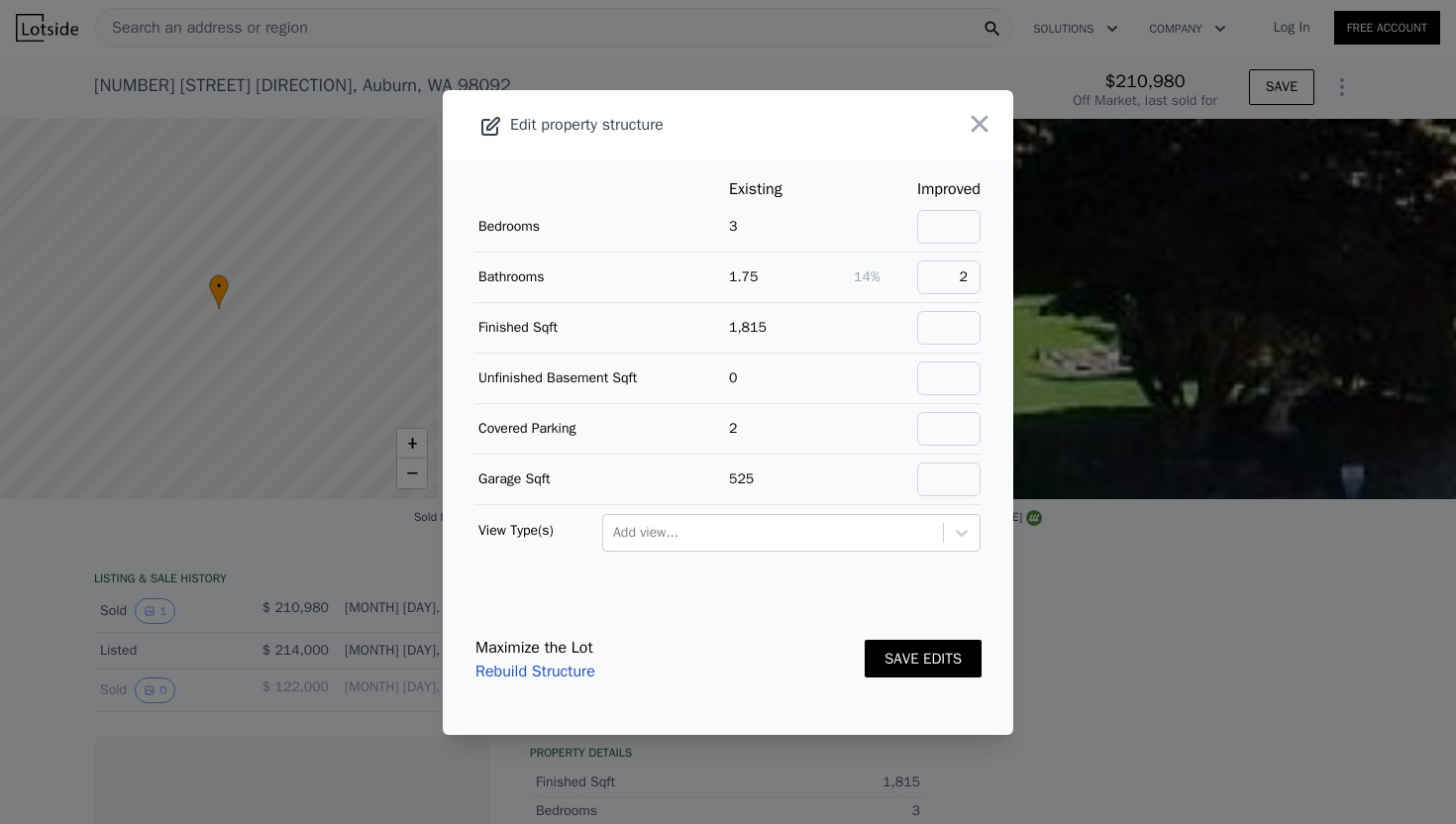 click on "SAVE EDITS" at bounding box center [923, 659] 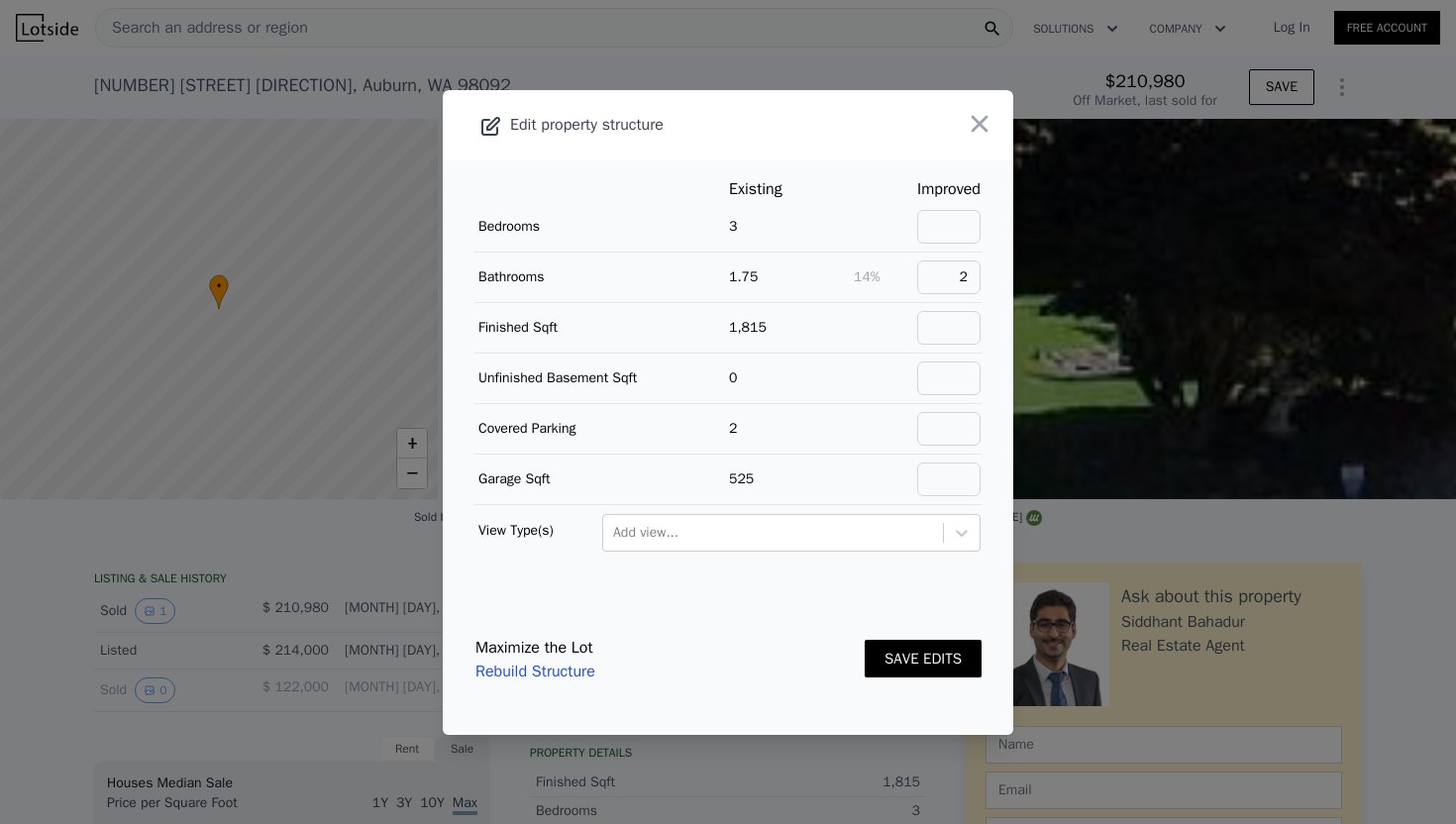 click on "SAVE EDITS" at bounding box center [923, 659] 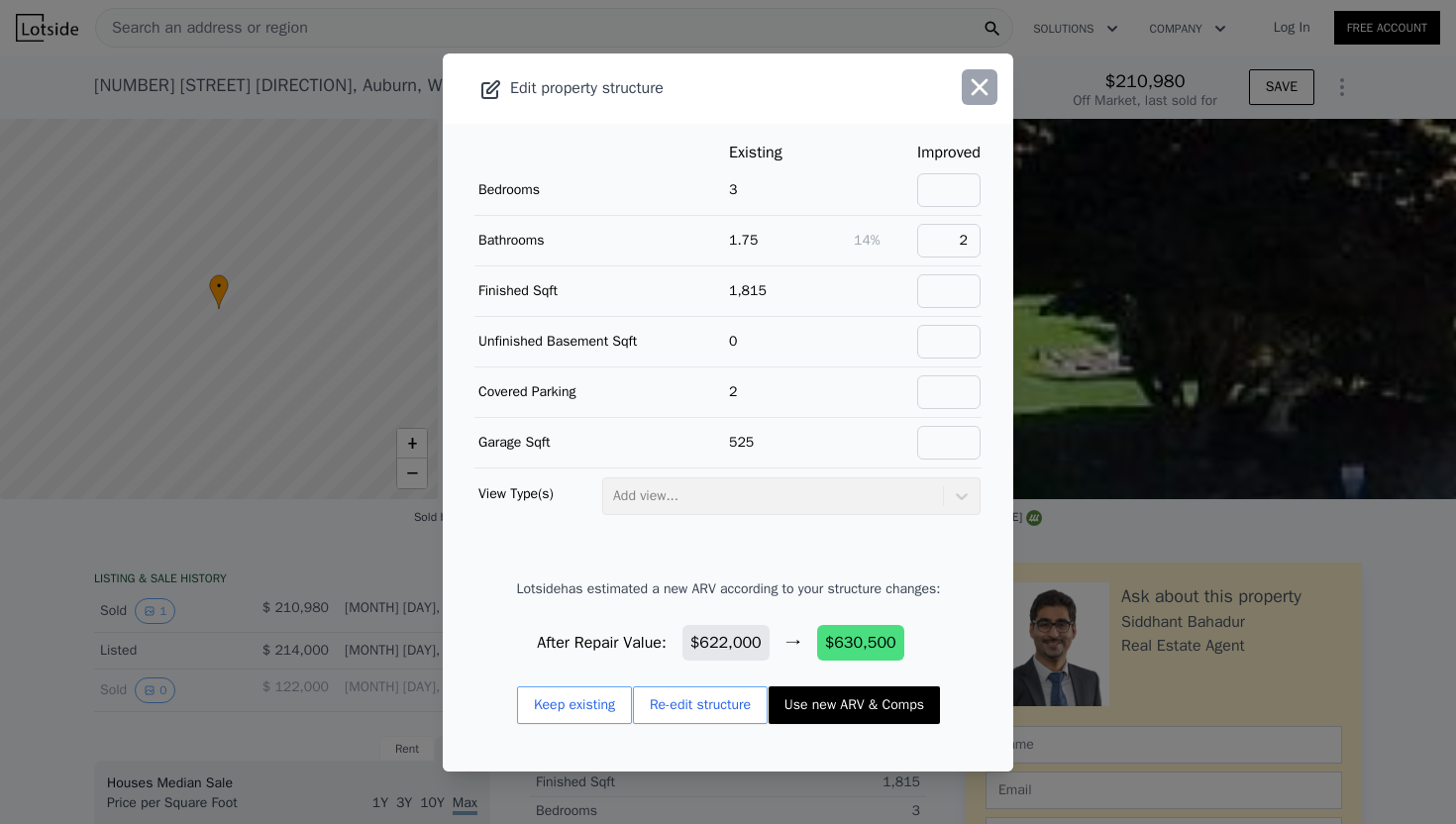 click 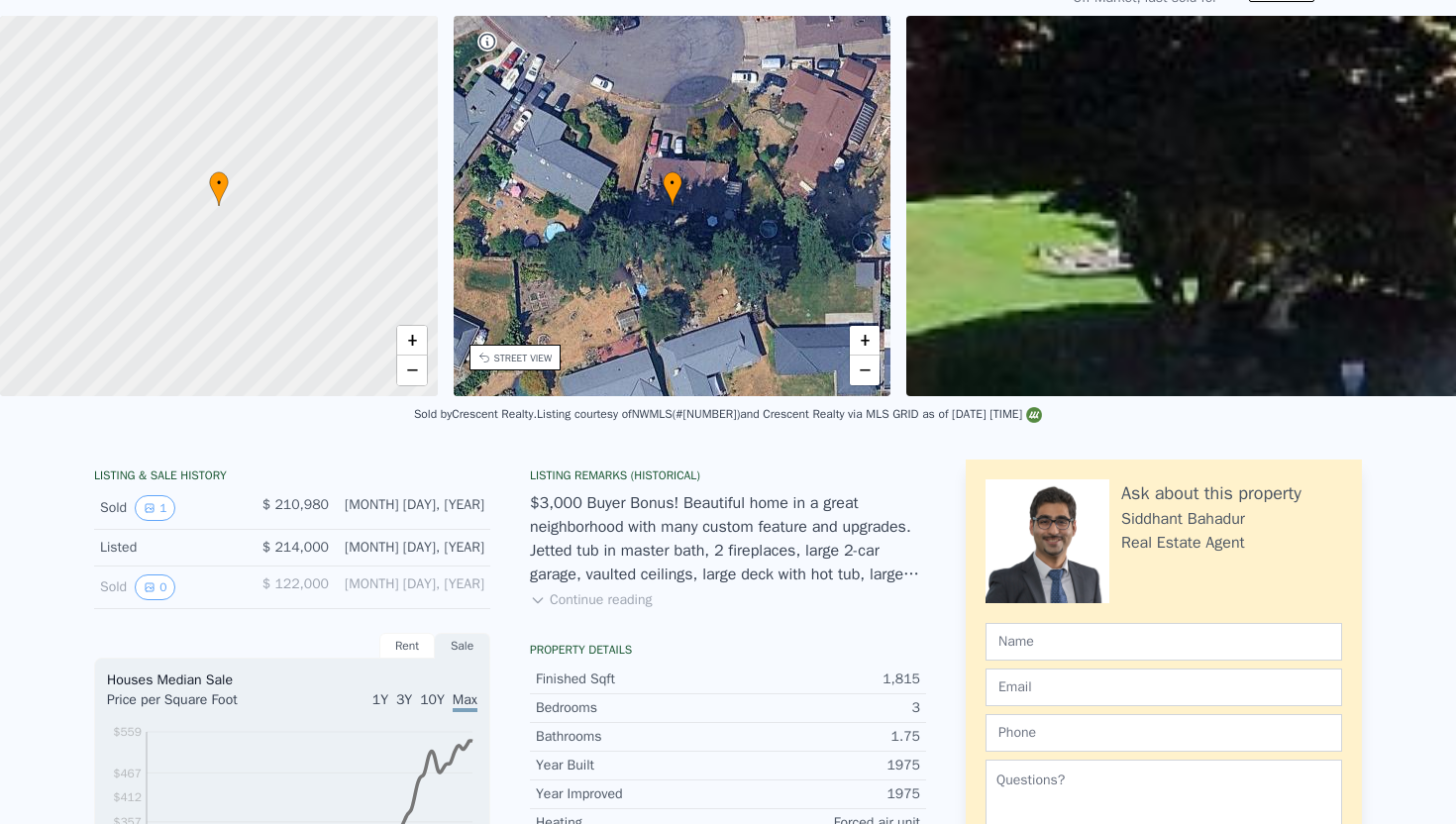 scroll, scrollTop: 0, scrollLeft: 0, axis: both 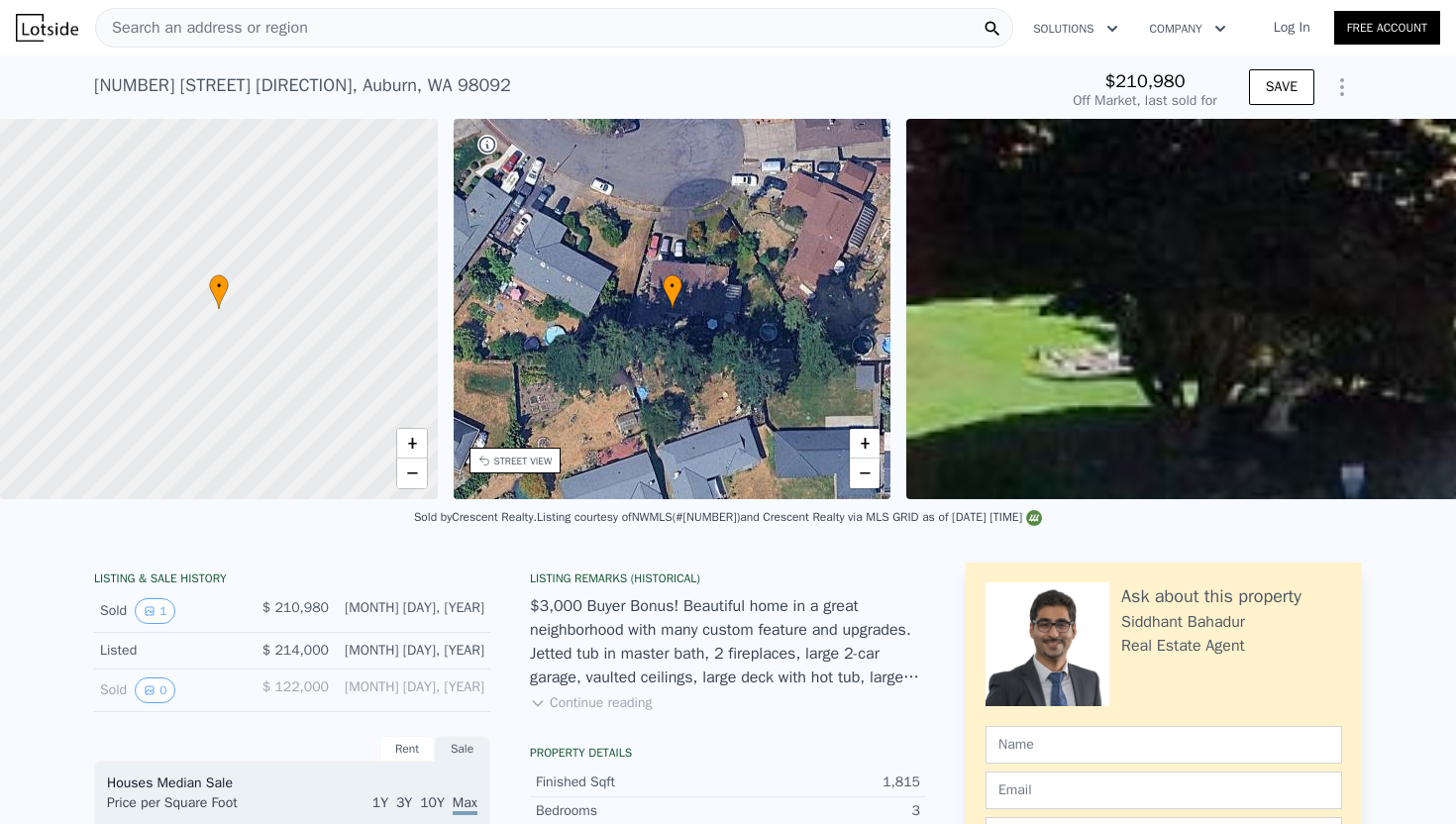 click on "2820 Skyway Pl ,   Auburn ,   WA   98092" at bounding box center (302, 85) 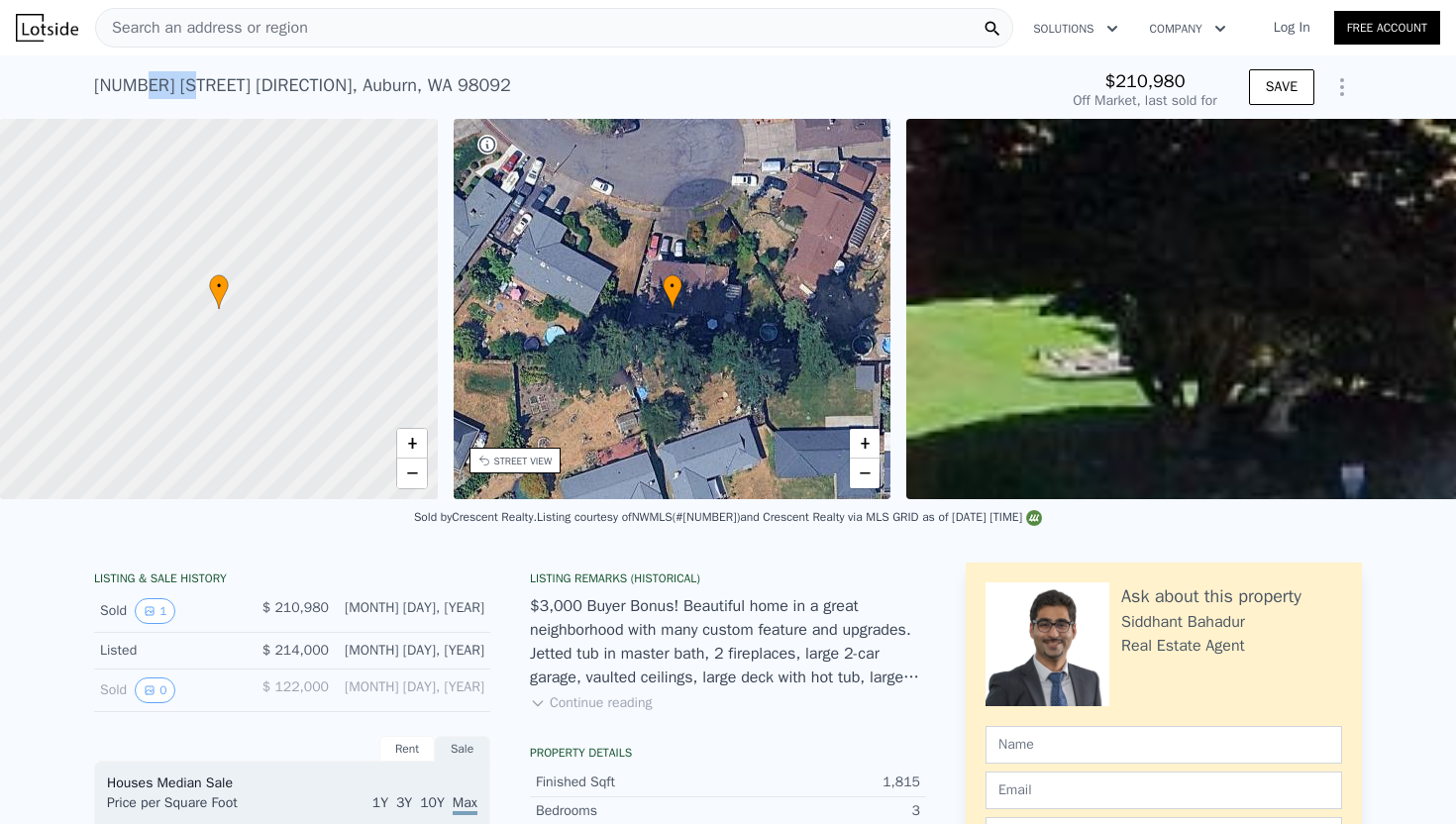 click on "2820 Skyway Pl ,   Auburn ,   WA   98092" at bounding box center [302, 85] 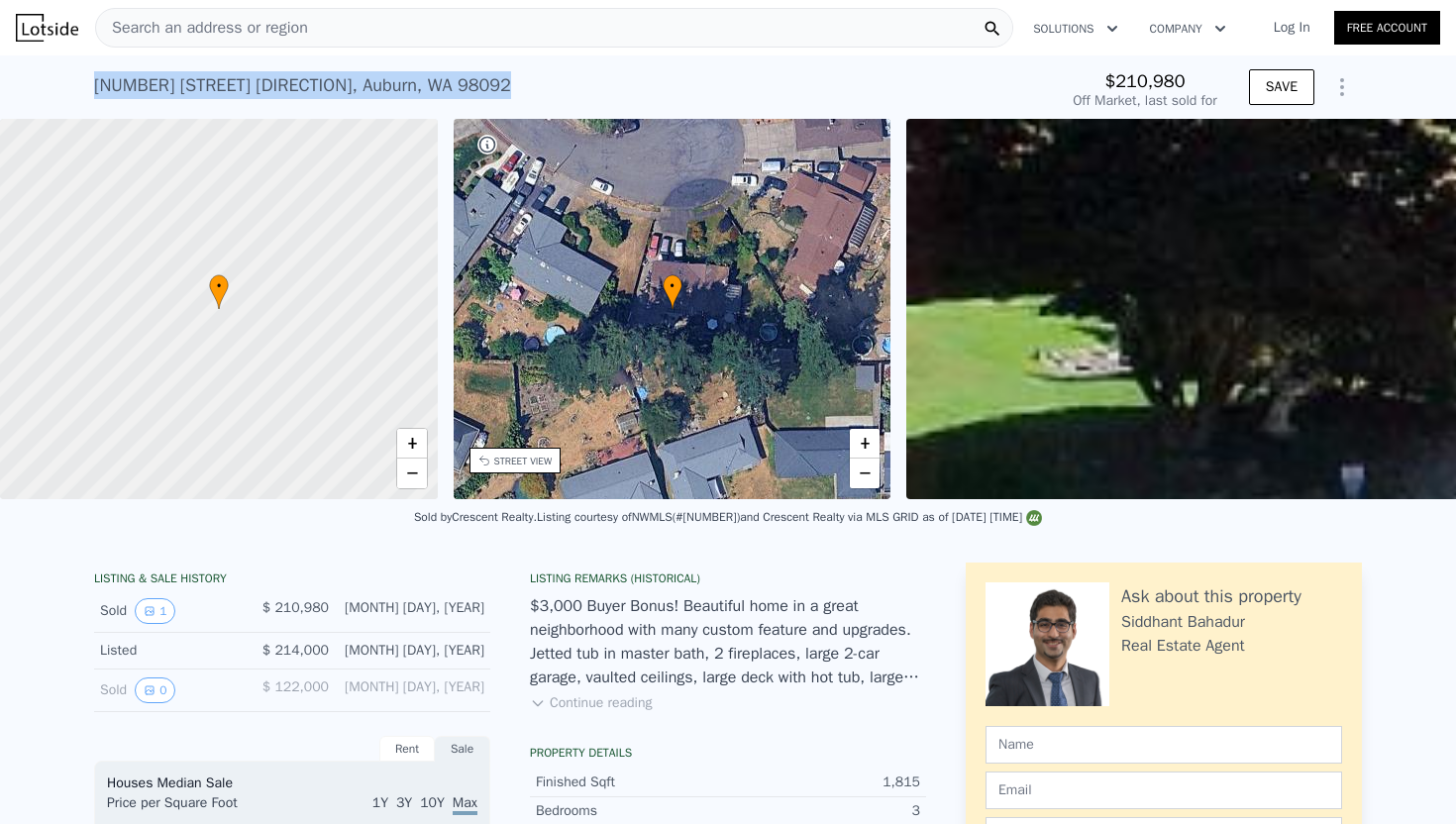 copy on "2820 Skyway Pl ,   Auburn ,   WA   98092 Sold Mar 2004 for  $210,980" 